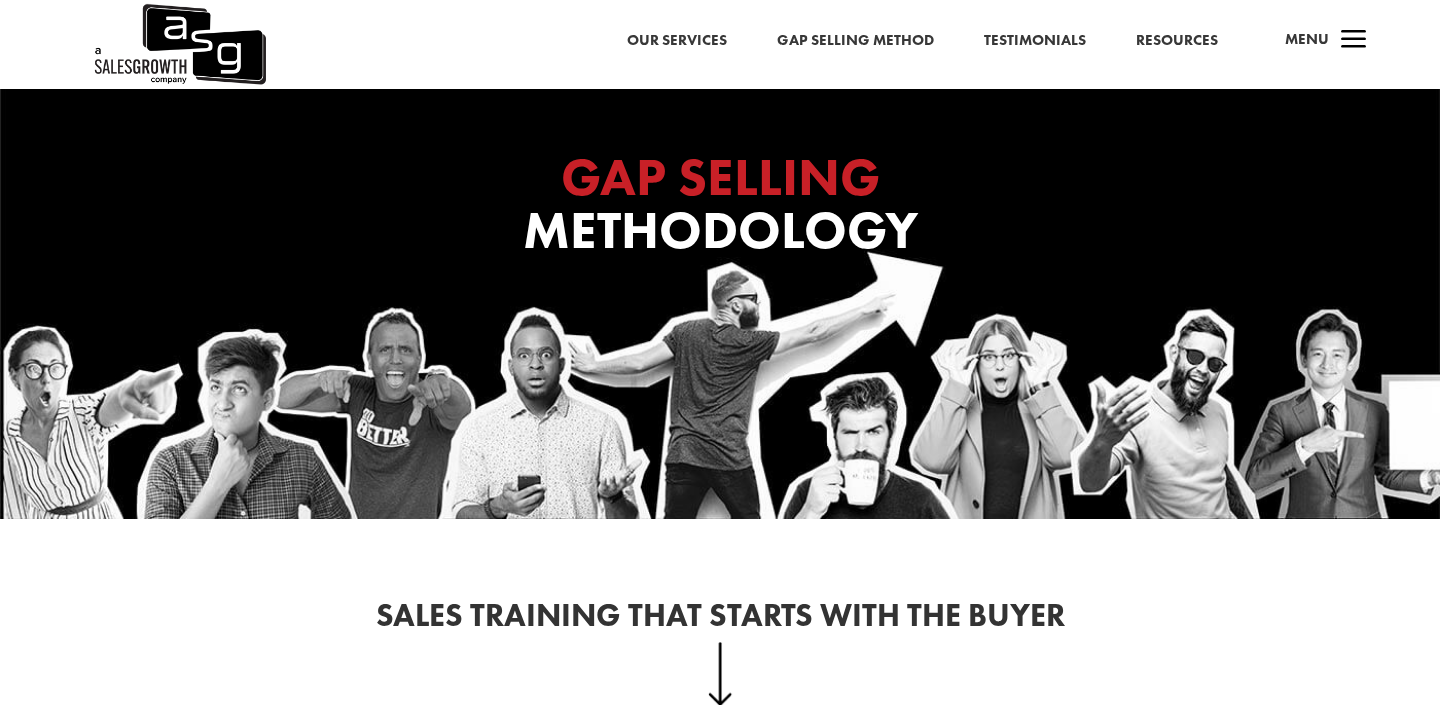 scroll, scrollTop: 0, scrollLeft: 0, axis: both 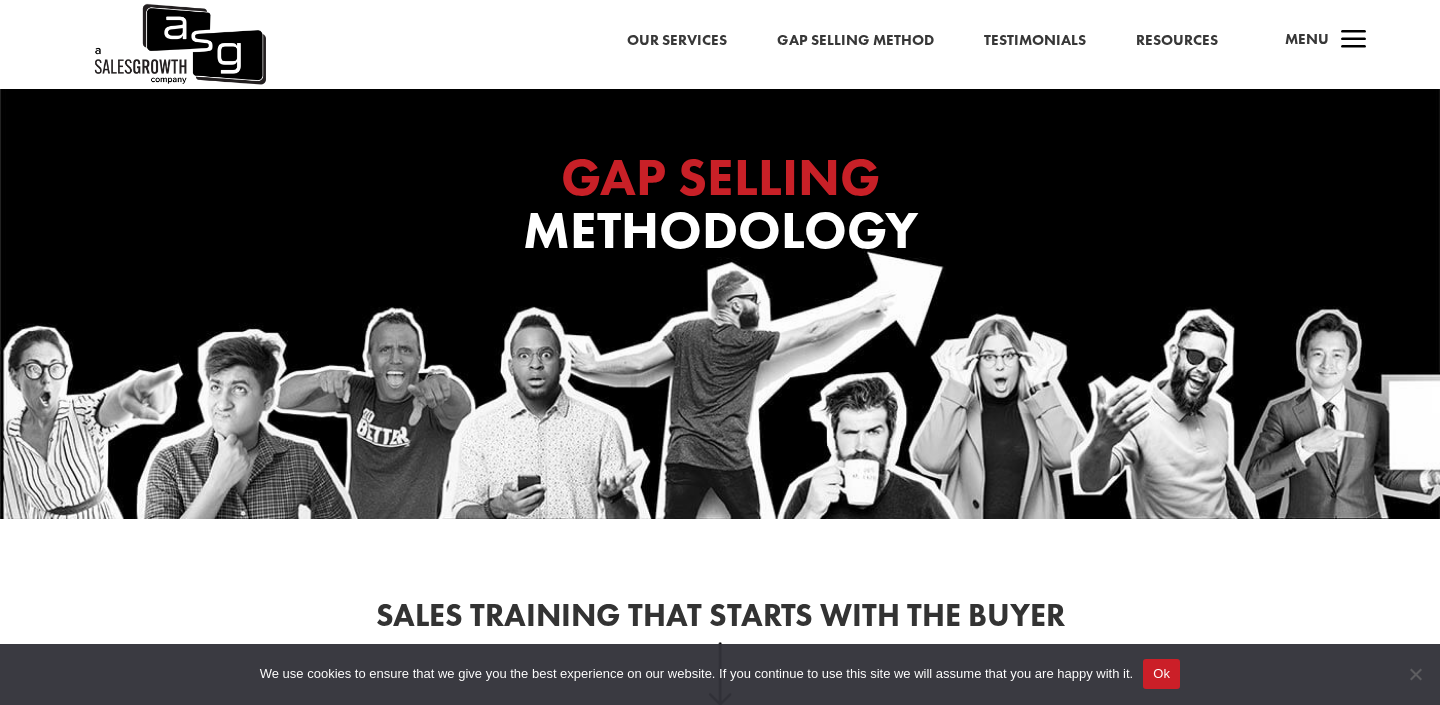 click on "Resources" at bounding box center (1177, 41) 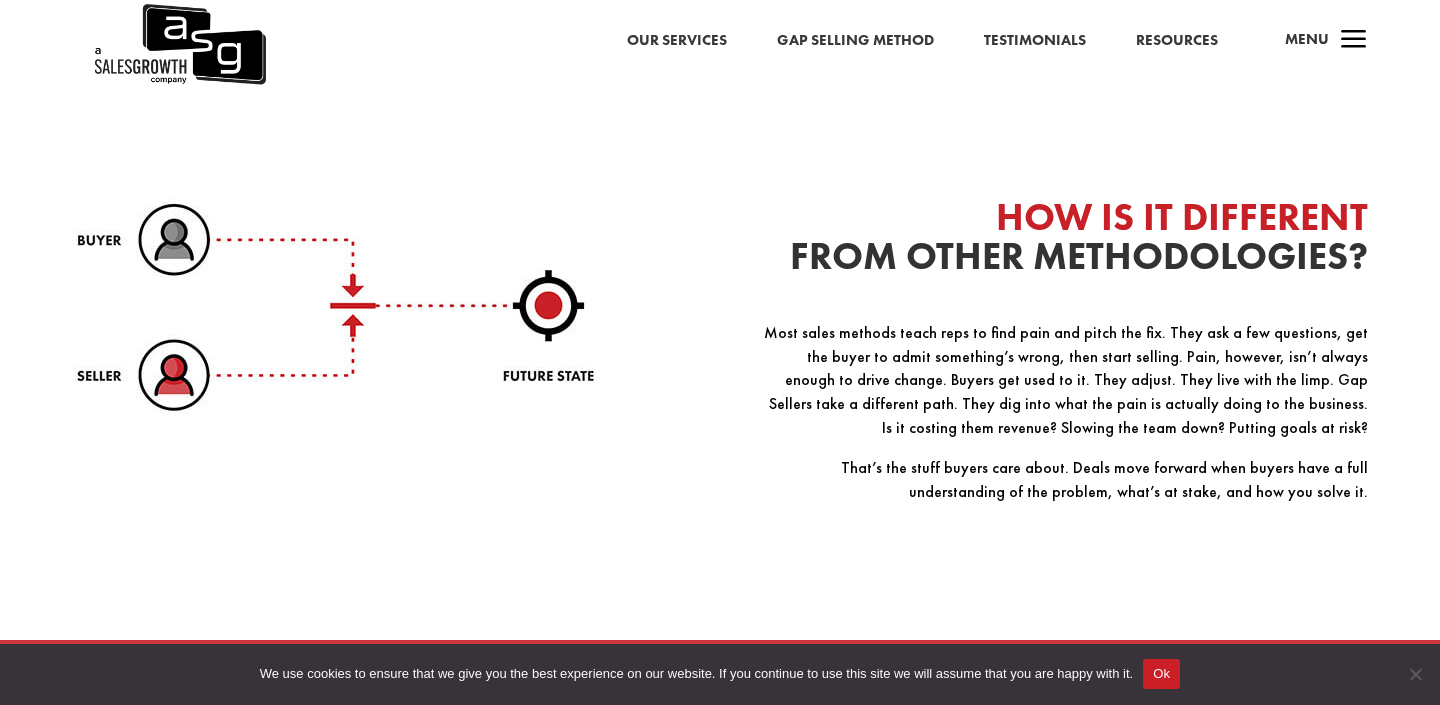 scroll, scrollTop: 2542, scrollLeft: 0, axis: vertical 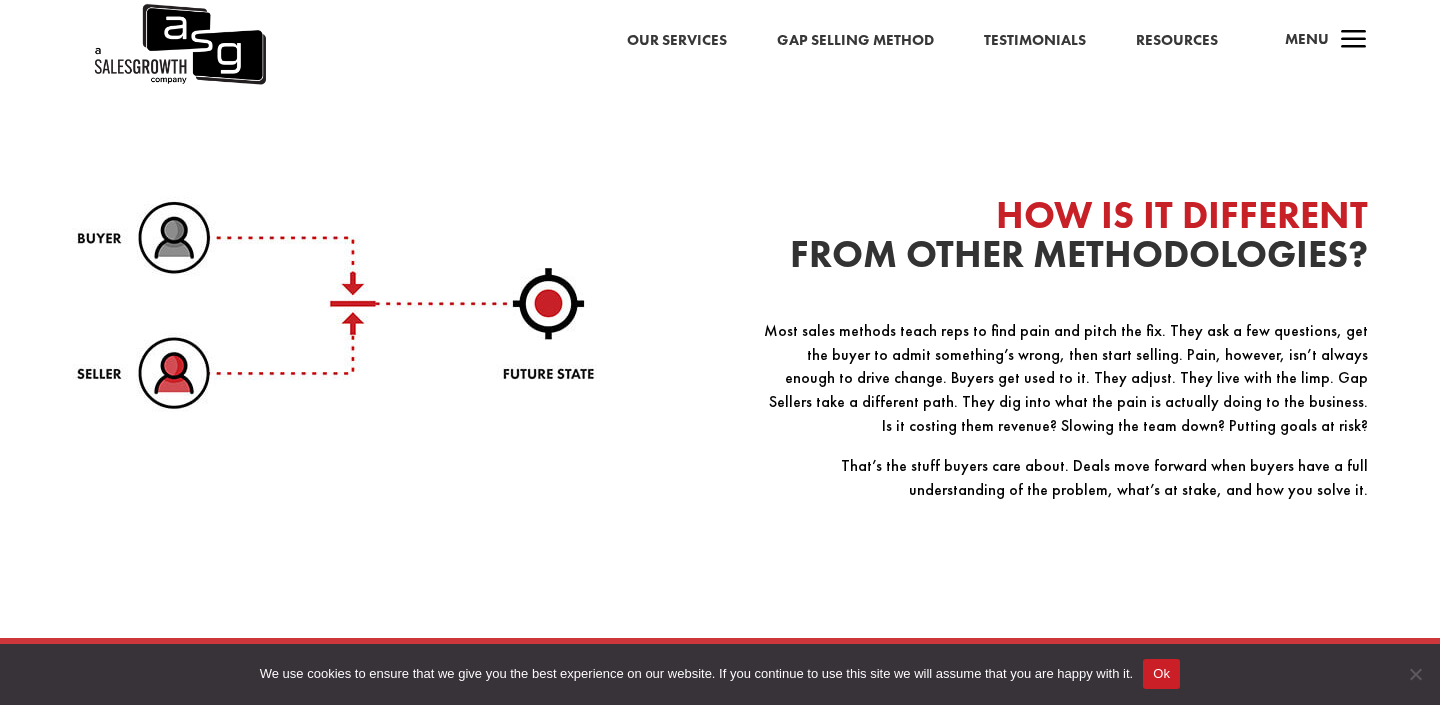 click on "Resources" at bounding box center (1177, 41) 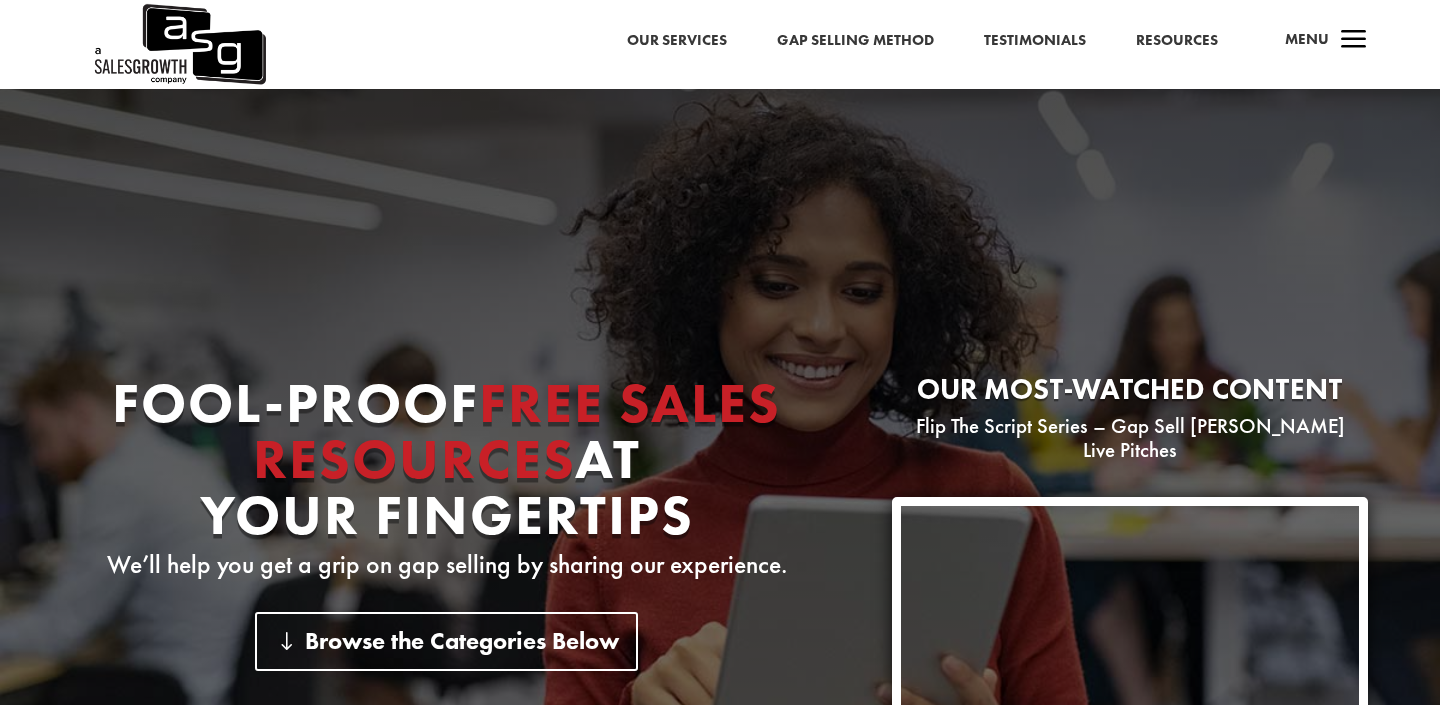 scroll, scrollTop: 0, scrollLeft: 0, axis: both 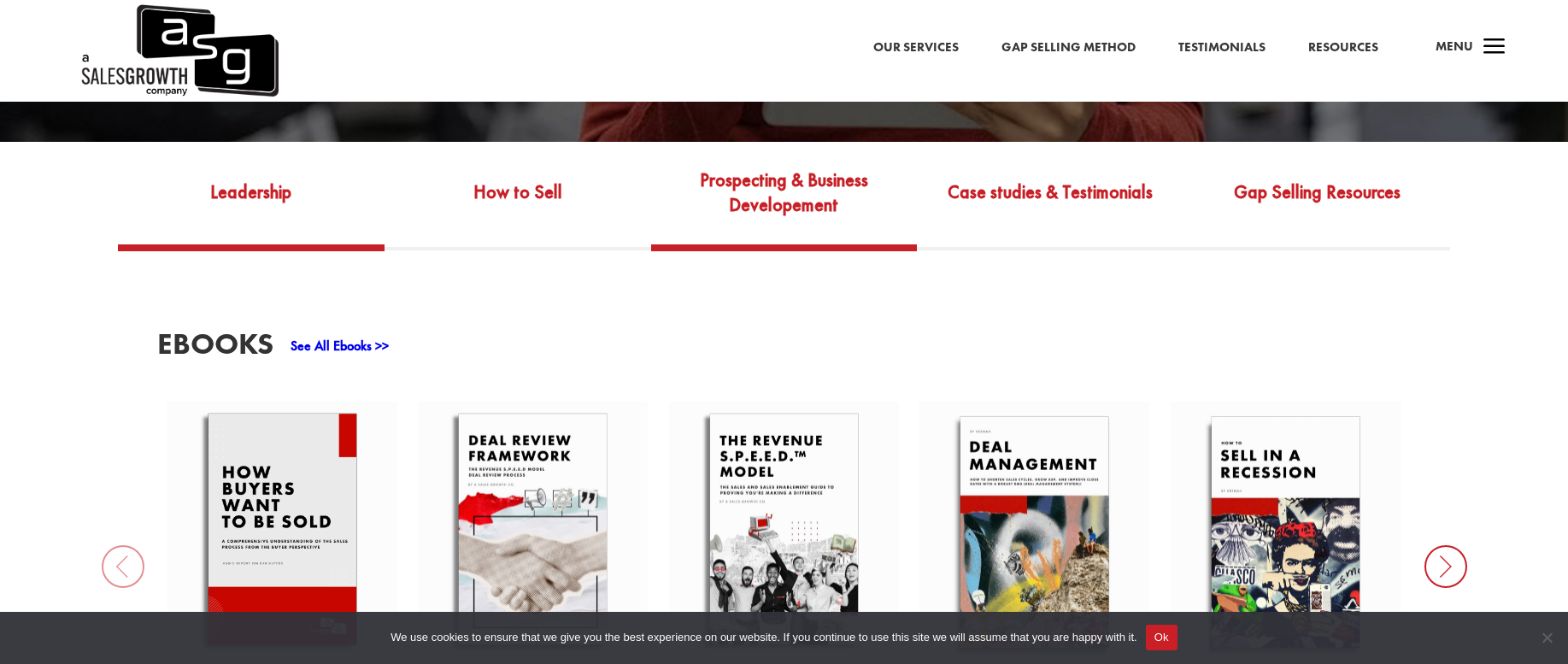 click on "Prospecting & Business Developement" at bounding box center (784, 205) 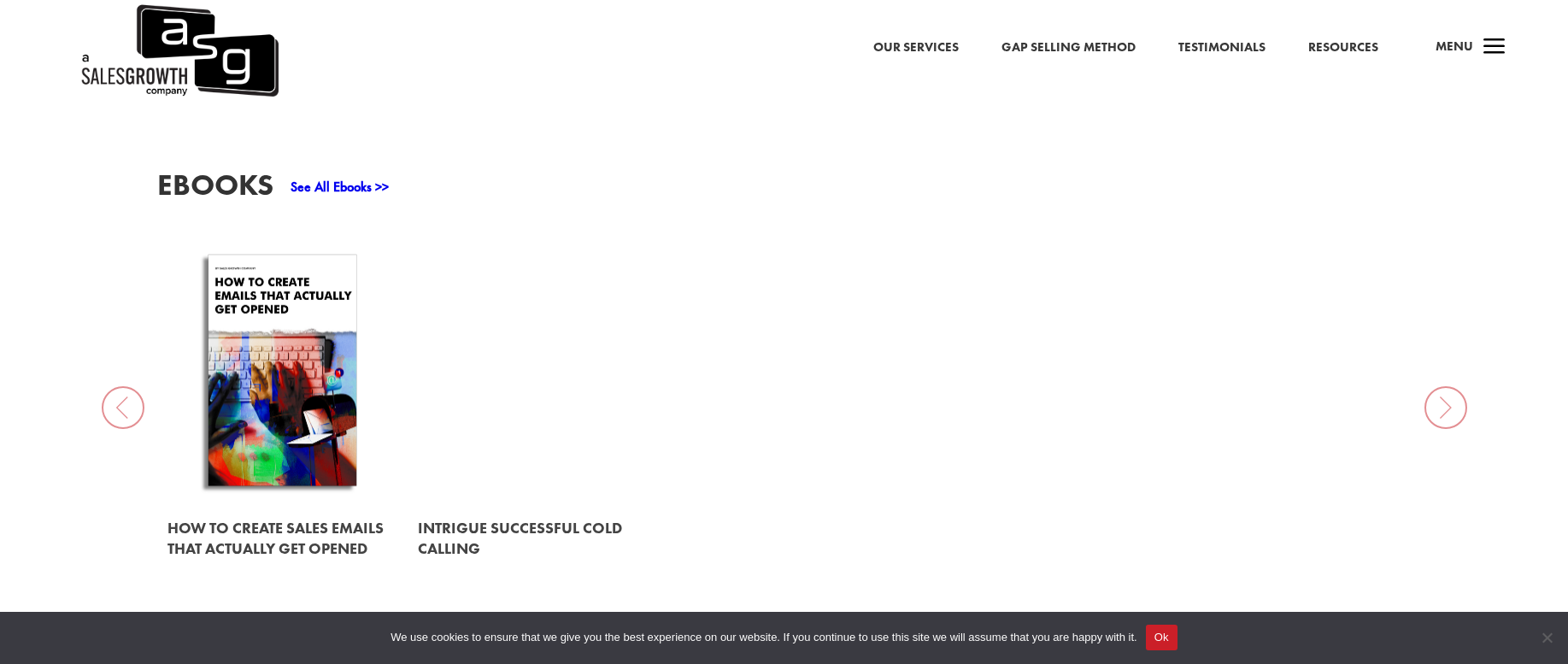 scroll, scrollTop: 833, scrollLeft: 0, axis: vertical 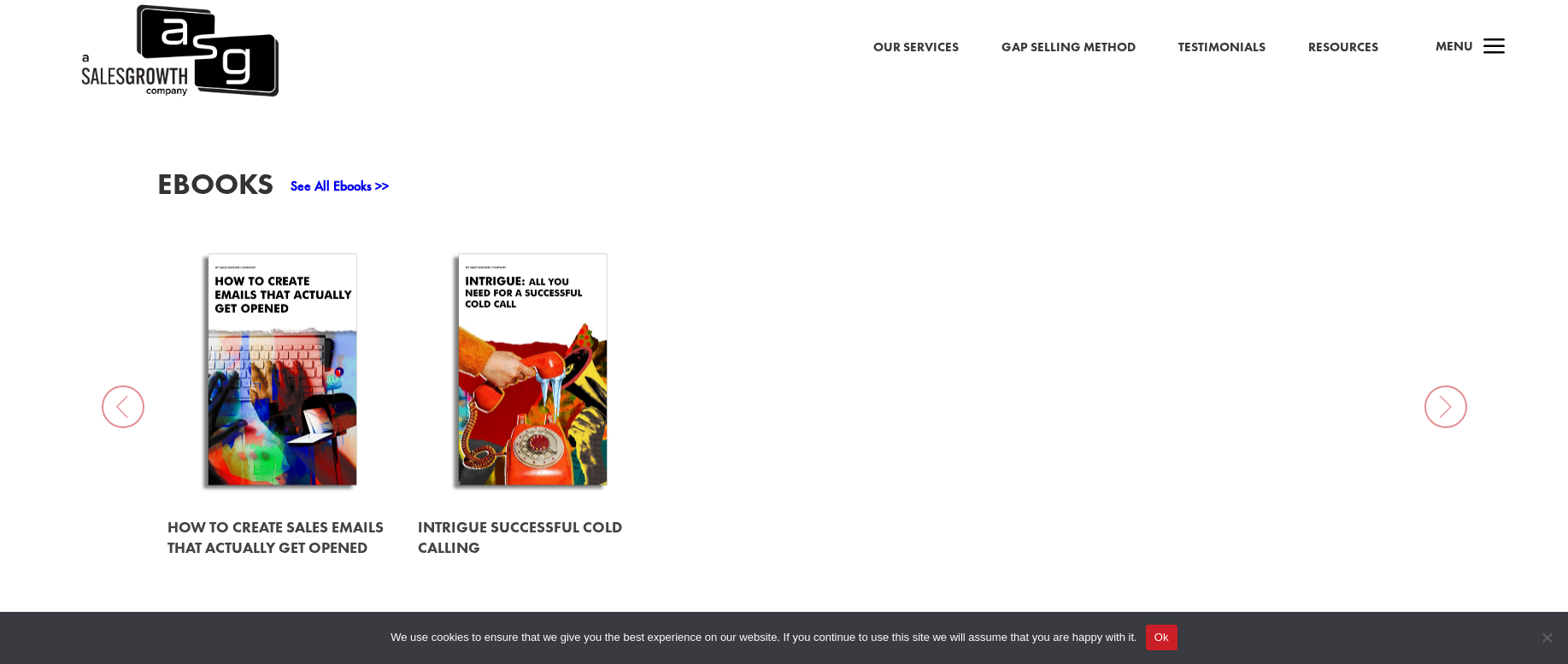 click at bounding box center (282, 538) 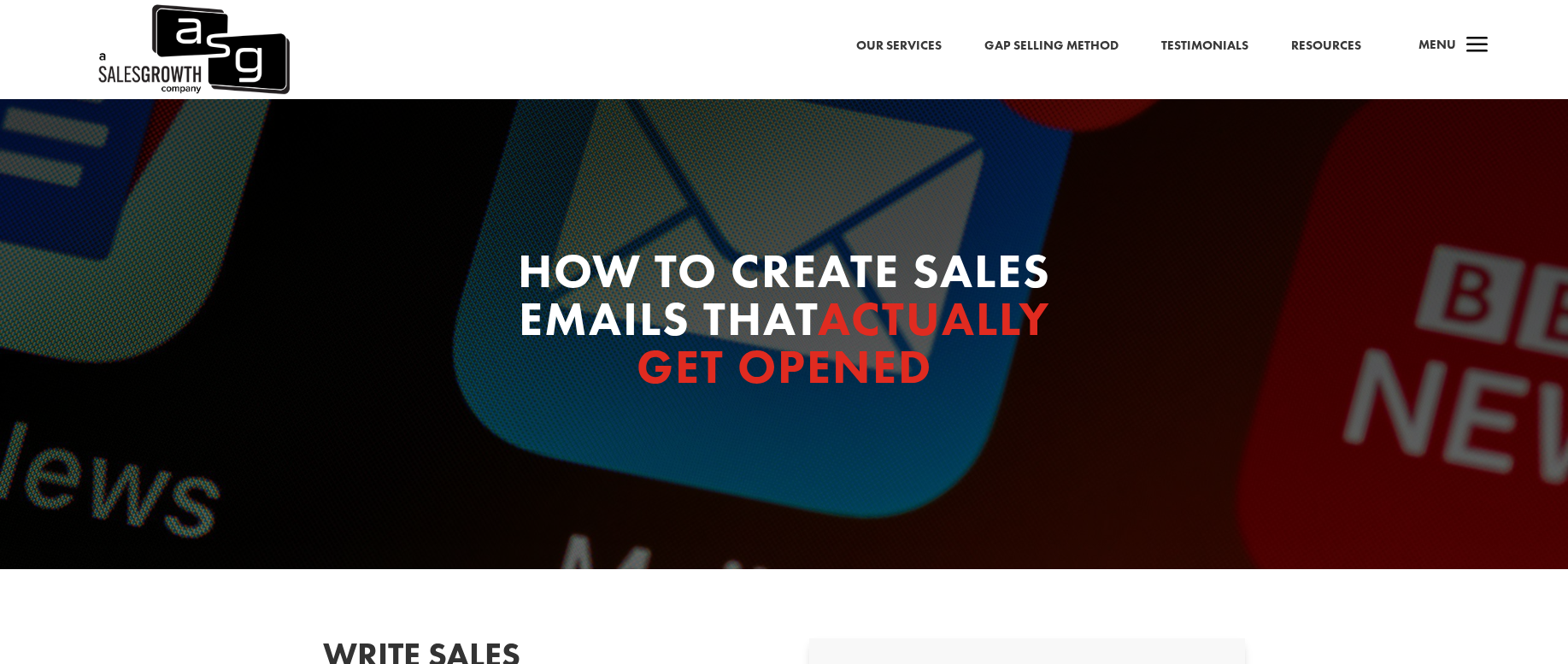 scroll, scrollTop: 0, scrollLeft: 0, axis: both 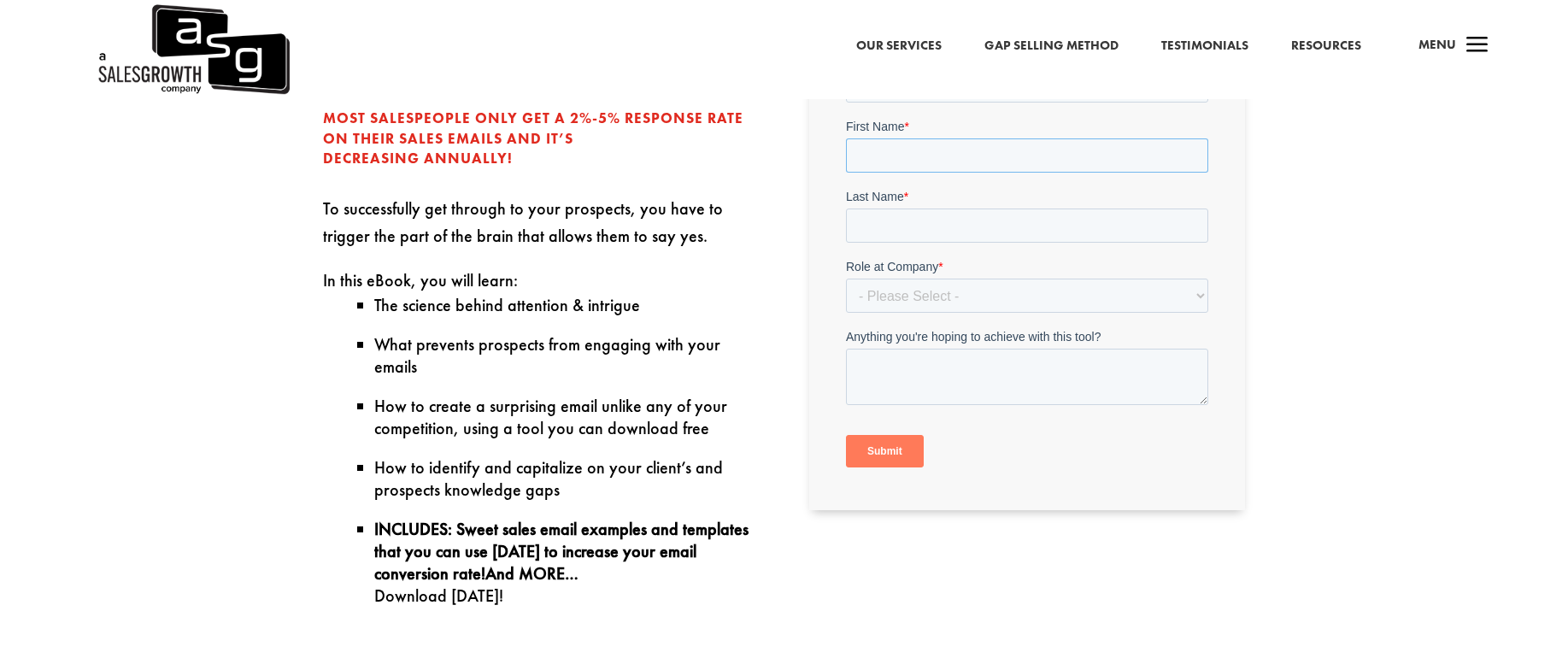 click on "First Name *" at bounding box center (1027, 156) 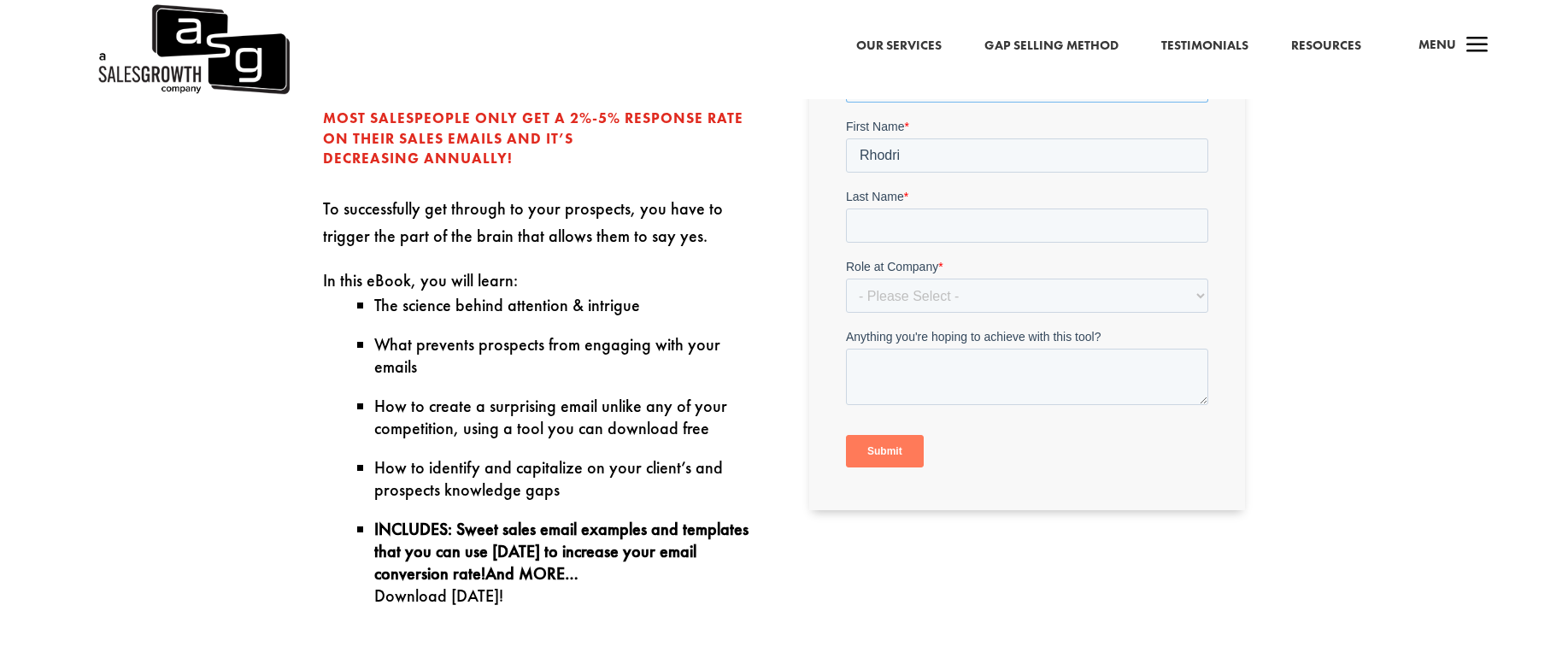 type on "rhodigi@gmail.com" 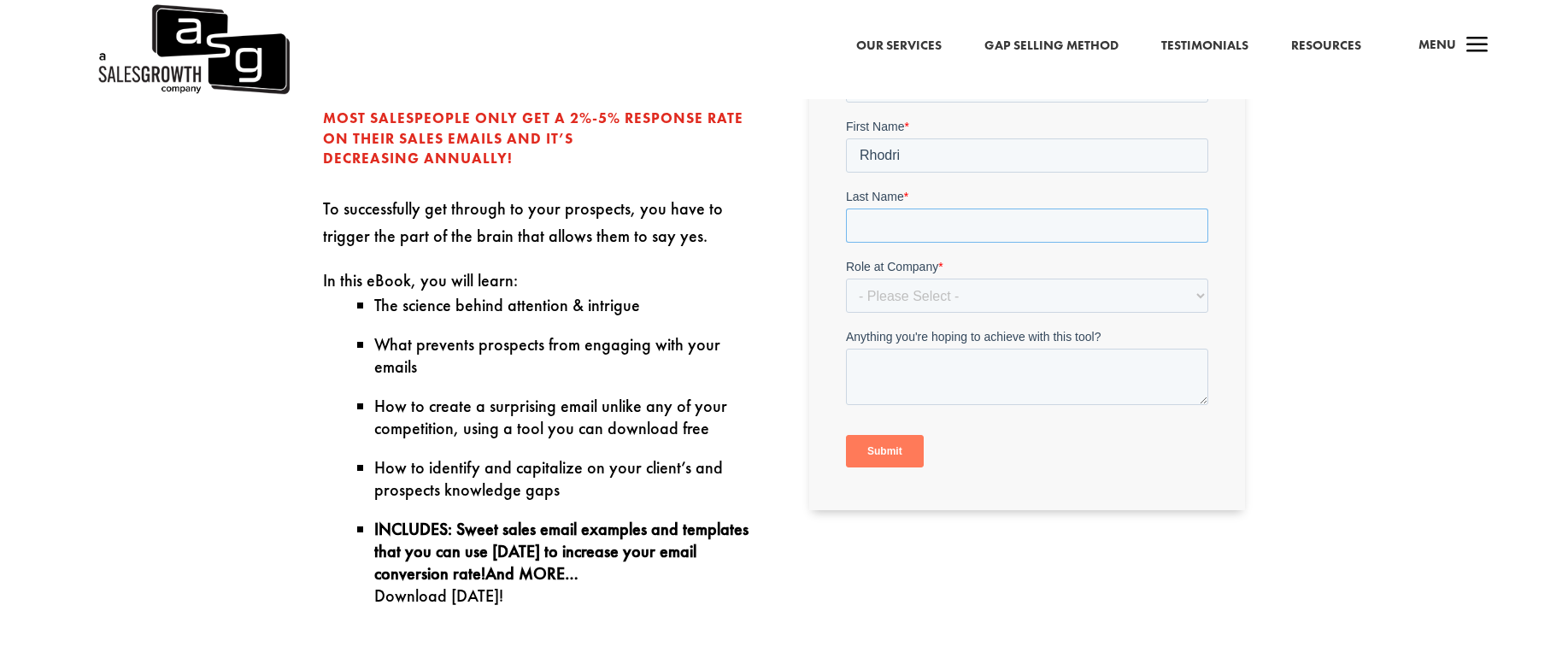 type on "[PERSON_NAME]" 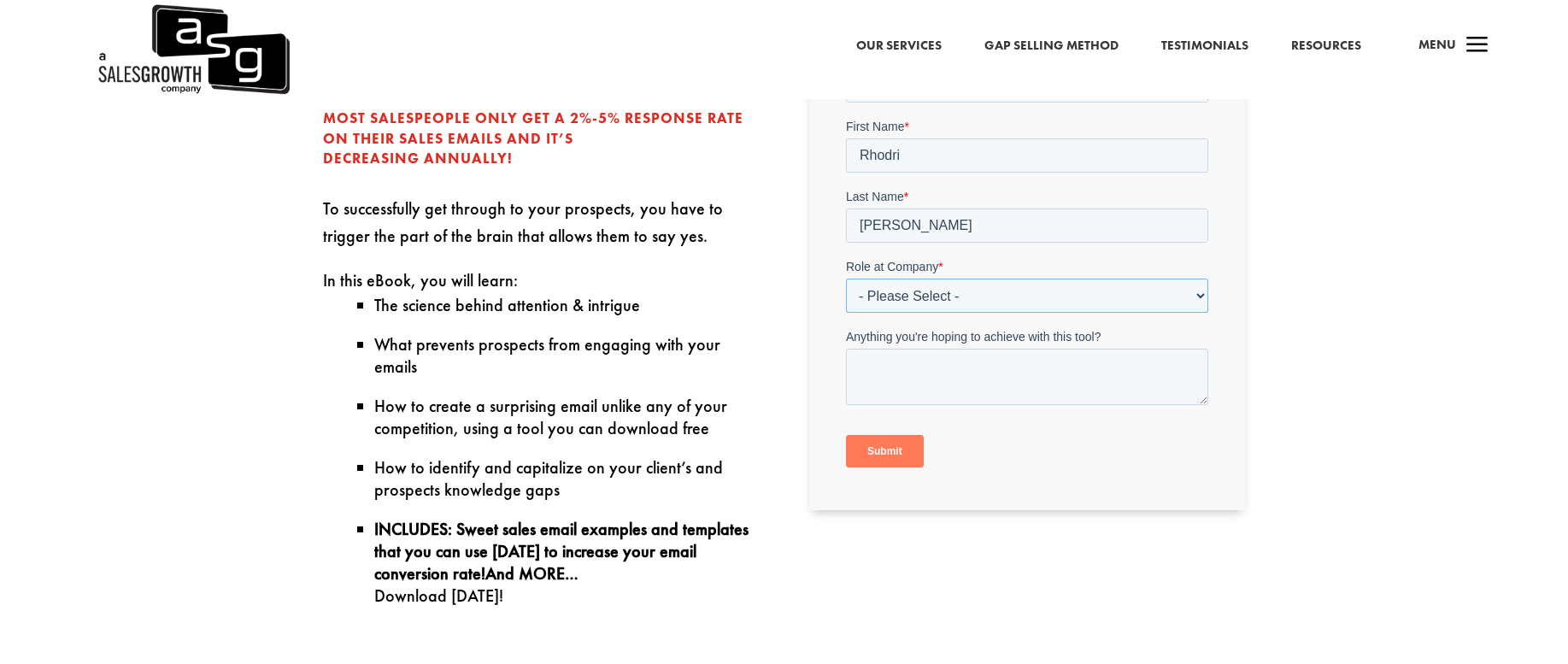 click on "Role at Company * - Please Select - C-Level (CRO, CSO, etc) Senior Leadership (VP of Sales, VP of Enablement, etc) Director/Manager (Sales Director, Regional Sales Manager, etc) Individual Contributor (AE, SDR, CSM, etc) Other" at bounding box center (1027, 285) 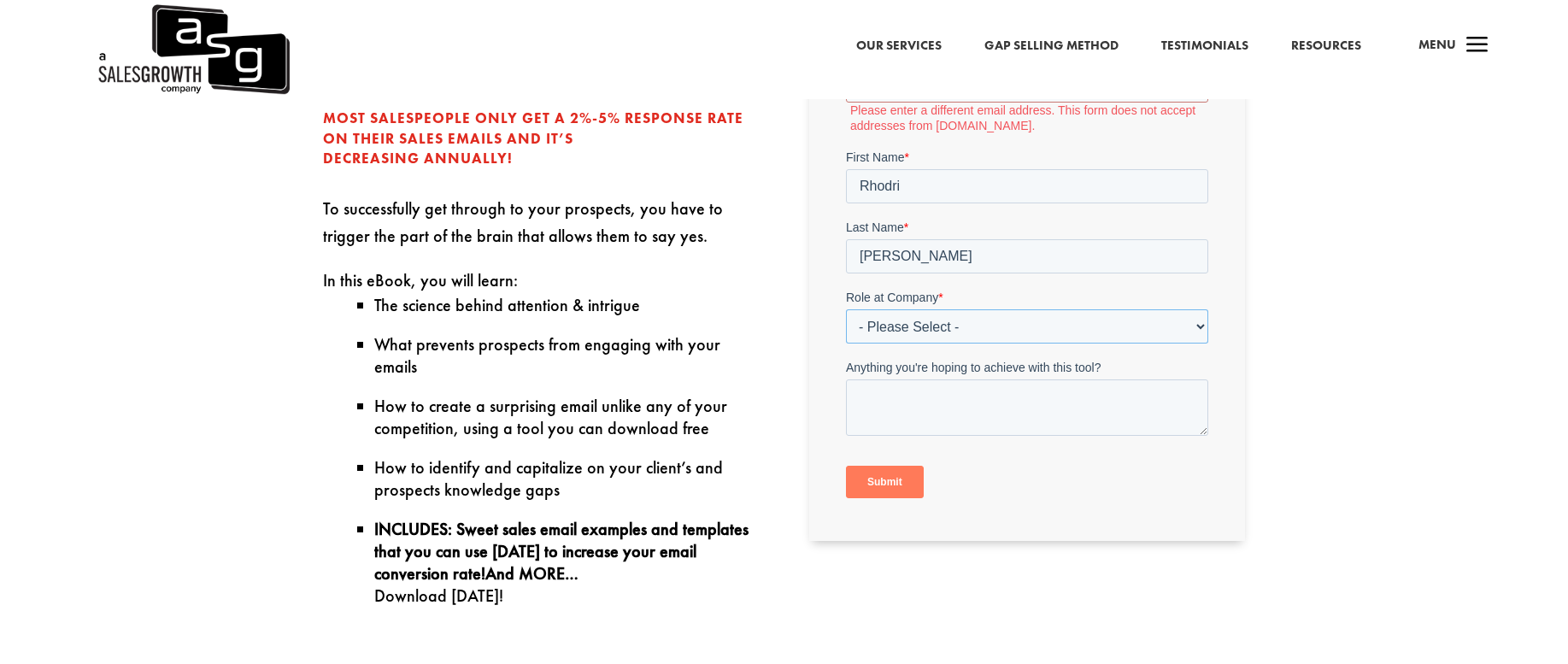 select on "Director/Manager (Sales Director, Regional Sales Manager, etc)" 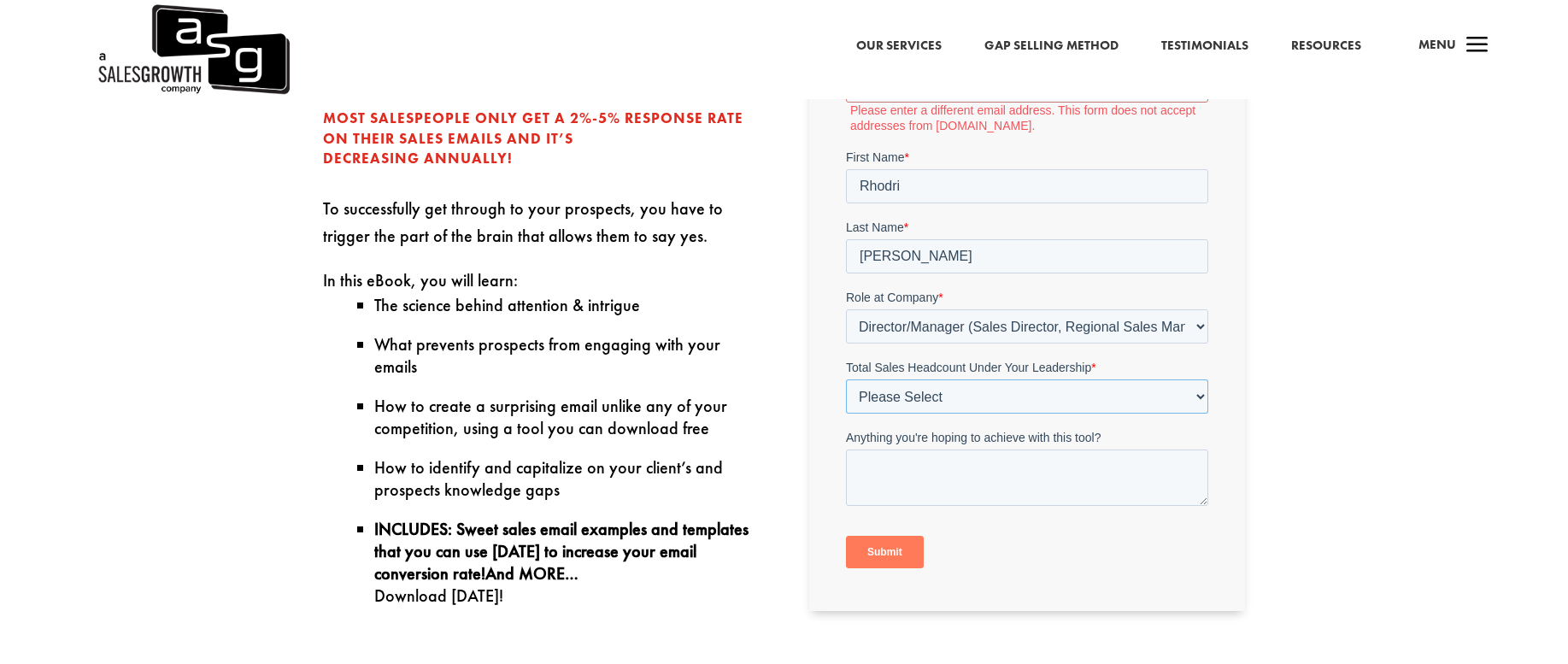click on "Please Select Just Me 1-9 10-19 20-49 50-99 100+" at bounding box center [1027, 397] 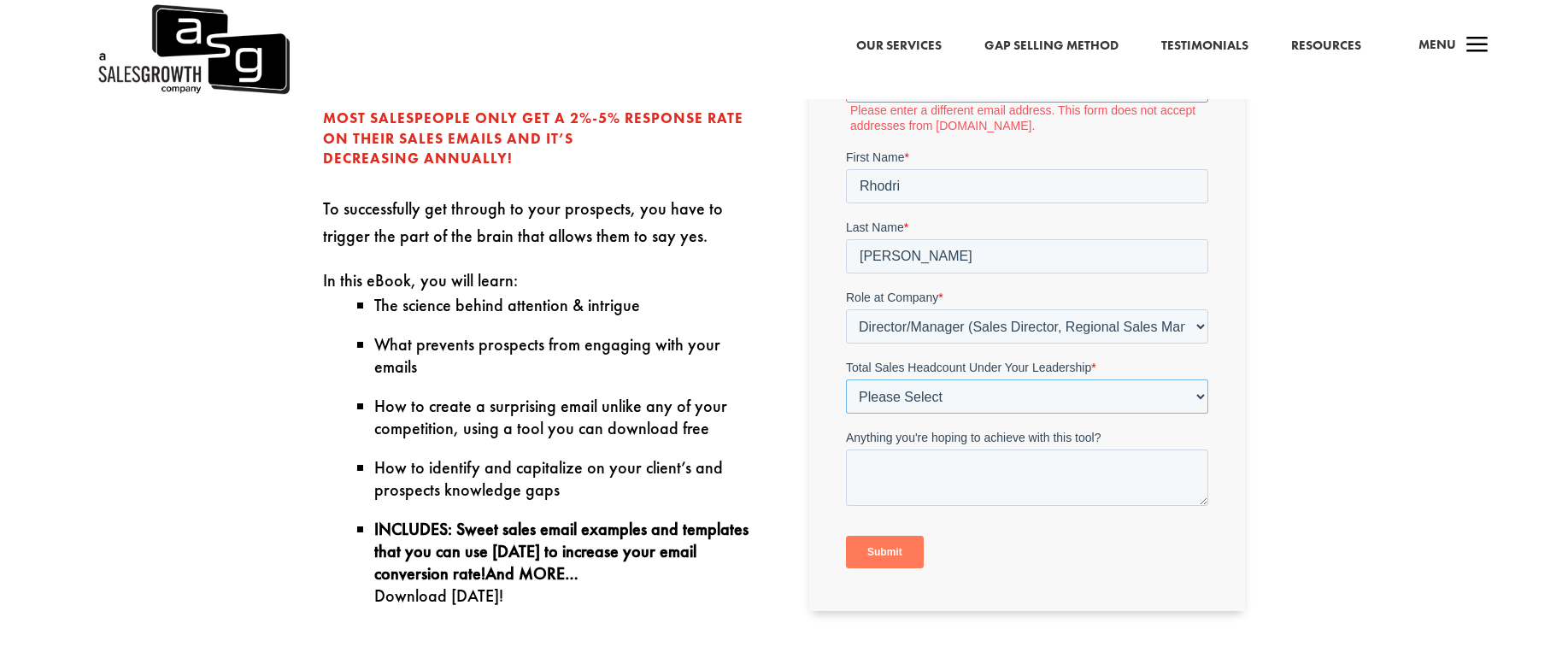 select on "1-9" 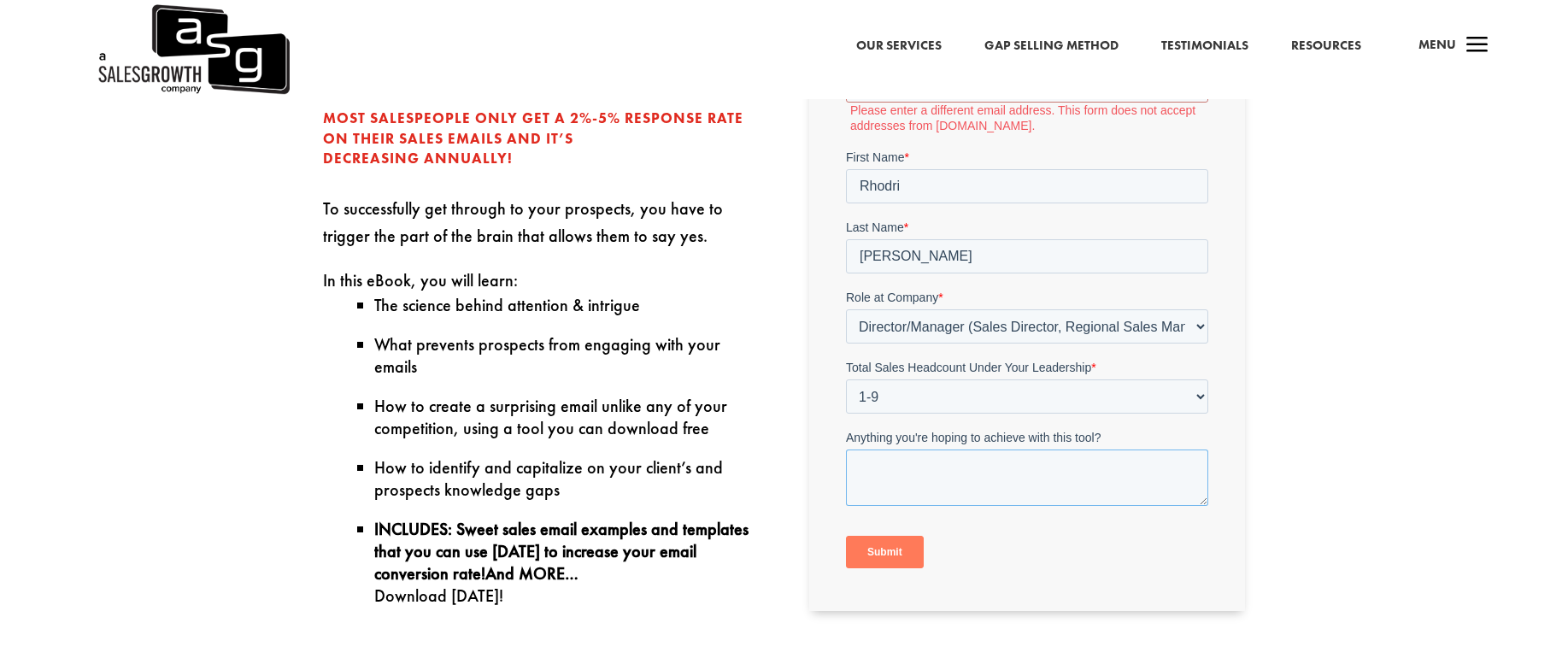 click on "Anything you're hoping to achieve with this tool?" at bounding box center (1027, 478) 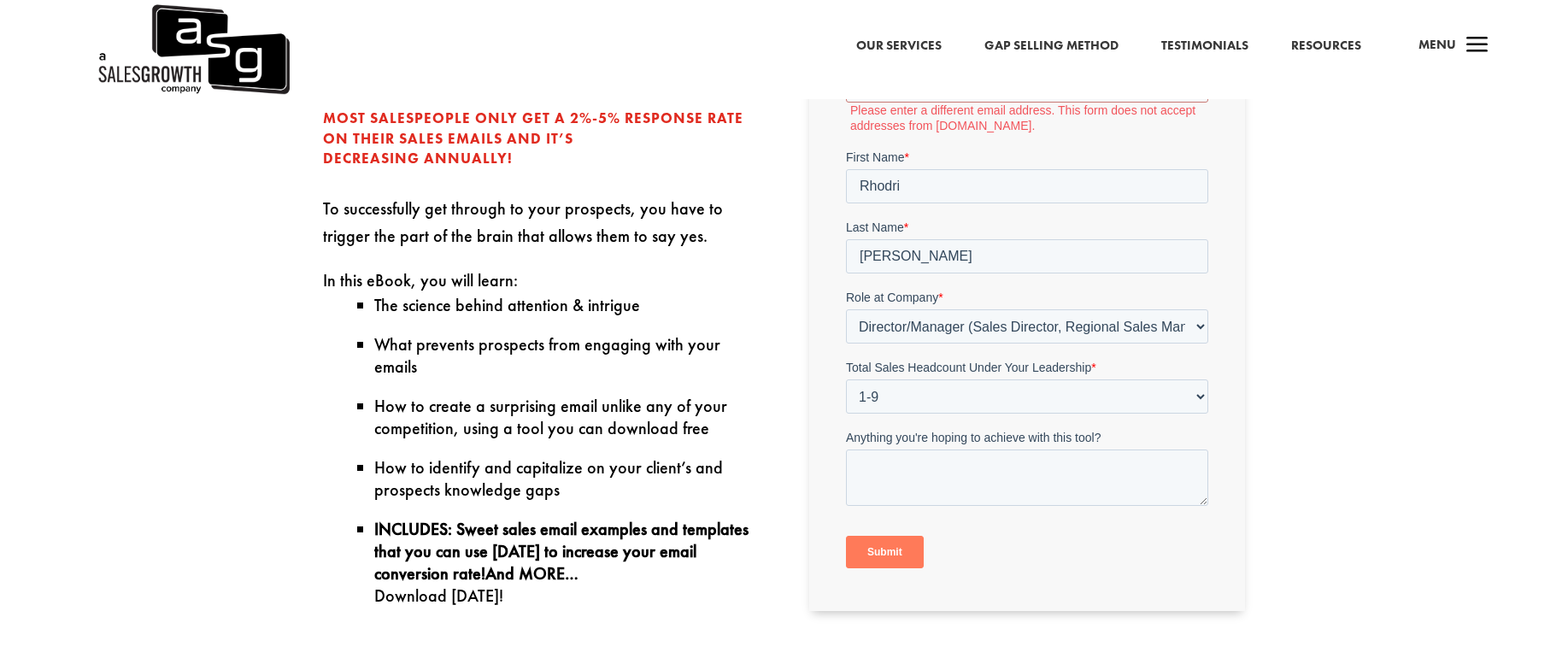 click on "Submit" at bounding box center (884, 552) 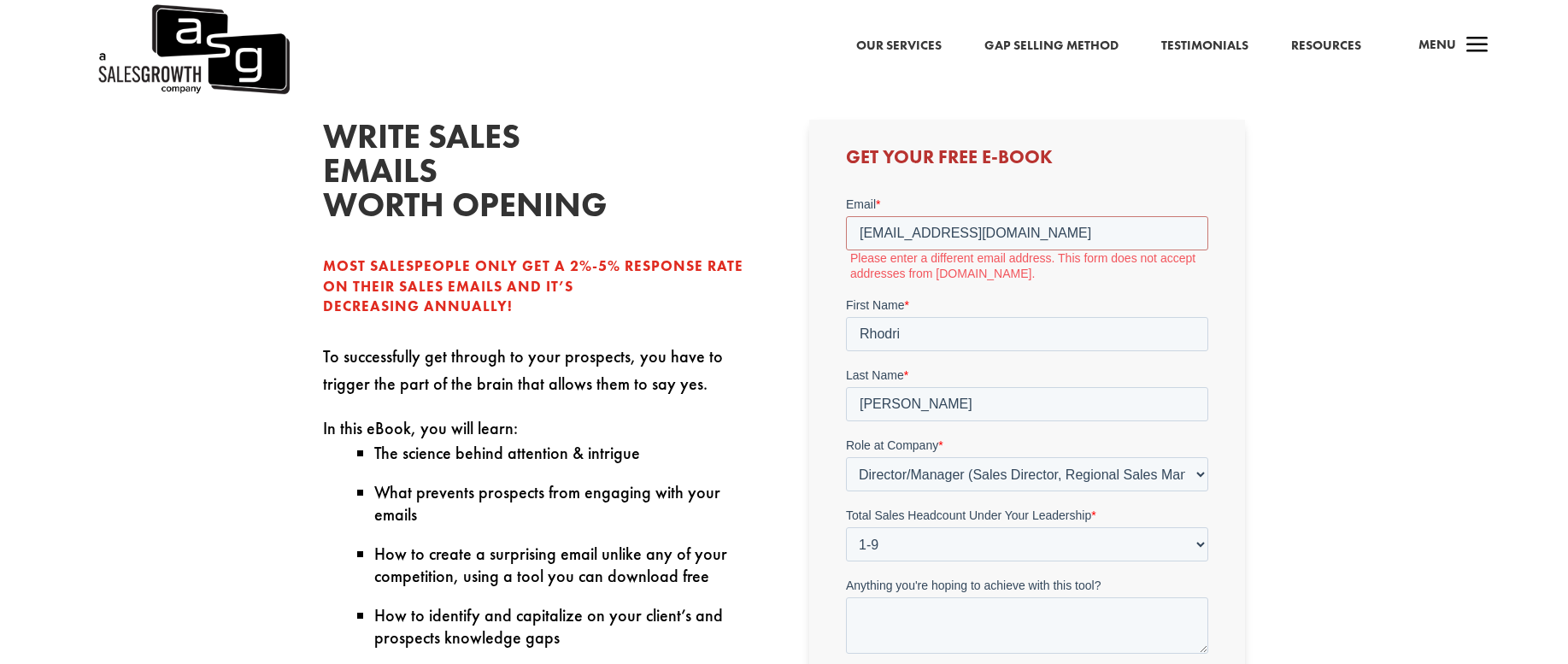 scroll, scrollTop: 520, scrollLeft: 0, axis: vertical 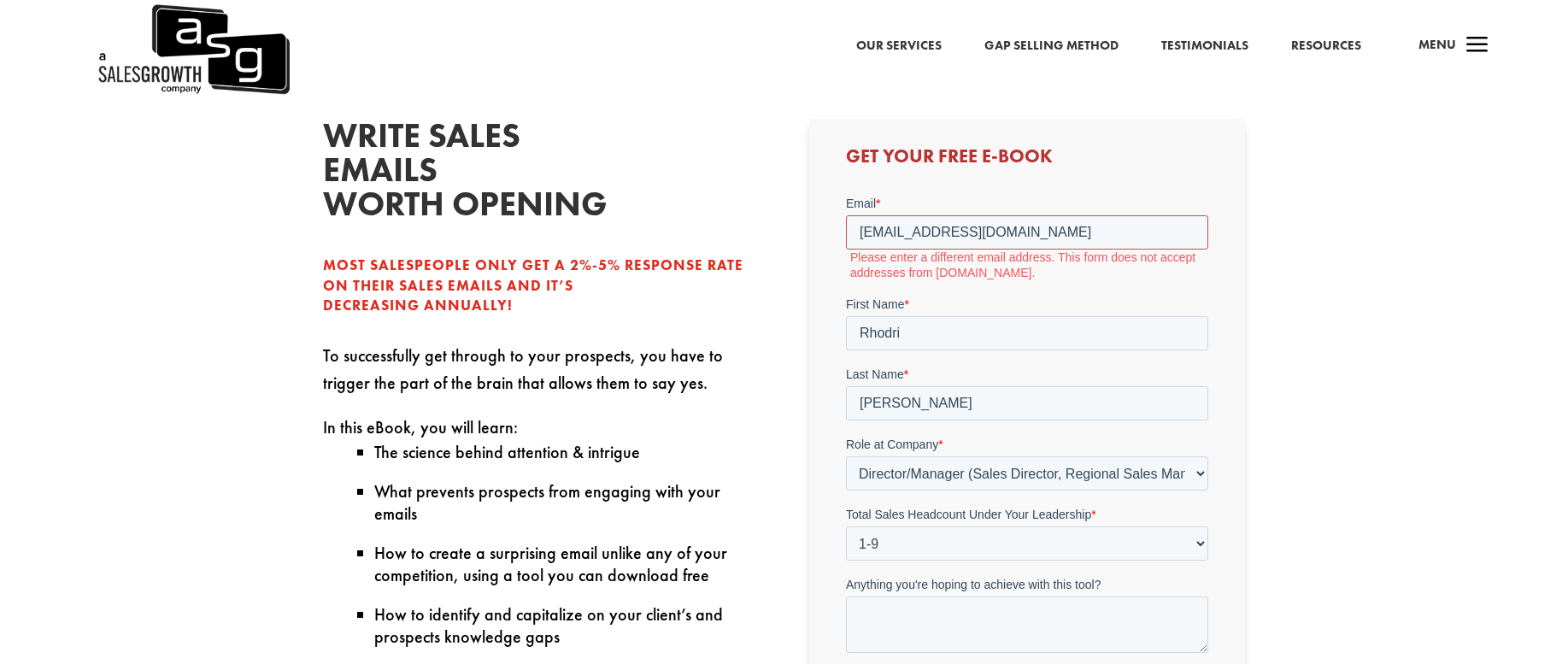 click on "rhodigi@gmail.com" at bounding box center [1027, 232] 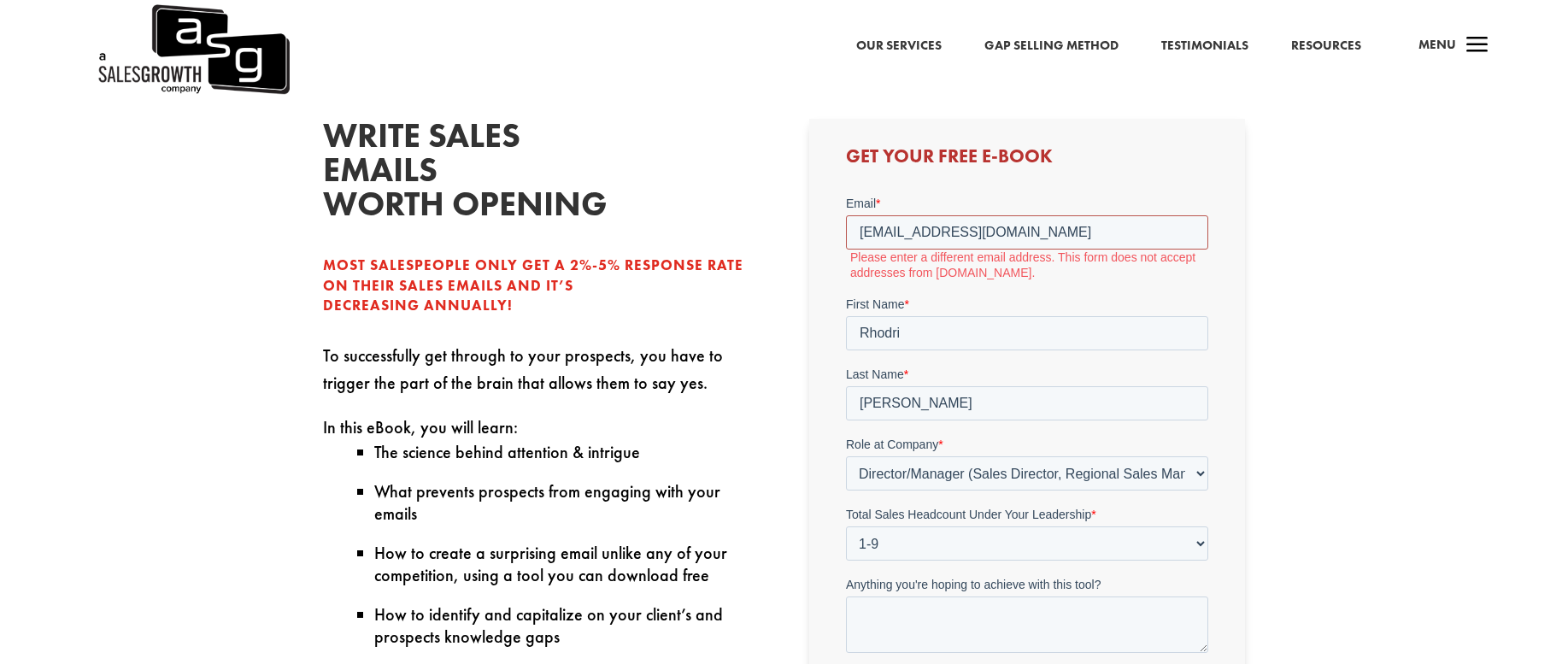 type on "[EMAIL_ADDRESS][PERSON_NAME][DOMAIN_NAME]" 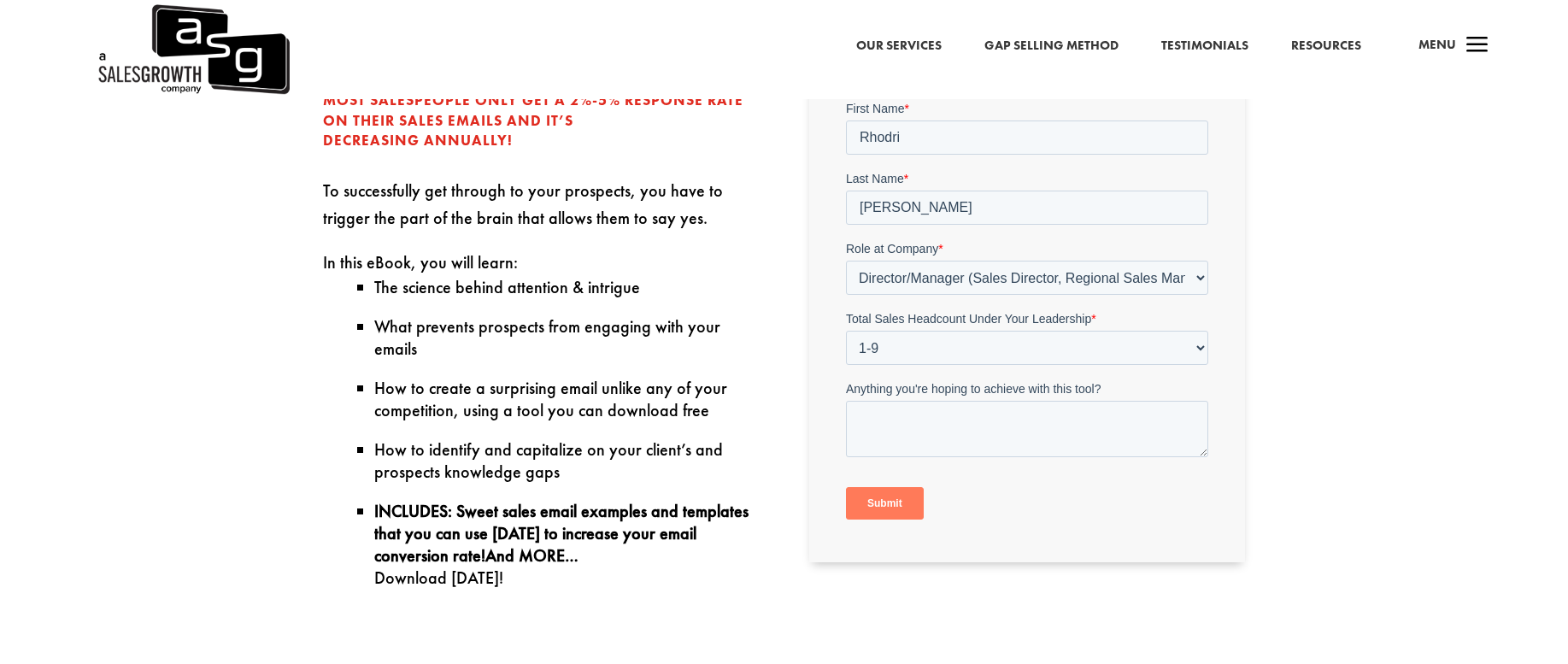 scroll, scrollTop: 689, scrollLeft: 0, axis: vertical 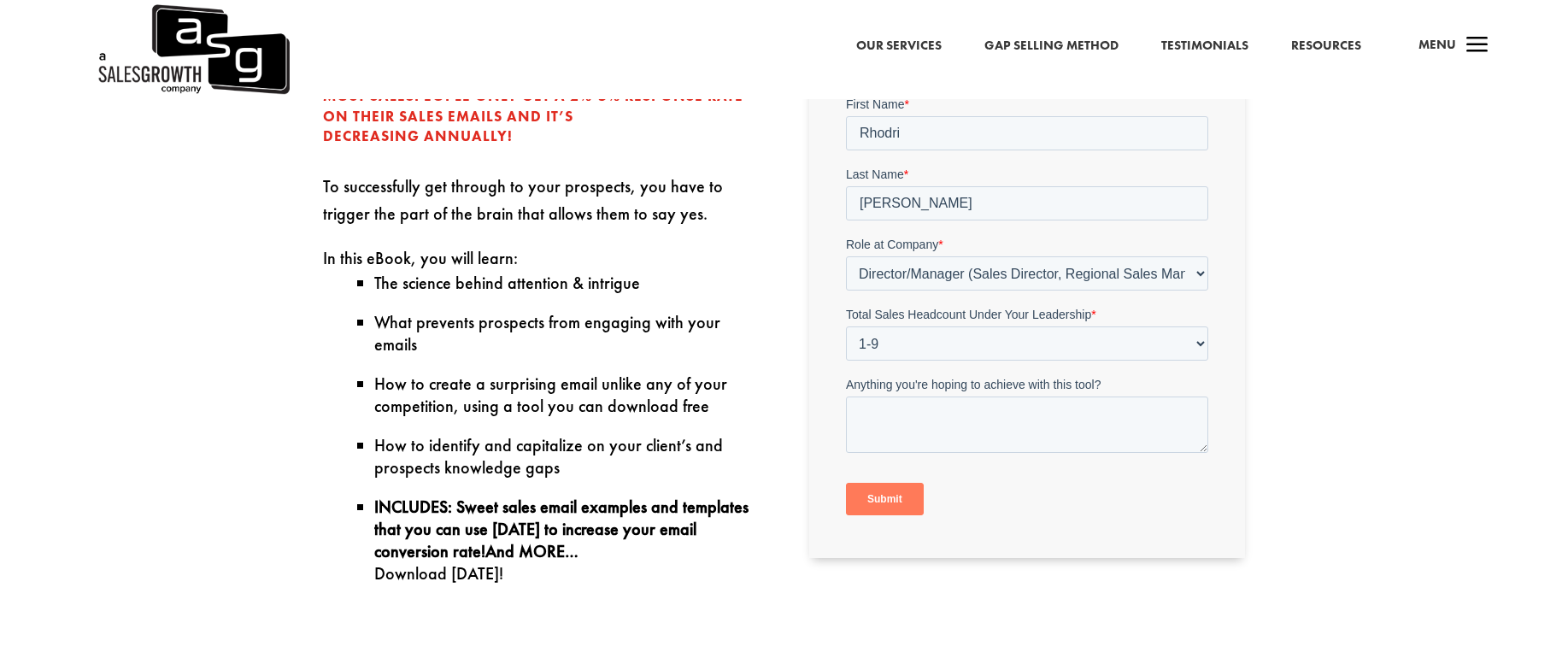 click on "Submit" at bounding box center (884, 499) 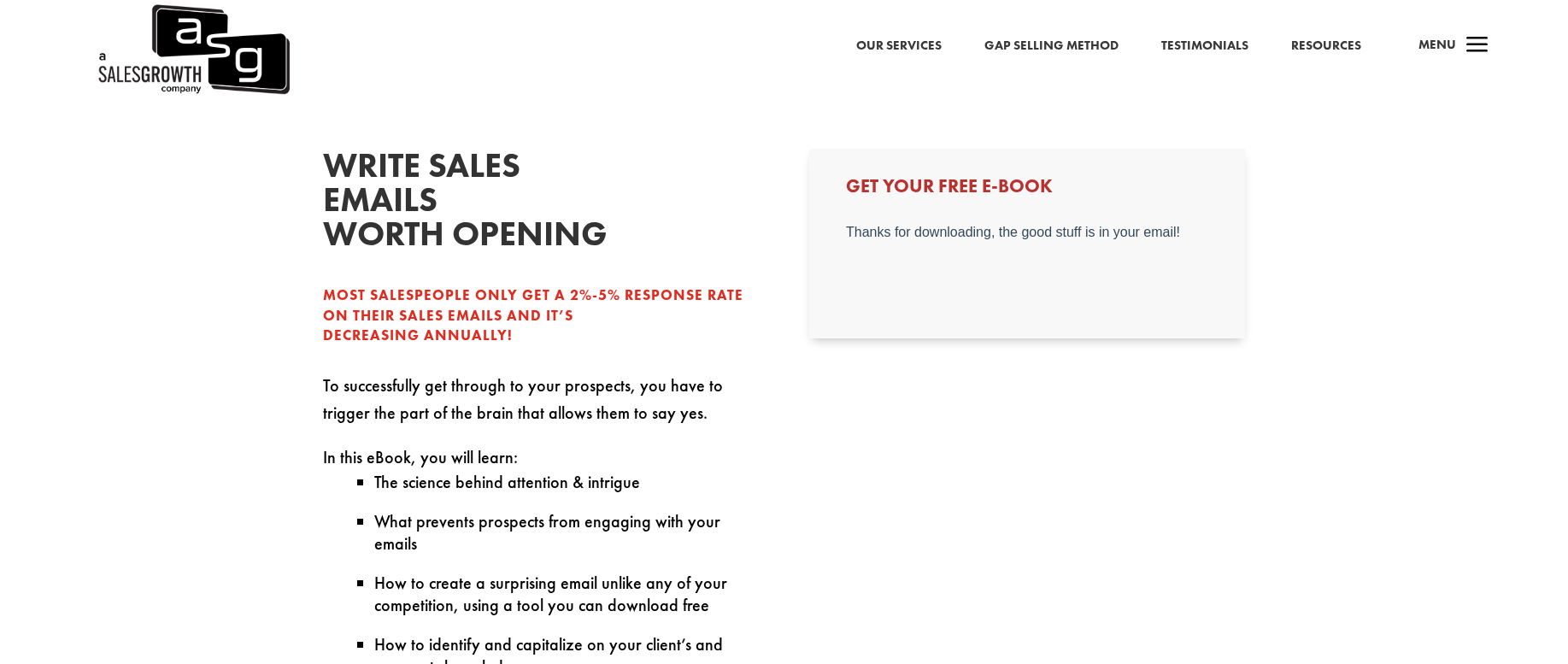 scroll, scrollTop: 488, scrollLeft: 0, axis: vertical 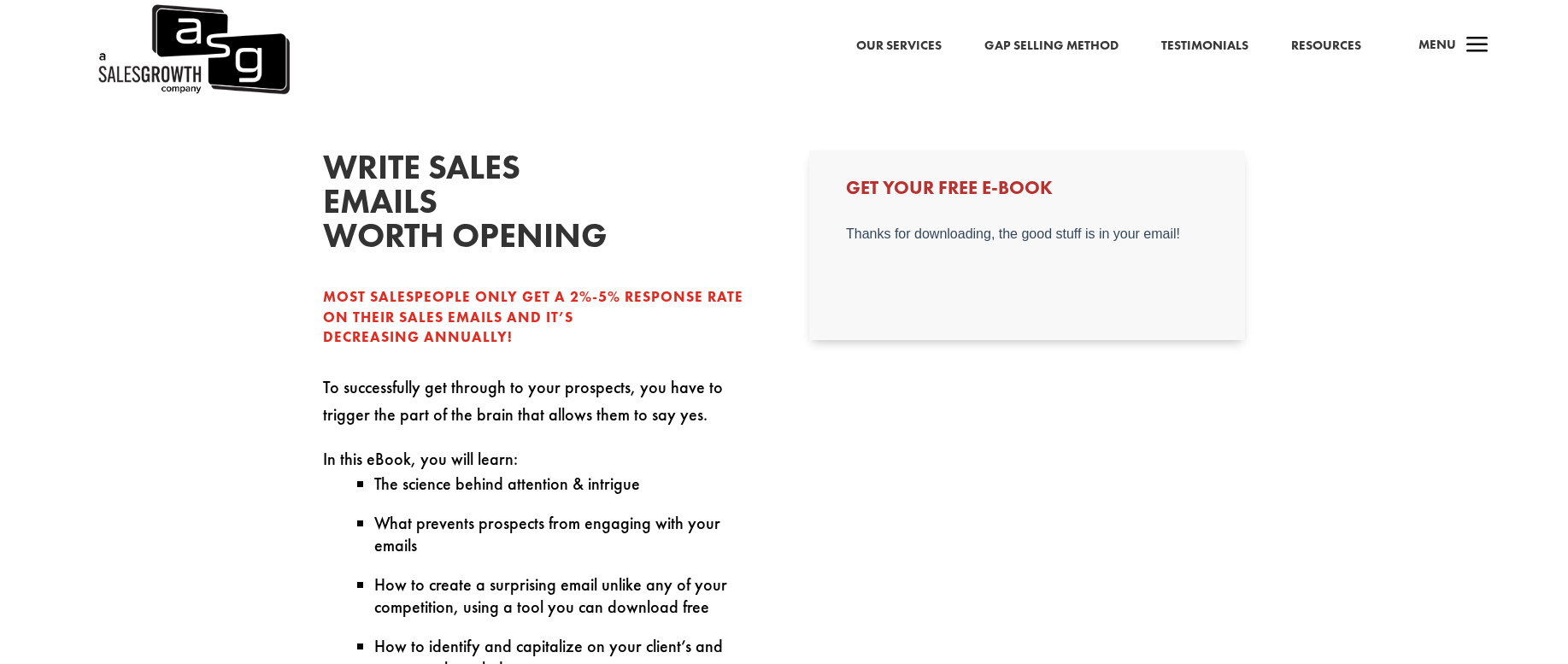 click on "Resources" at bounding box center (1326, 46) 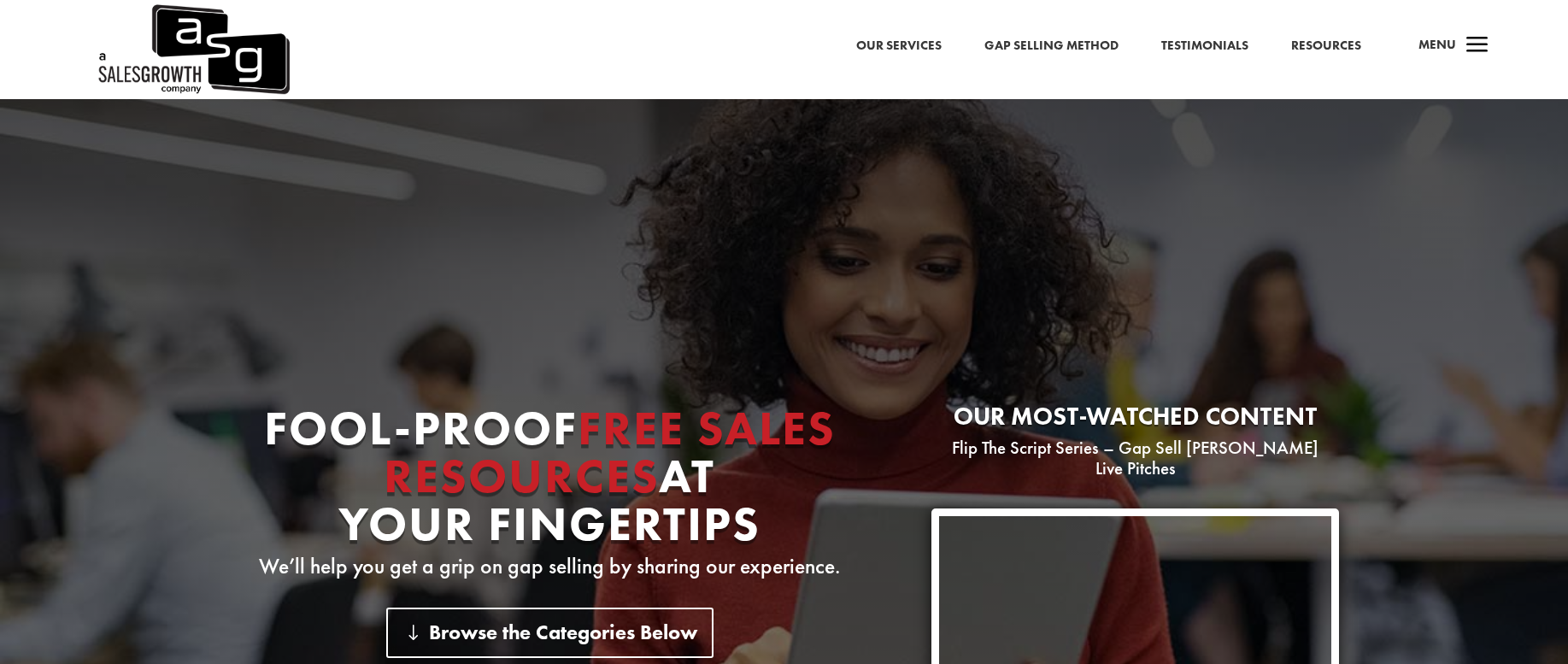 scroll, scrollTop: 0, scrollLeft: 0, axis: both 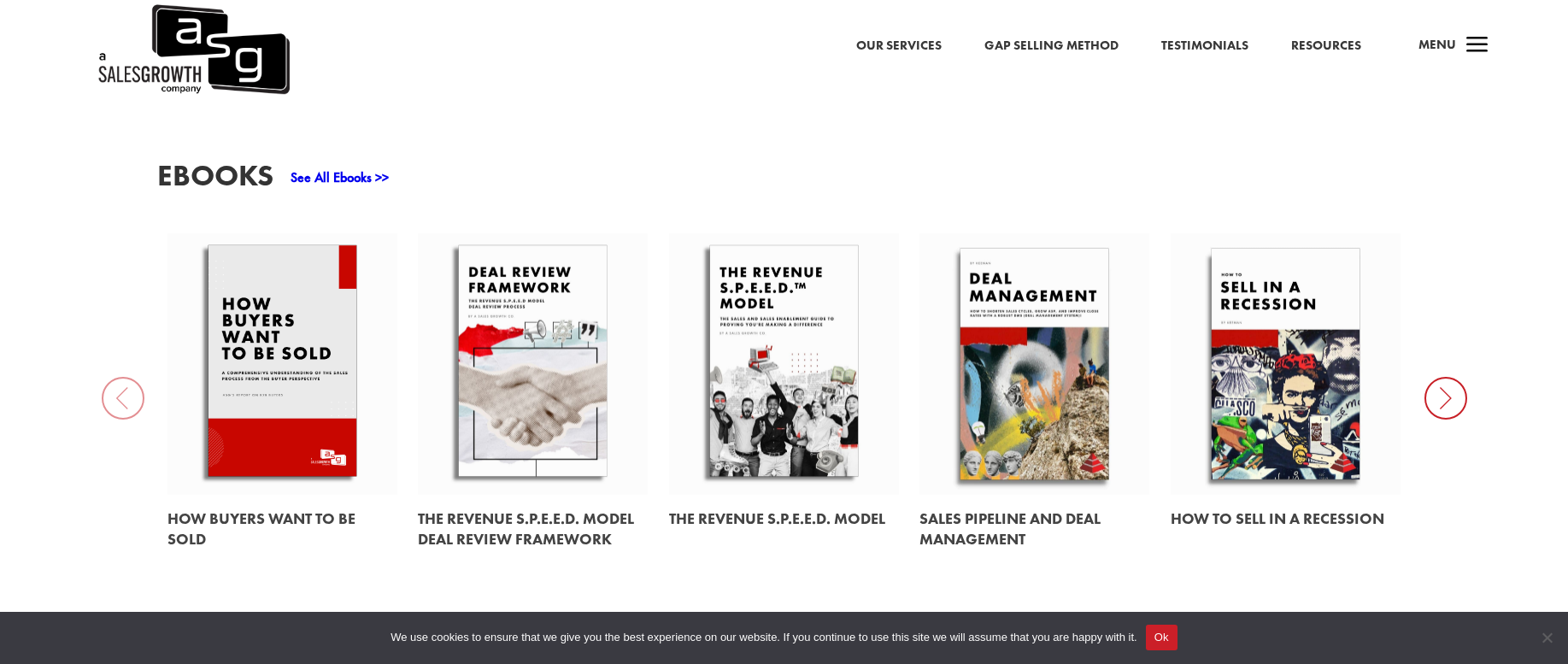 click at bounding box center [784, 519] 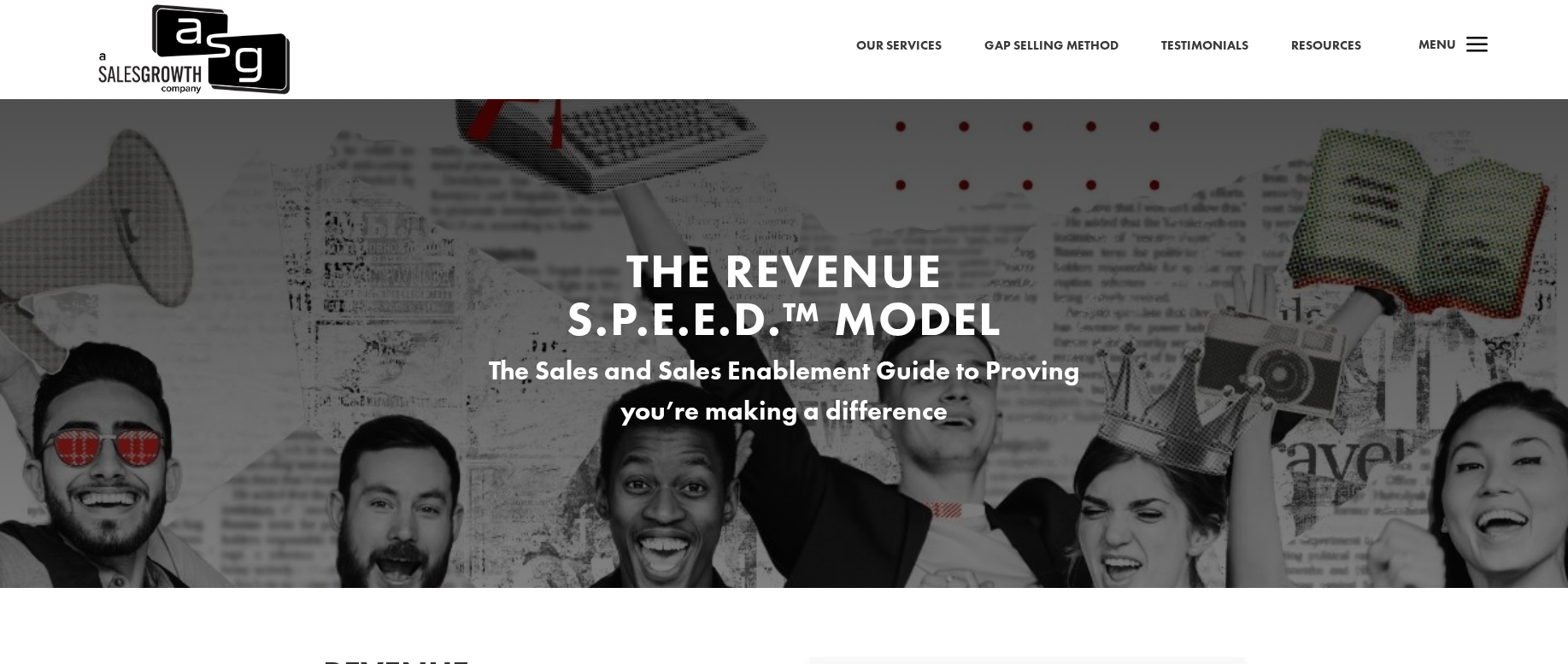 scroll, scrollTop: 0, scrollLeft: 0, axis: both 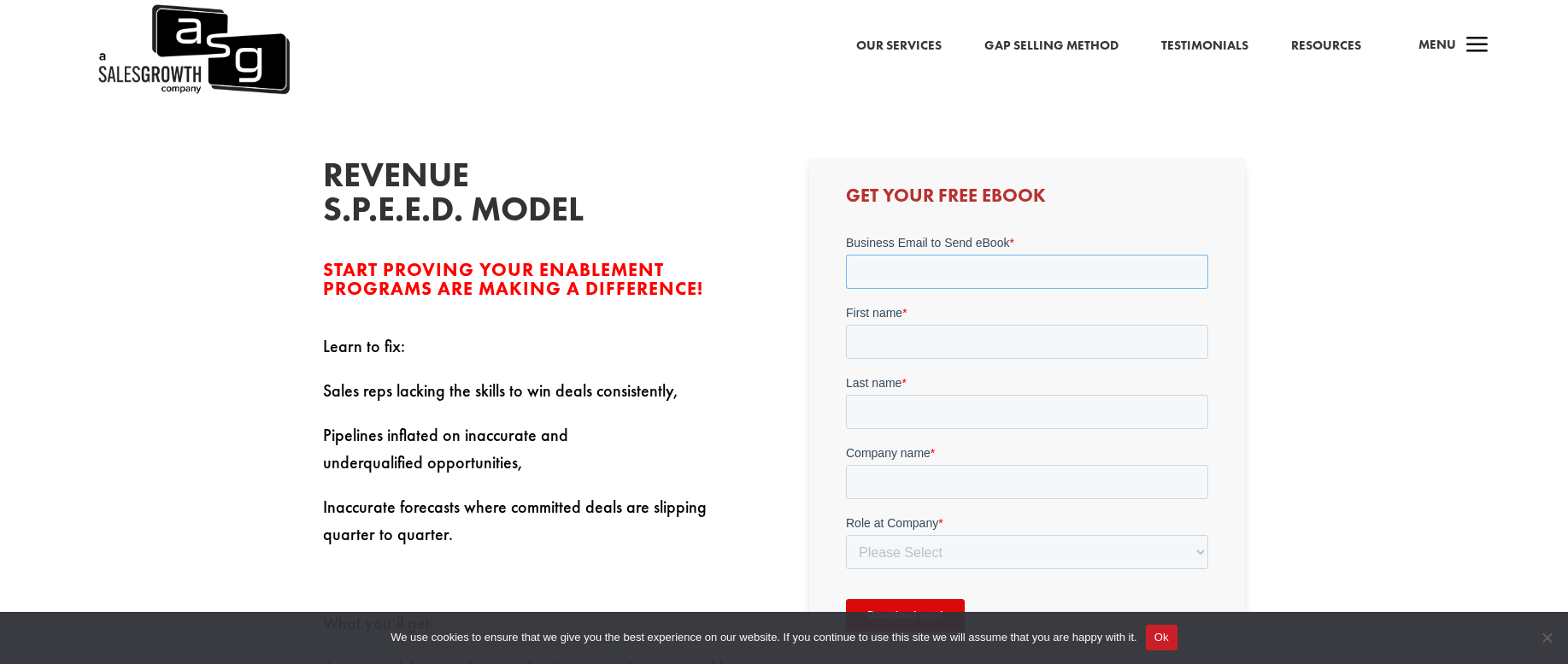 click on "Business Email to Send eBook *" at bounding box center [1027, 272] 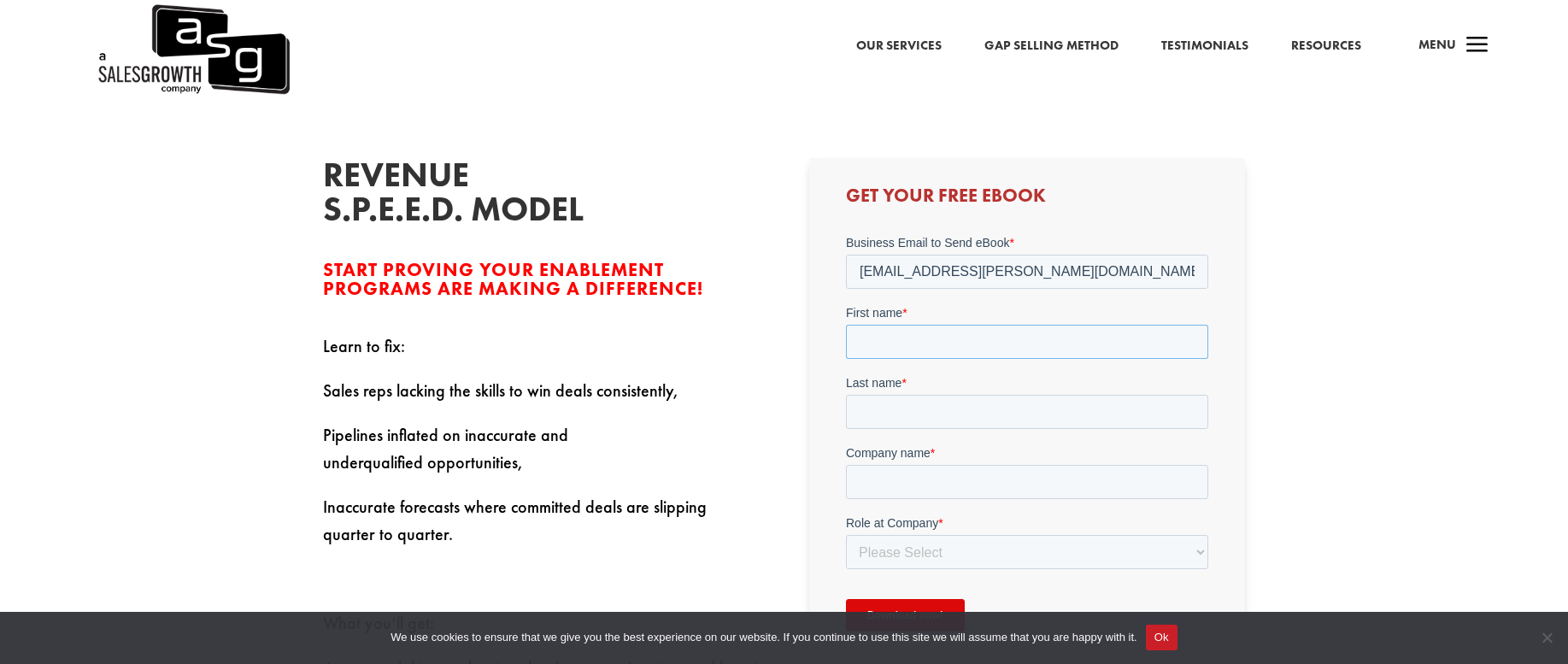 type on "Rhodri" 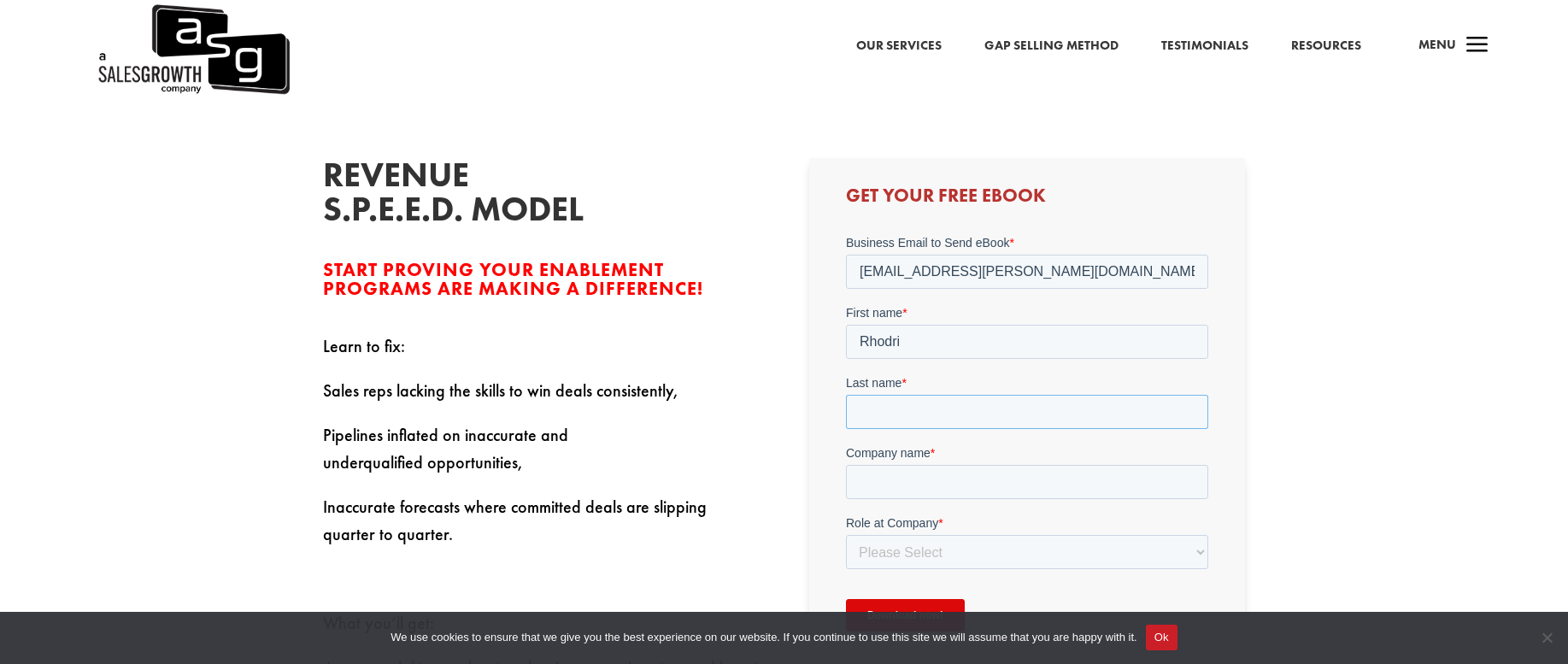 type on "Williams" 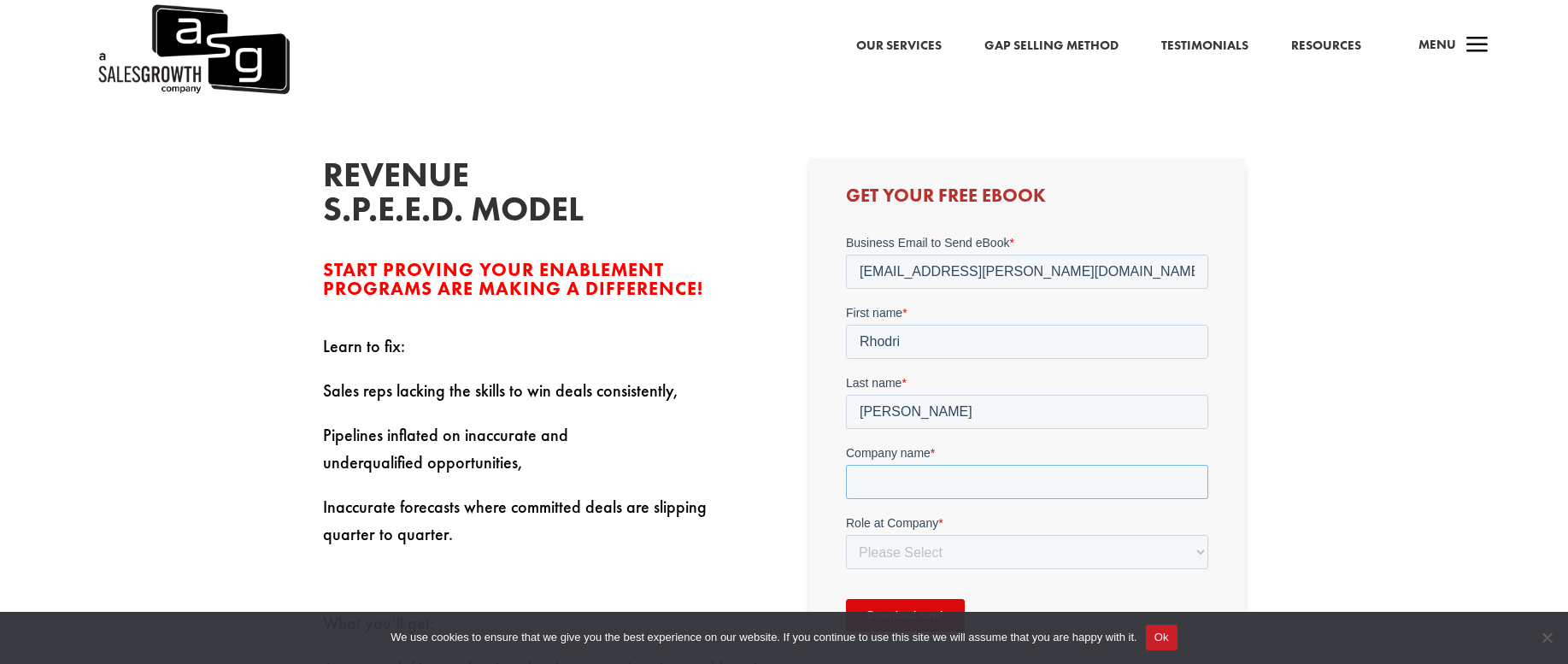 type on "Roddy Digital" 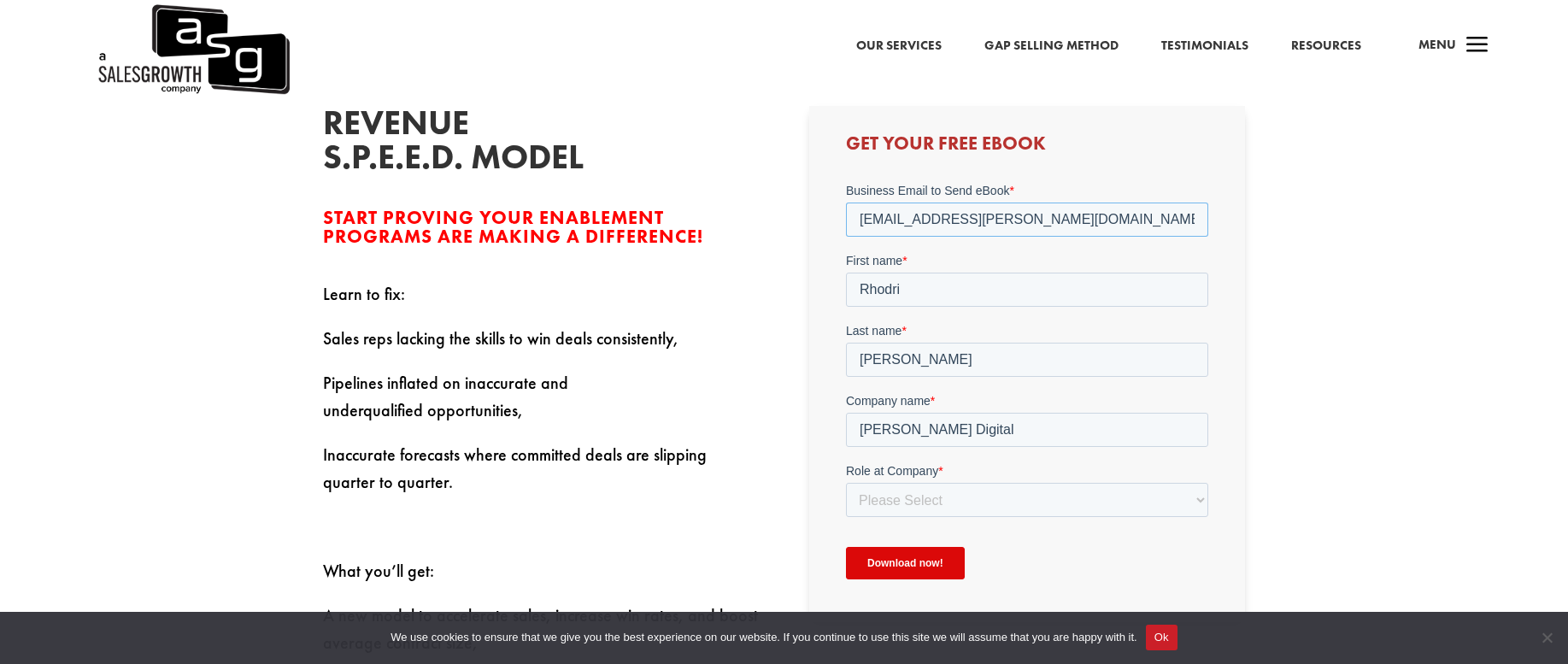 scroll, scrollTop: 564, scrollLeft: 0, axis: vertical 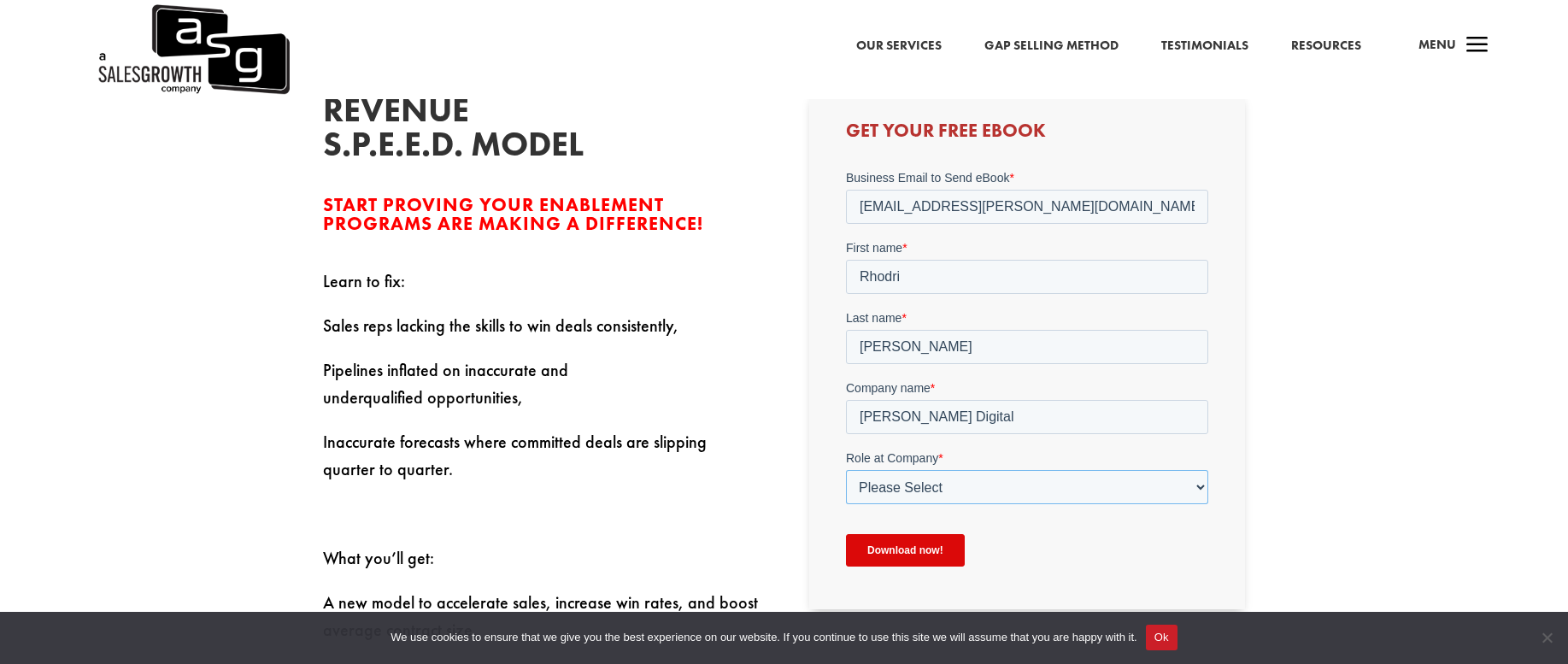 click on "Please Select C-Level (CRO, CSO, etc) Senior Leadership (VP of Sales, VP of Enablement, etc) Director/Manager (Sales Director, Regional Sales Manager, etc) Individual Contributor (AE, SDR, CSM, etc) Other" at bounding box center [1027, 487] 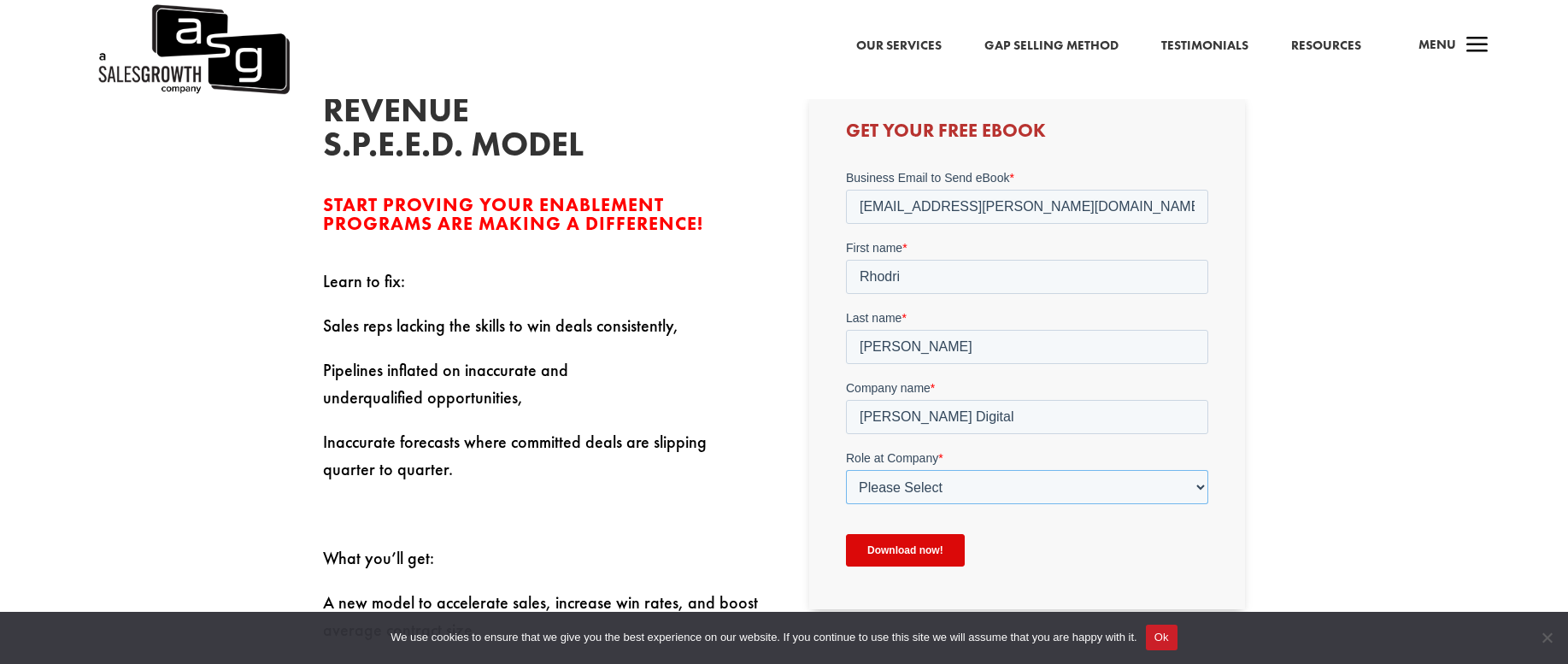 select on "Director/Manager (Sales Director, Regional Sales Manager, etc)" 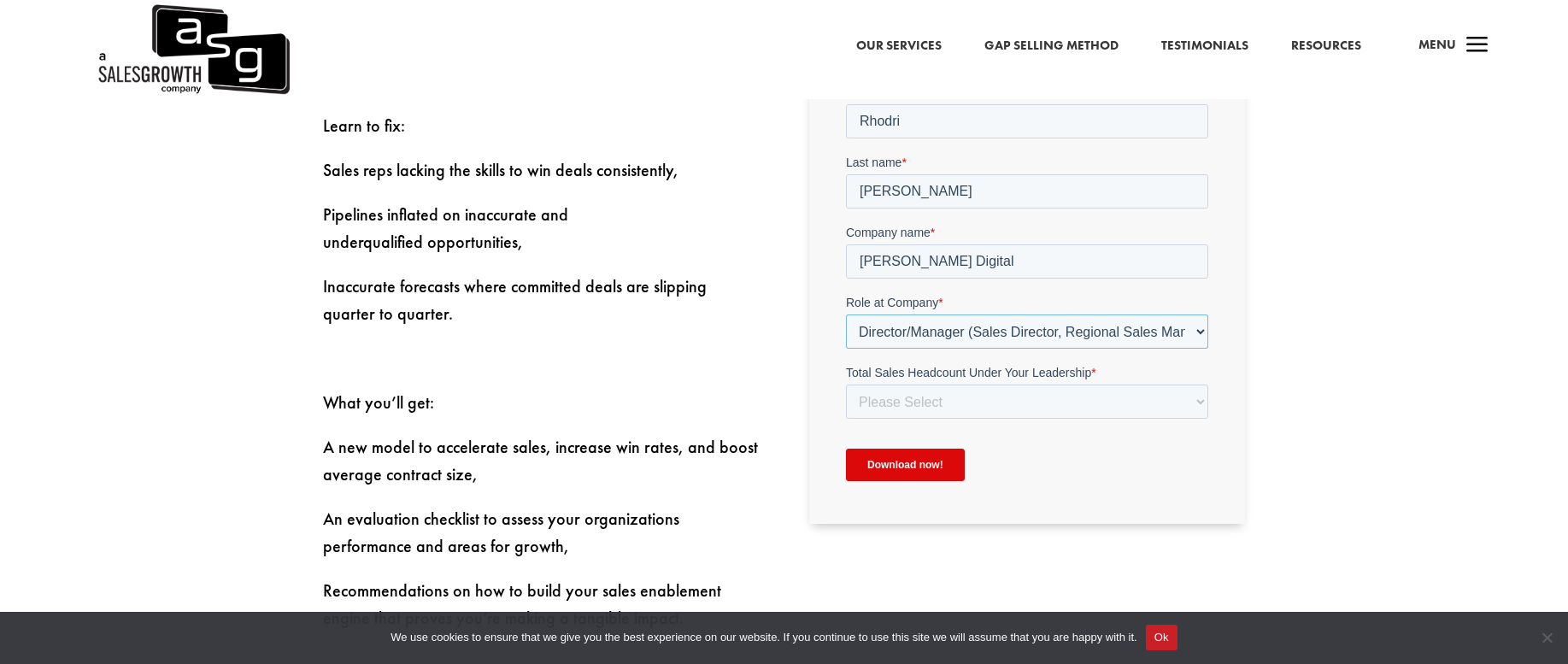 scroll, scrollTop: 725, scrollLeft: 0, axis: vertical 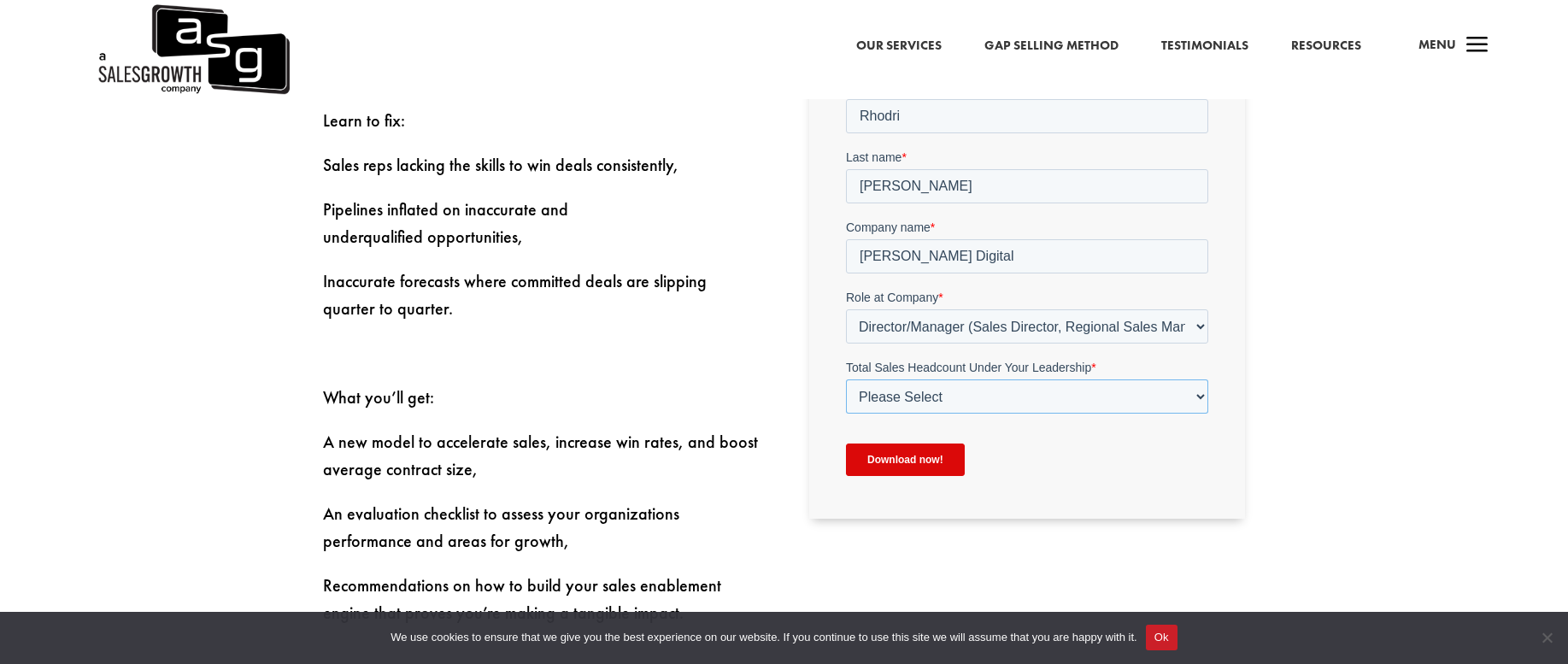 click on "Please Select Just Me 1-9 10-19 20-49 50-99 100+" at bounding box center (1027, 397) 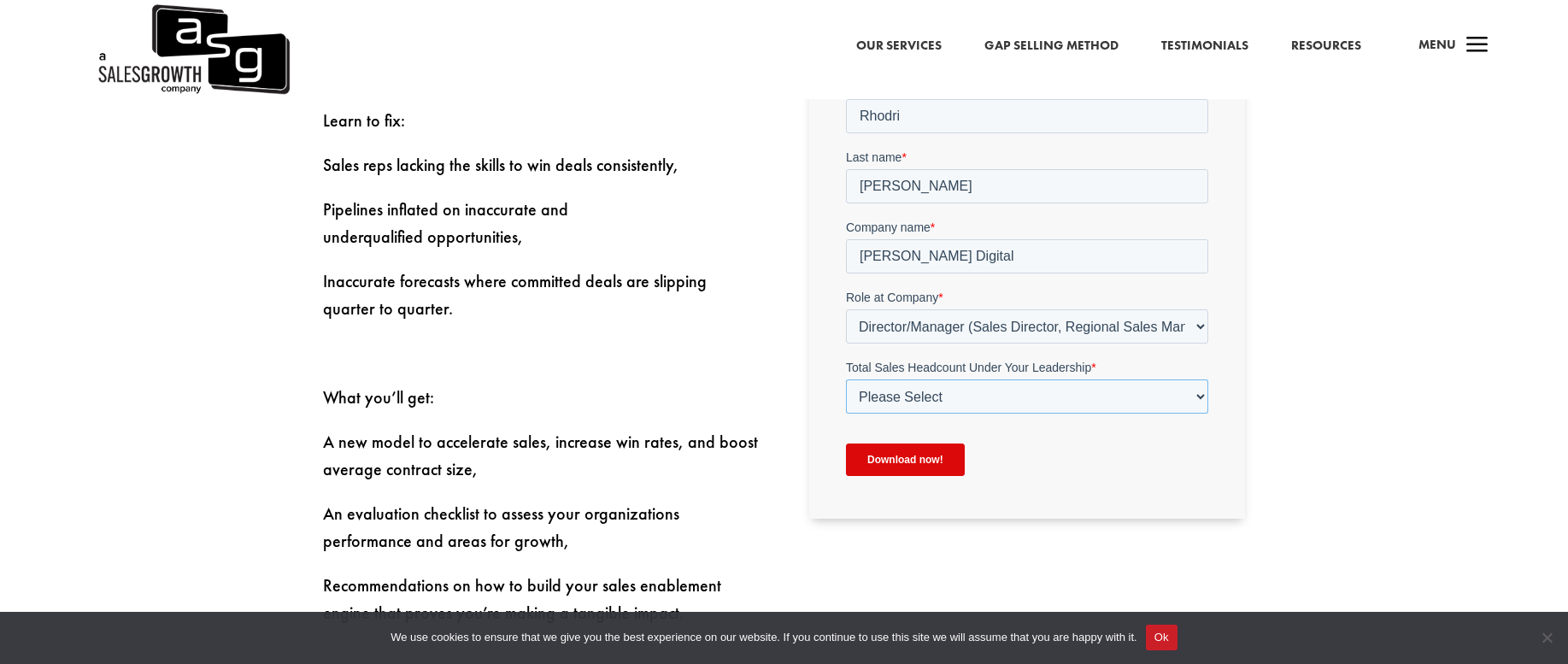 select on "1-9" 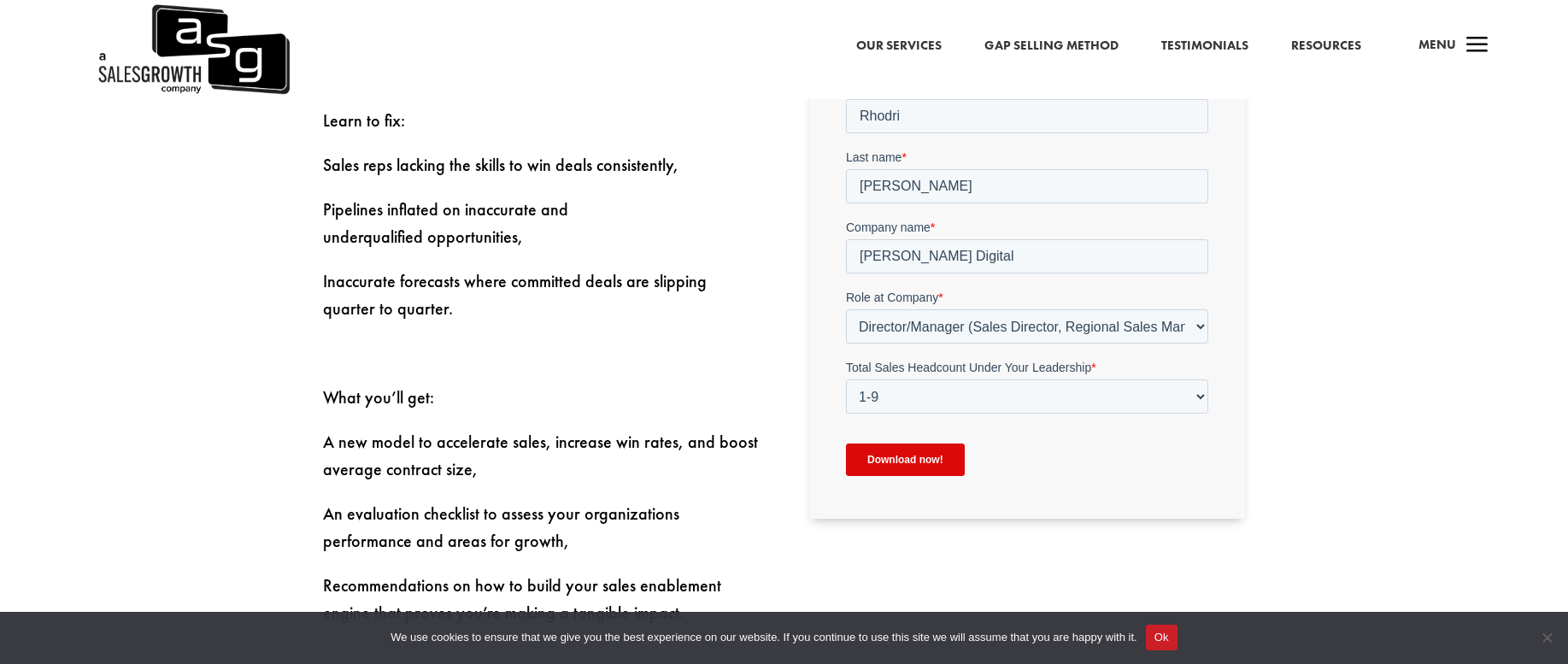 click on "Download now!" at bounding box center [905, 460] 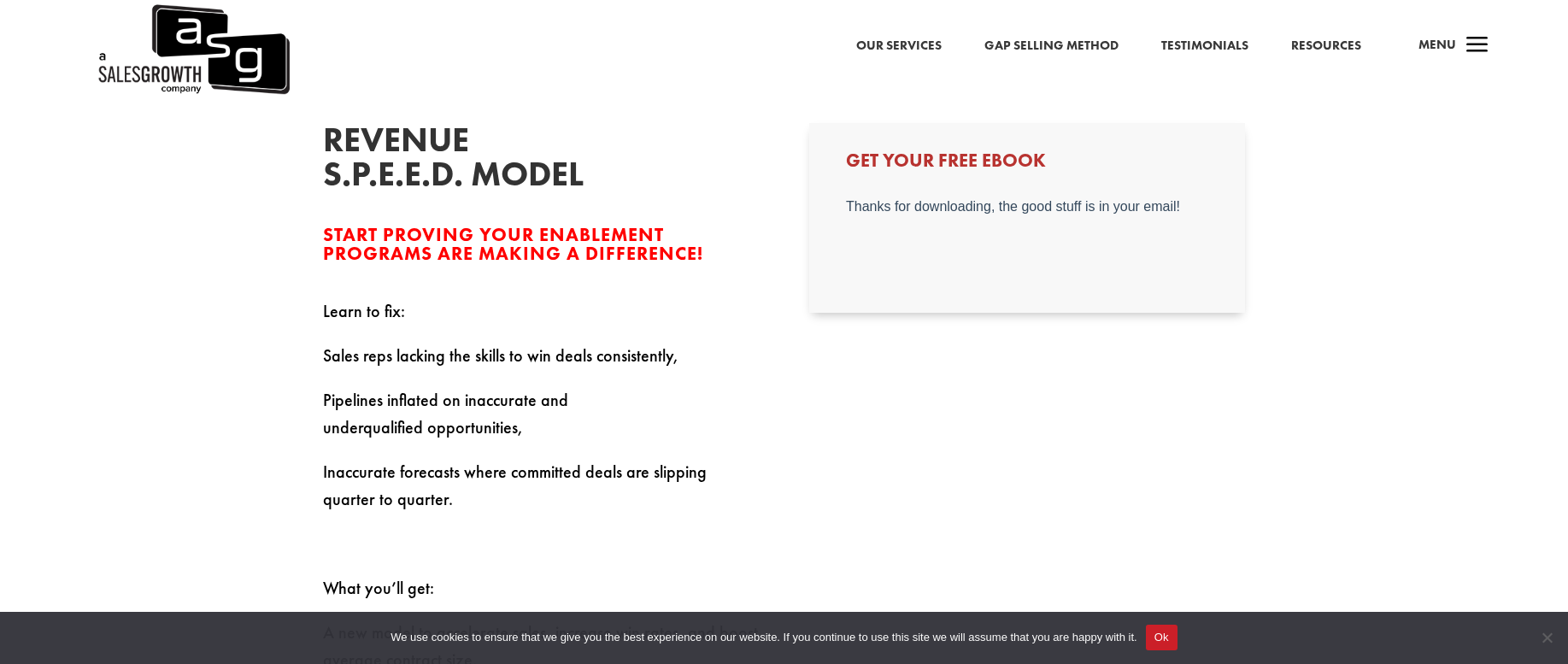 scroll, scrollTop: 0, scrollLeft: 0, axis: both 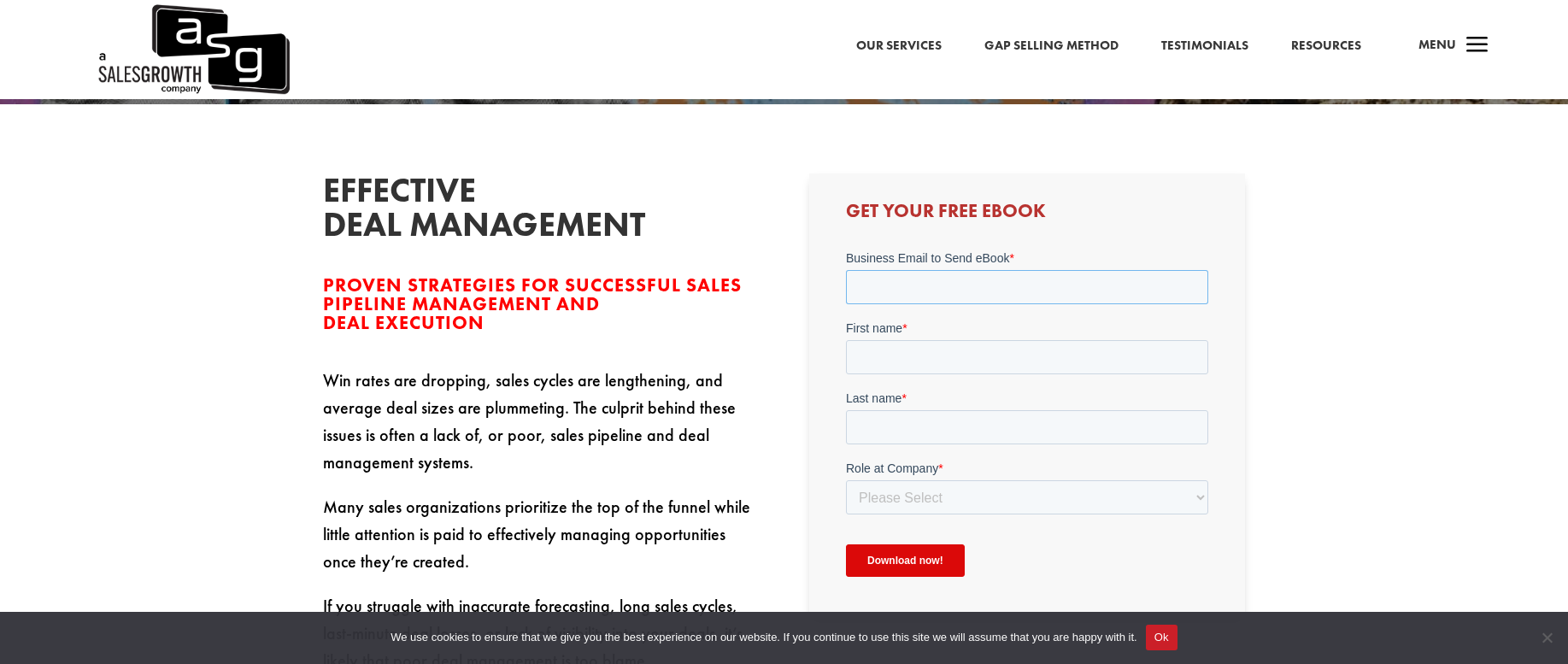 click on "Business Email to Send eBook *" at bounding box center [1027, 287] 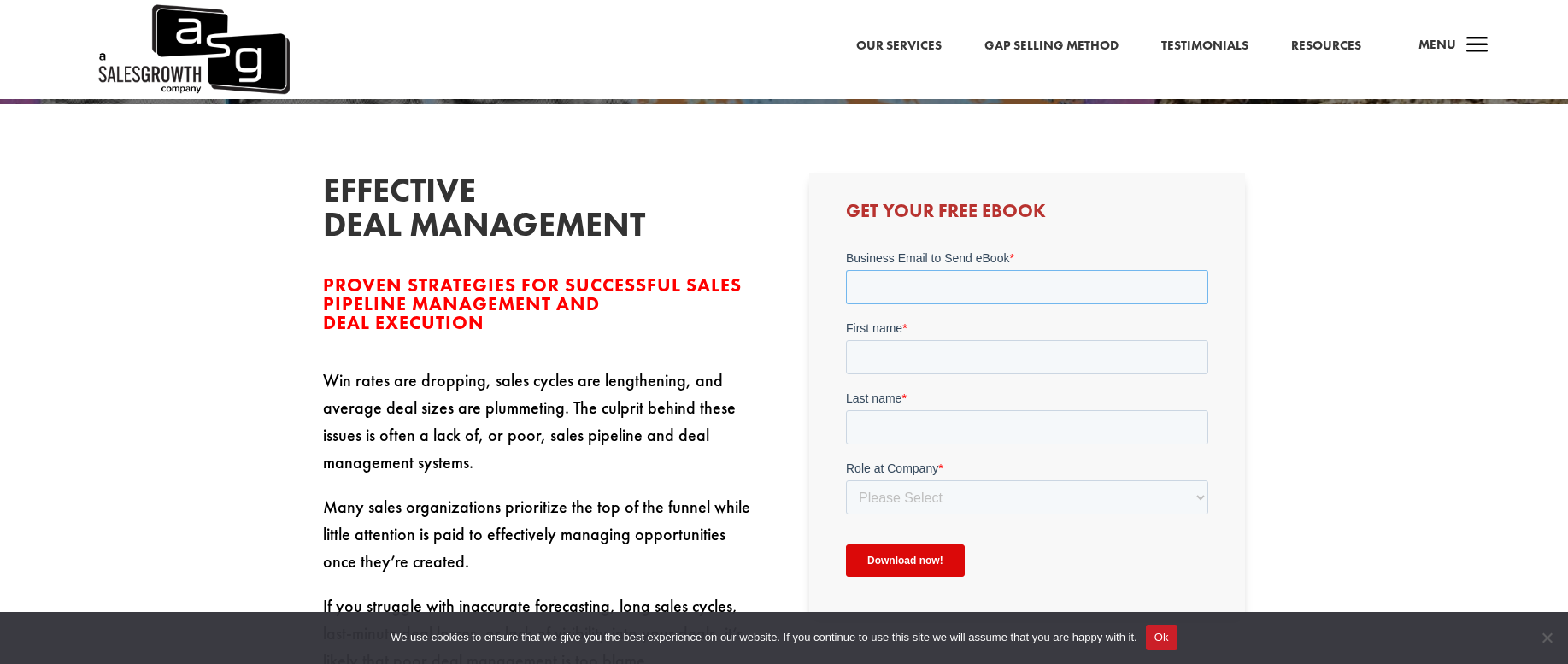 type on "[EMAIL_ADDRESS][PERSON_NAME][DOMAIN_NAME]" 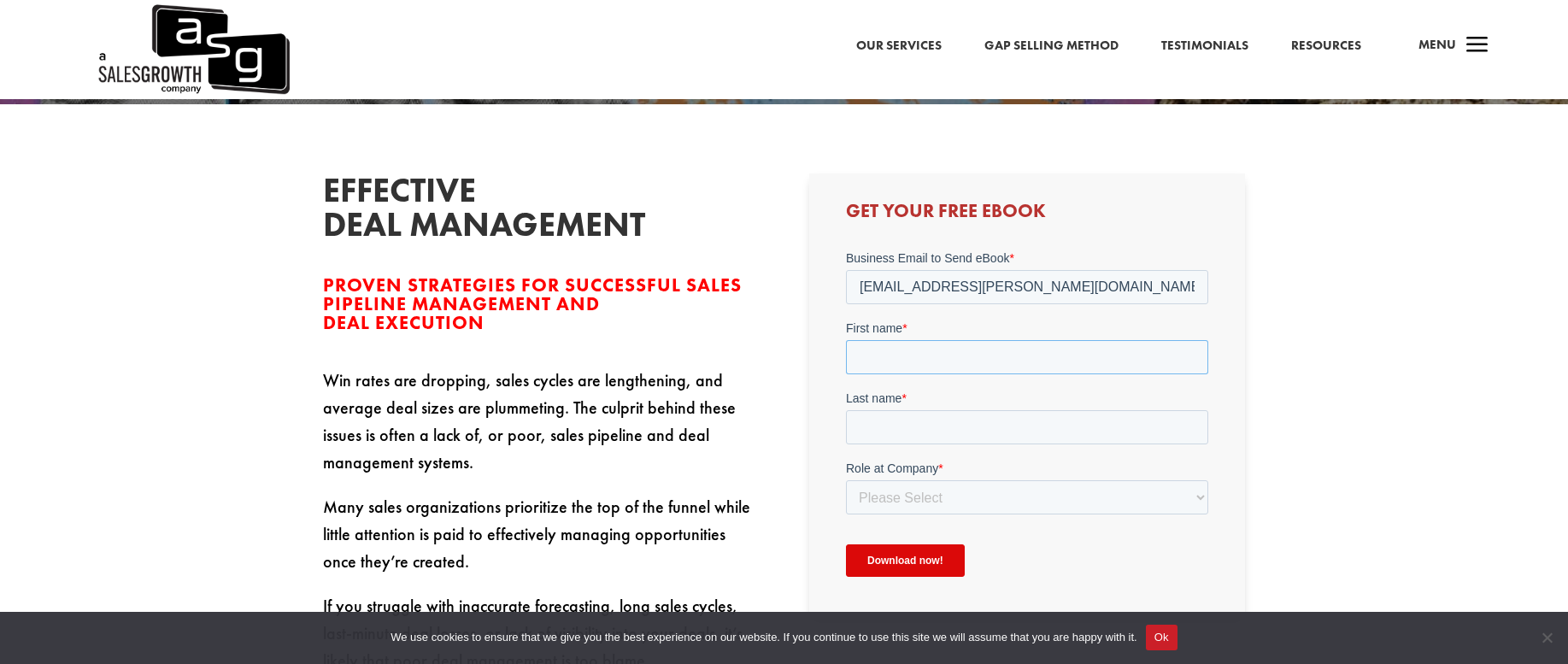 type on "Rhodri" 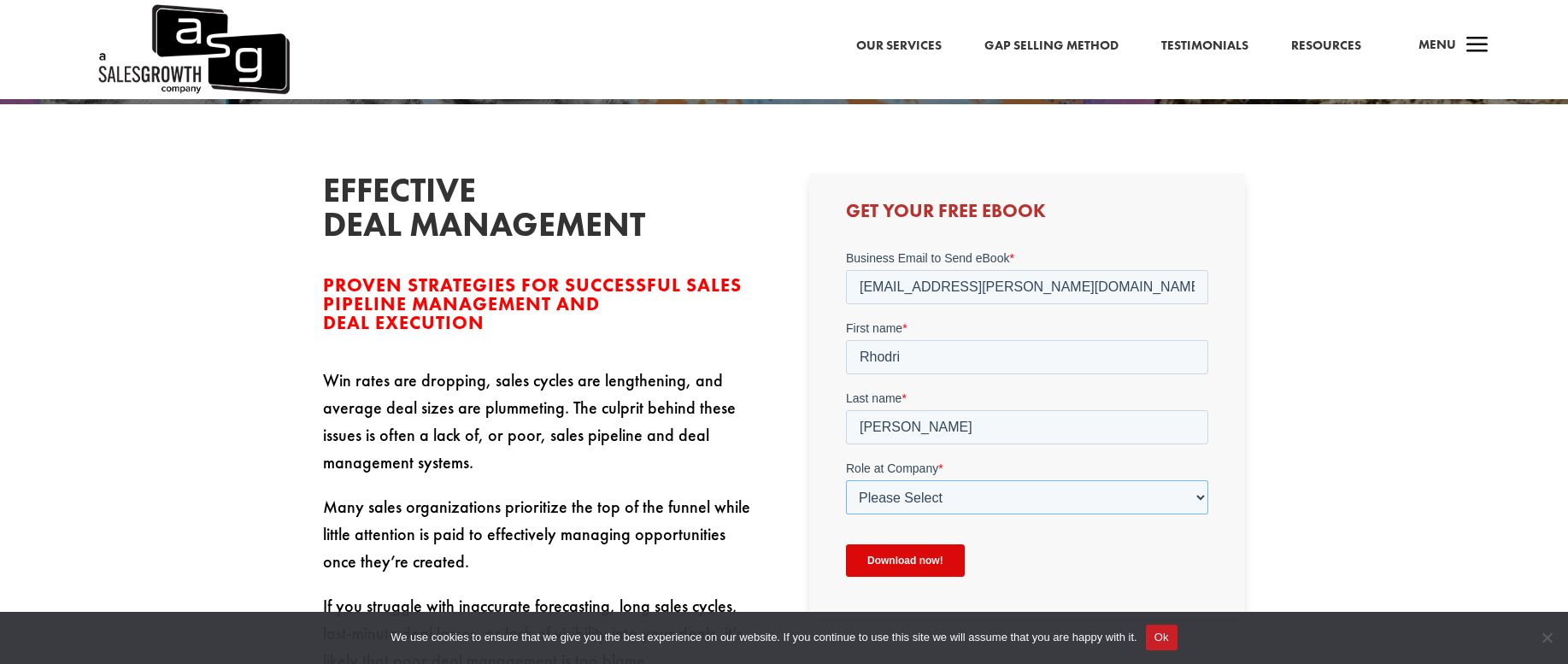 click on "Please Select C-Level (CRO, CSO, etc) Senior Leadership (VP of Sales, VP of Enablement, etc) Director/Manager (Sales Director, Regional Sales Manager, etc) Individual Contributor (AE, SDR, CSM, etc) Other" at bounding box center (1027, 497) 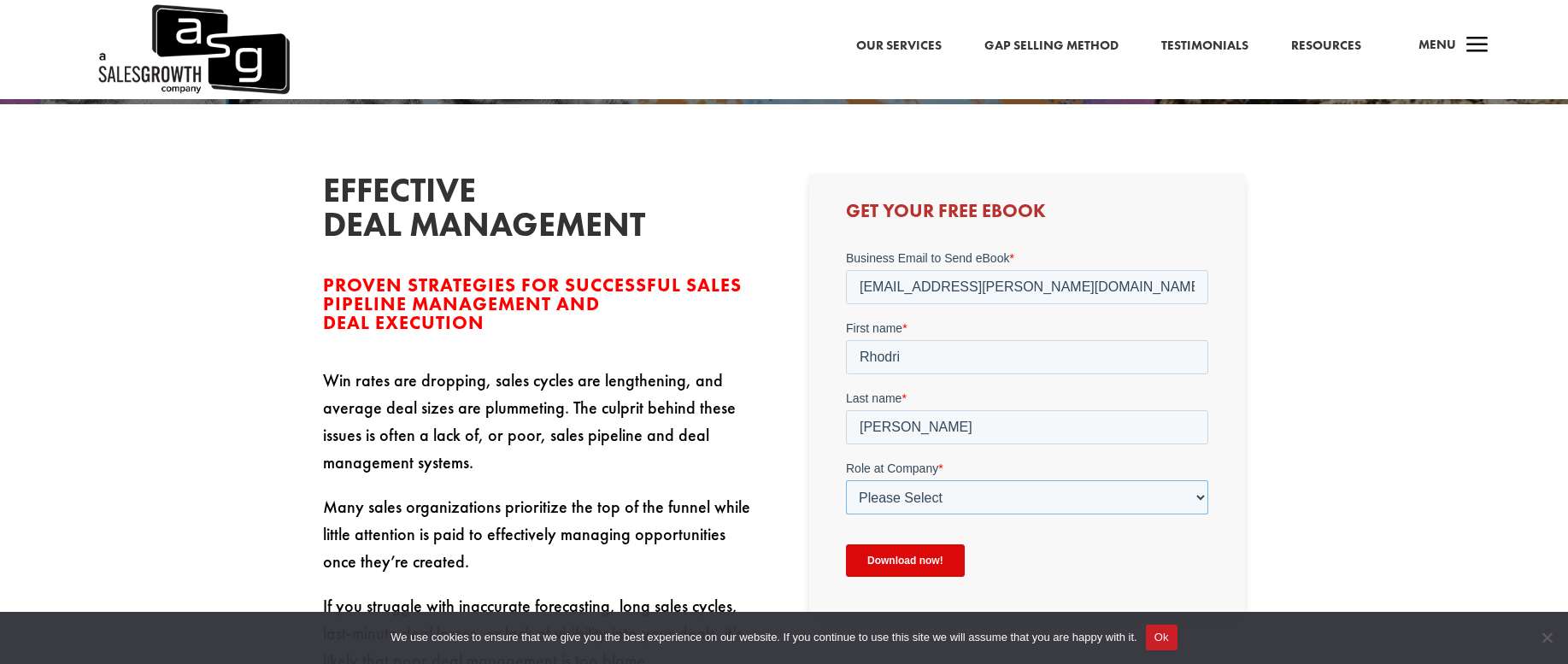 select on "Director/Manager (Sales Director, Regional Sales Manager, etc)" 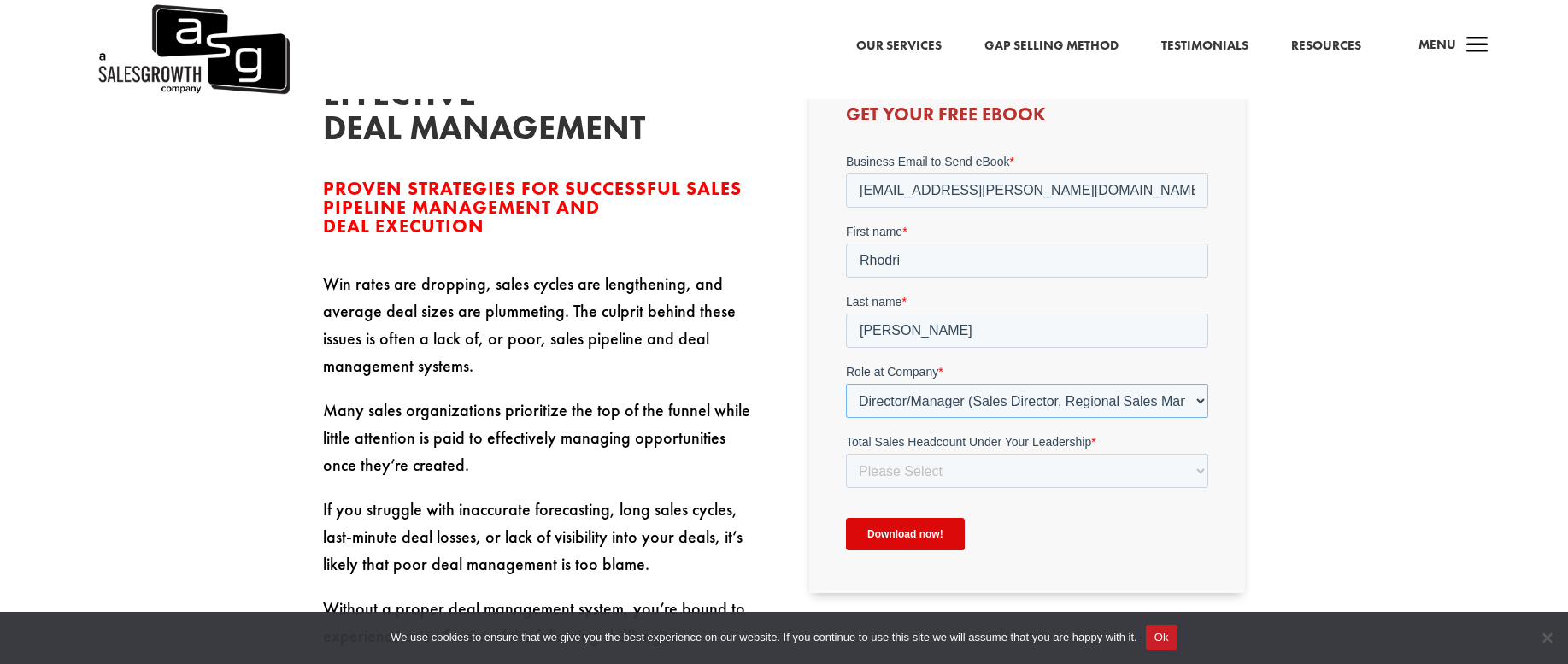 scroll, scrollTop: 590, scrollLeft: 0, axis: vertical 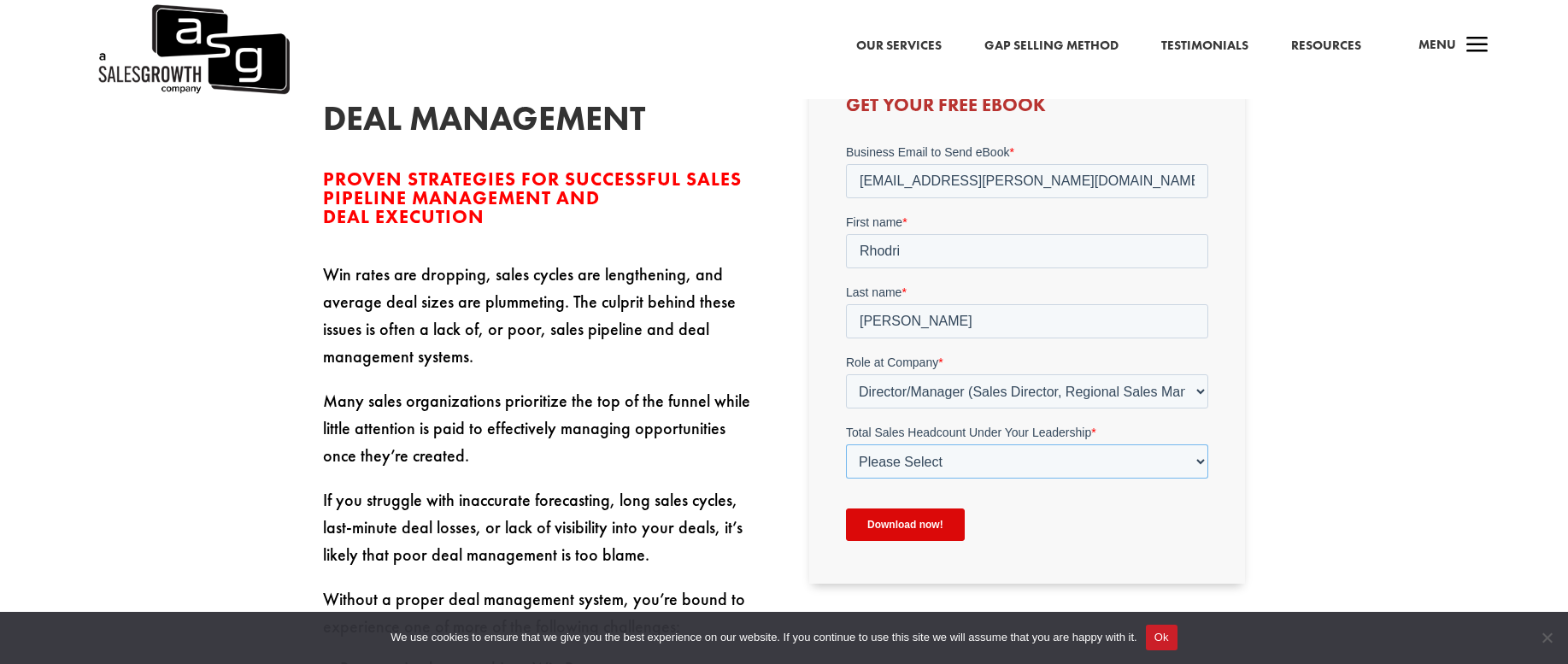 click on "Please Select Just Me 1-9 10-19 20-49 50-99 100+" at bounding box center (1027, 461) 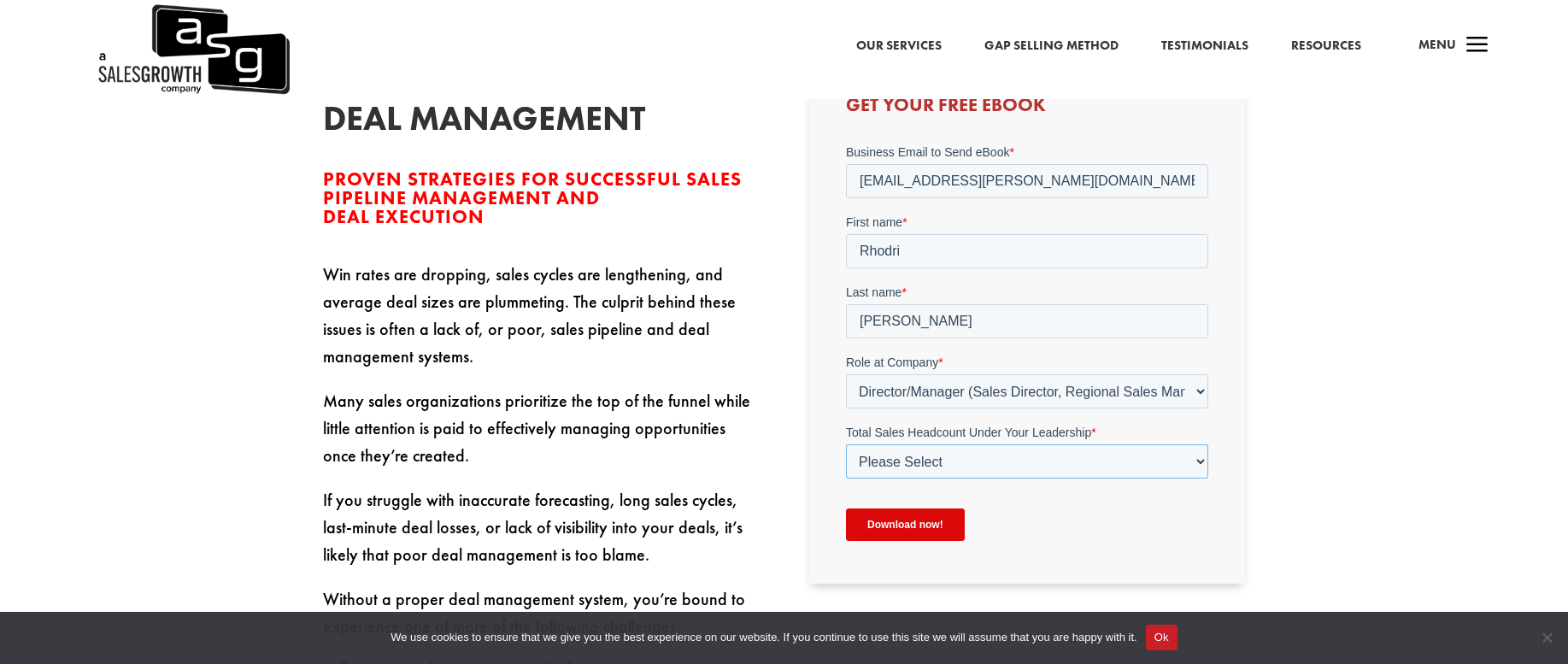 select on "1-9" 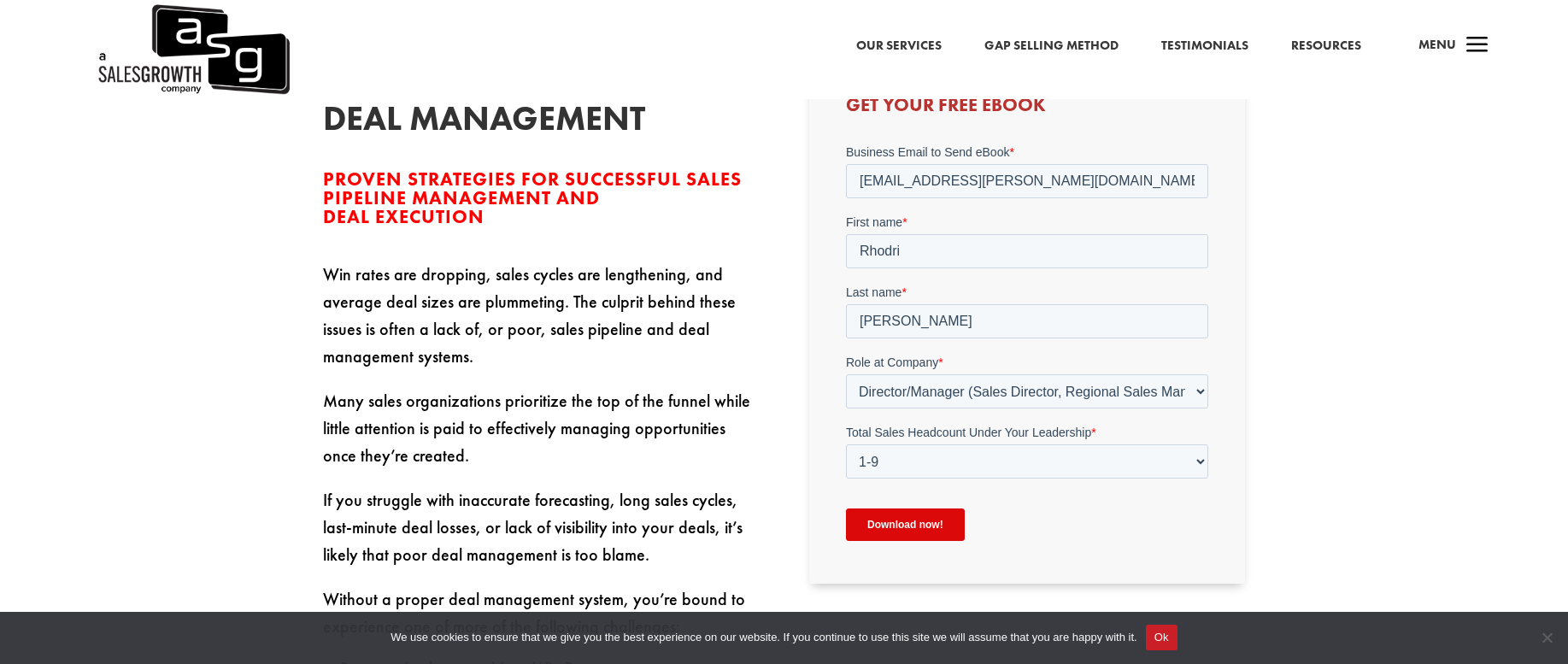 click on "Download now!" at bounding box center [905, 525] 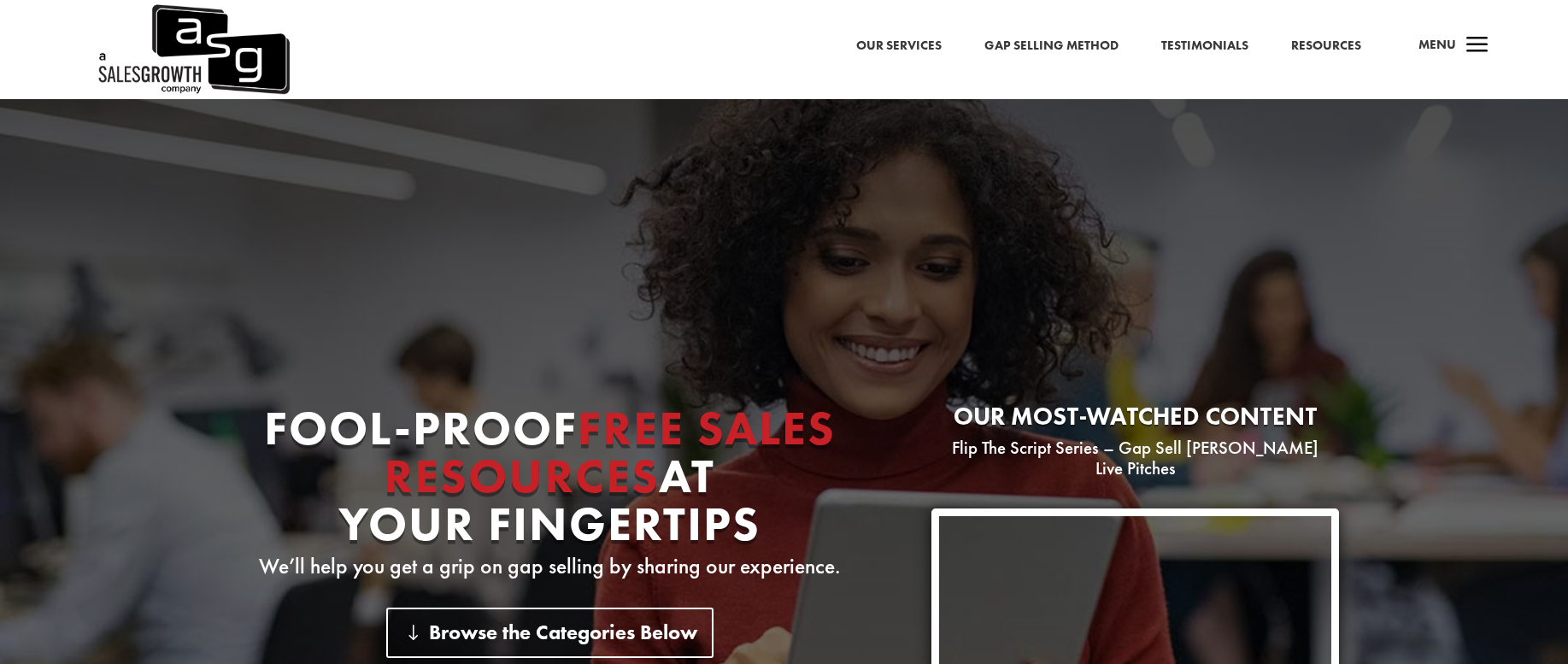 scroll, scrollTop: 0, scrollLeft: 0, axis: both 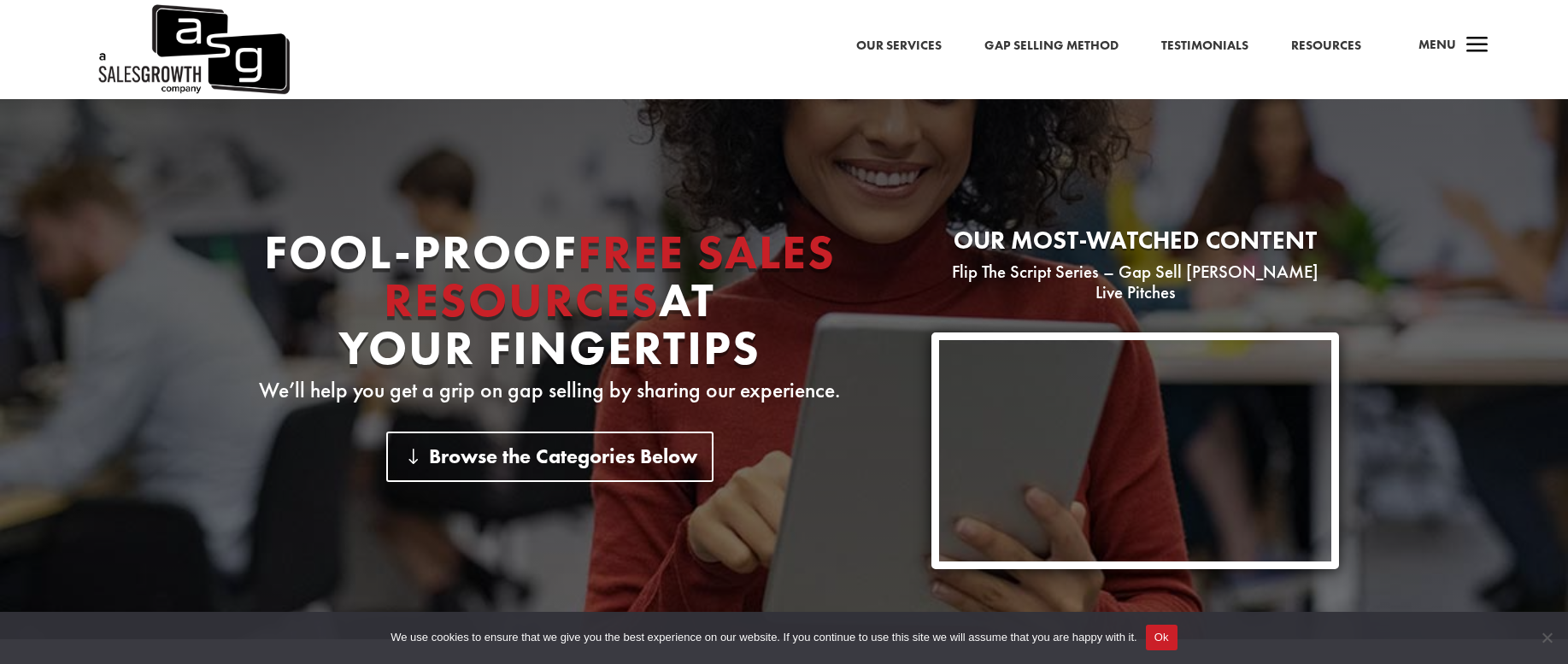 click on "Resources" at bounding box center (1326, 46) 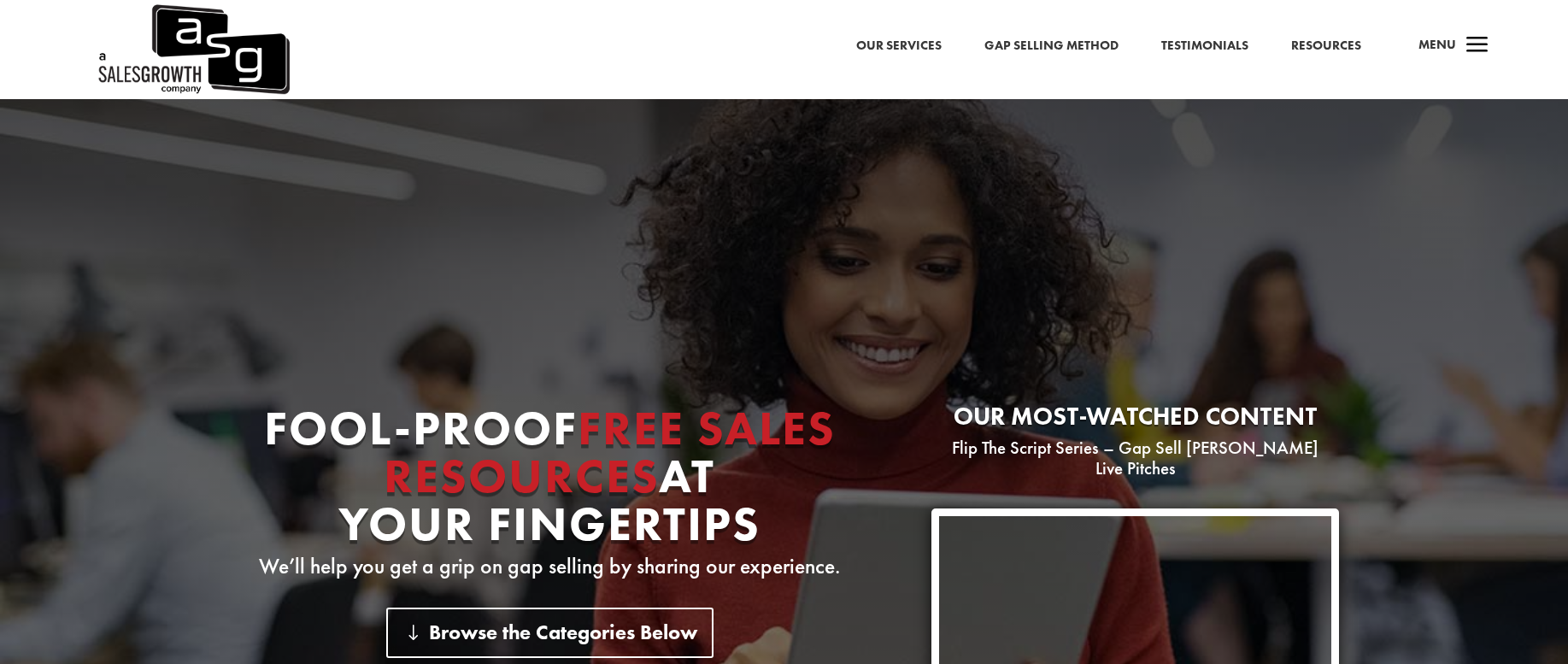 scroll, scrollTop: 0, scrollLeft: 0, axis: both 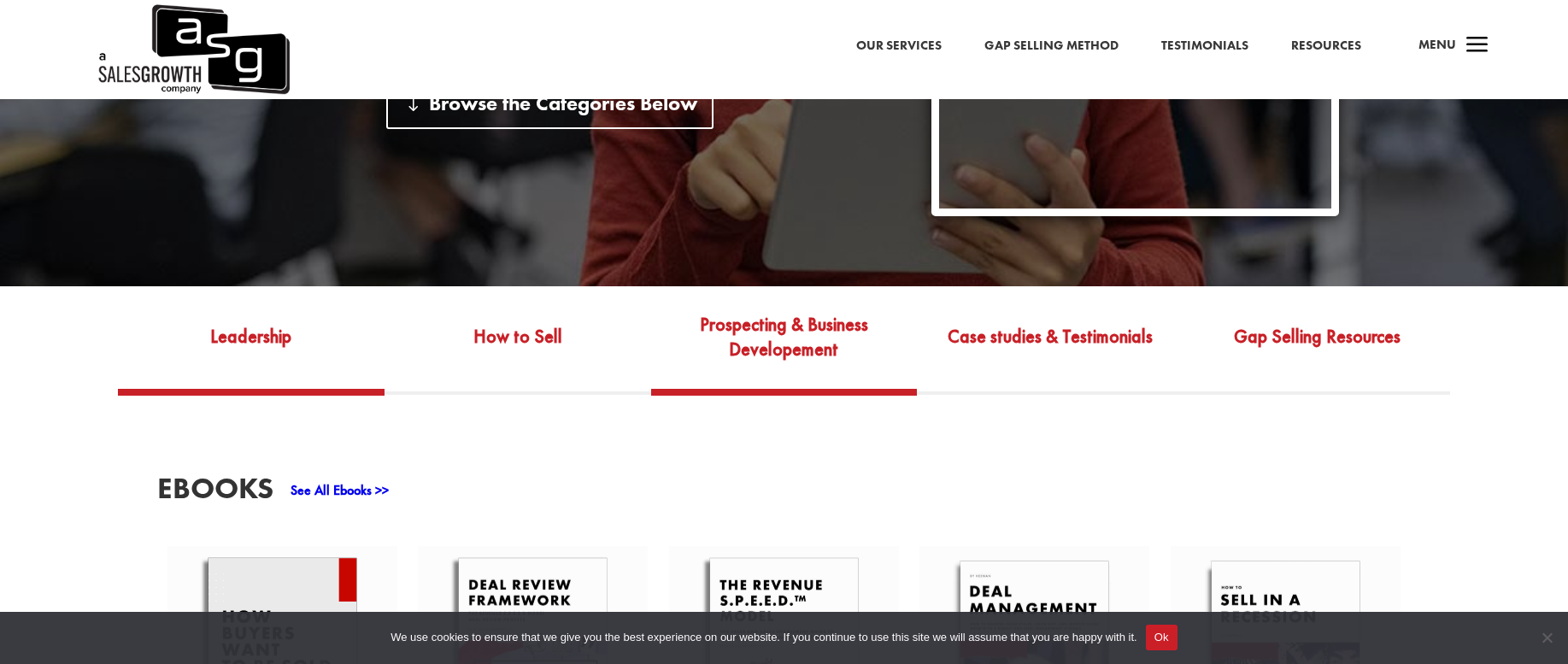 click on "Prospecting & Business Developement" at bounding box center (784, 350) 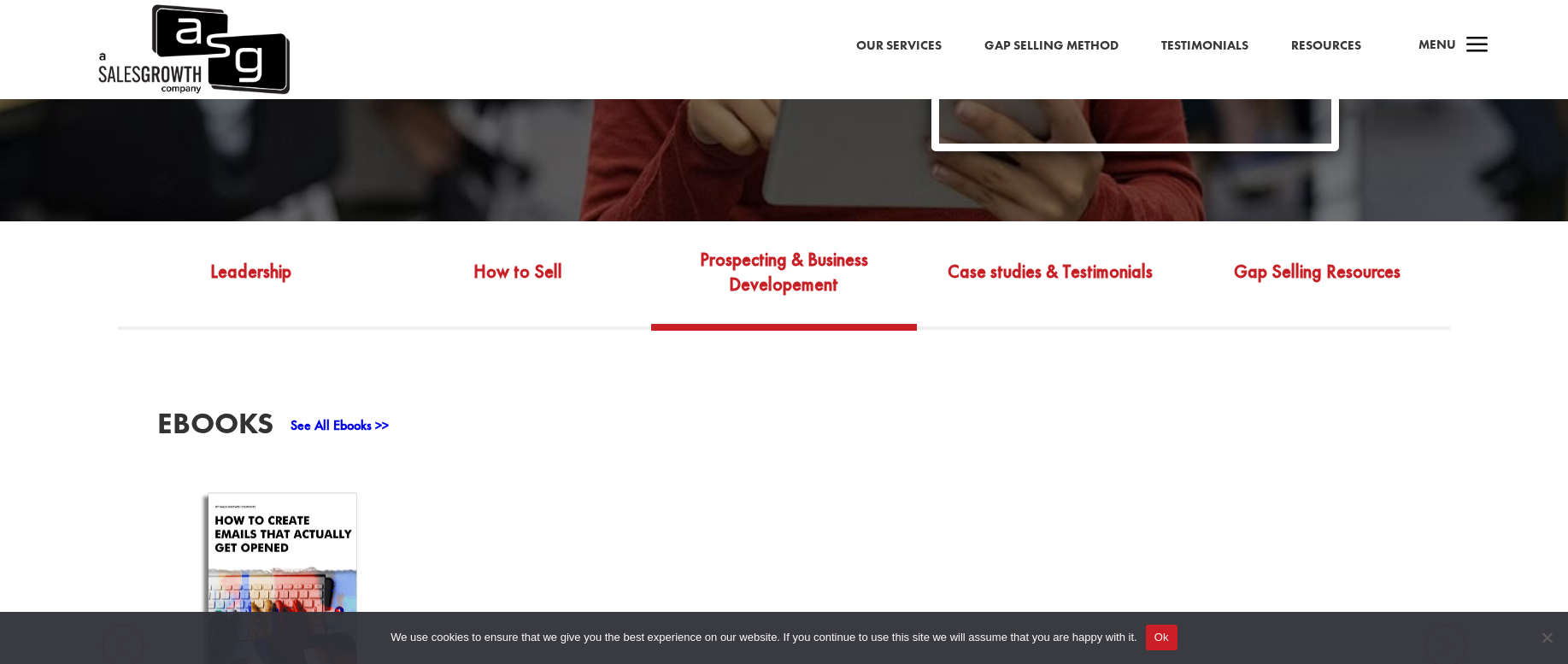 scroll, scrollTop: 589, scrollLeft: 0, axis: vertical 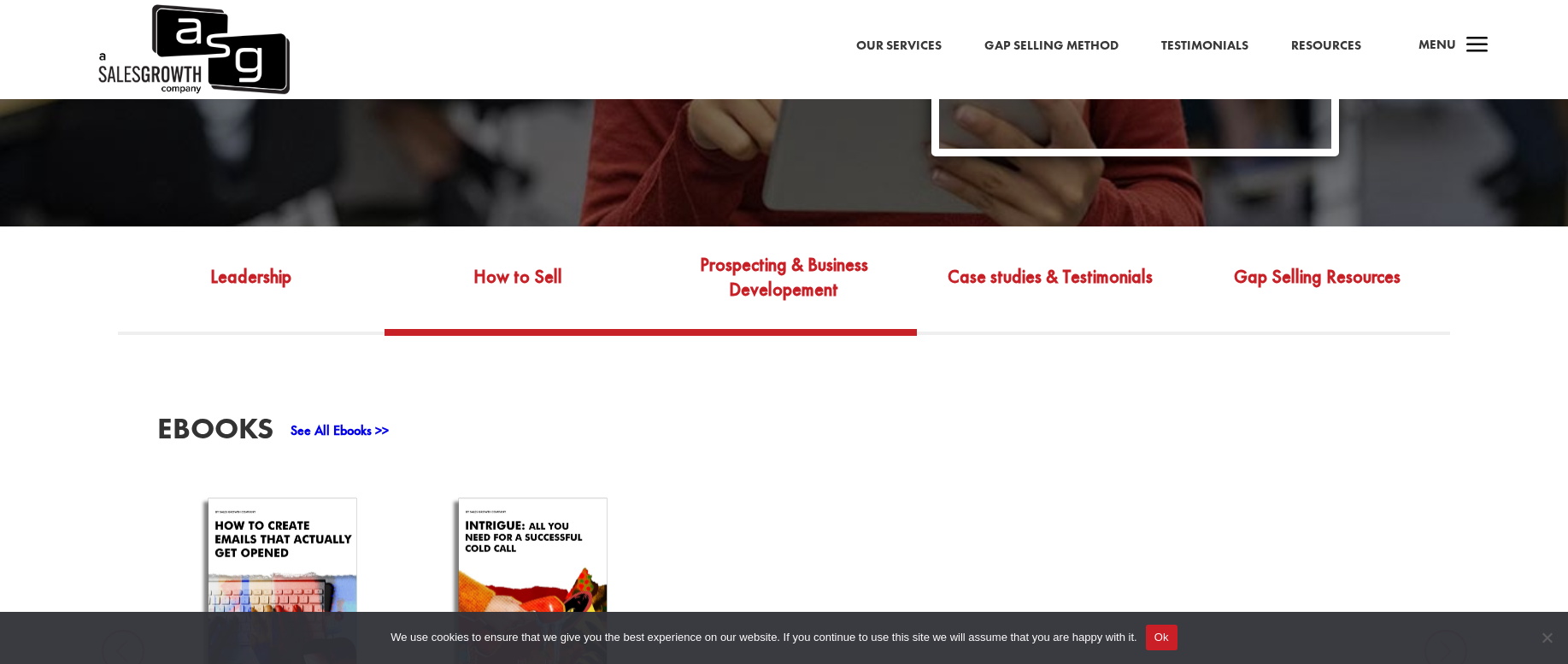 click on "How to Sell" at bounding box center (518, 290) 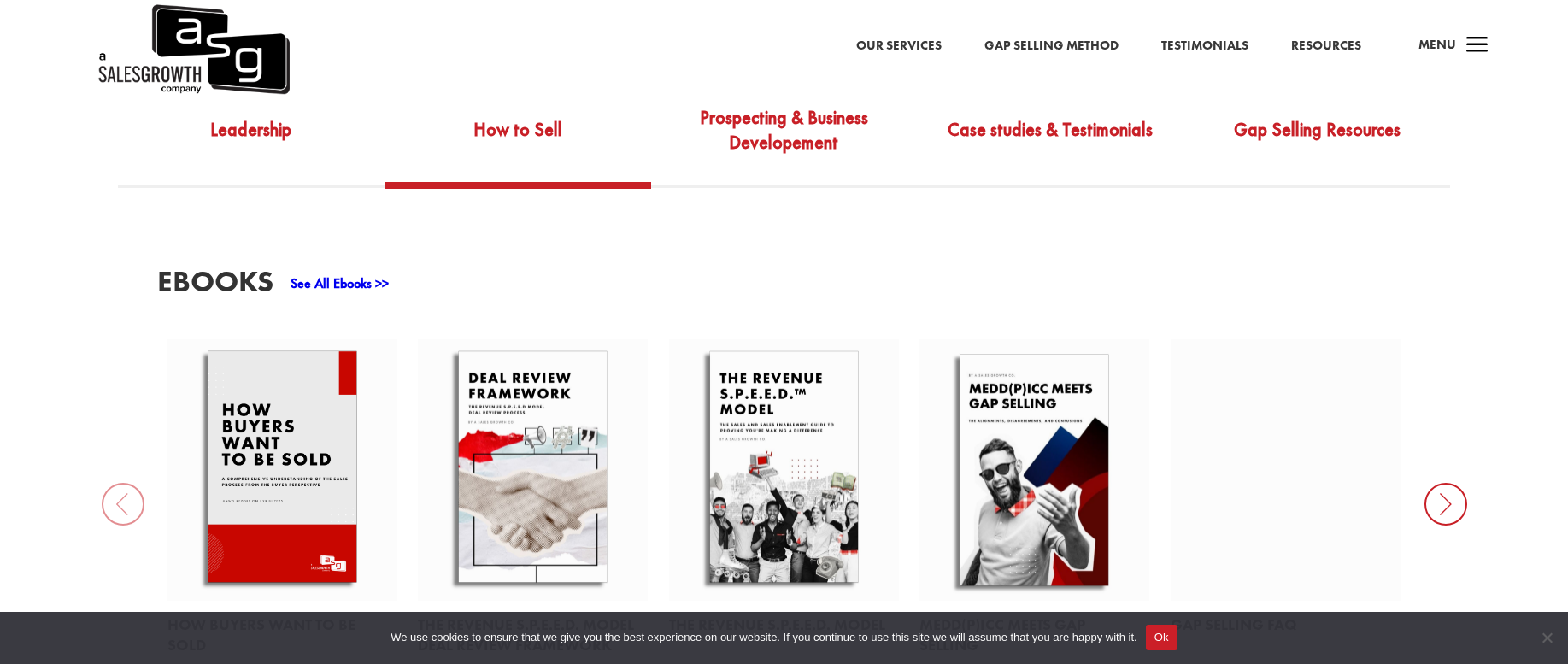 scroll, scrollTop: 882, scrollLeft: 0, axis: vertical 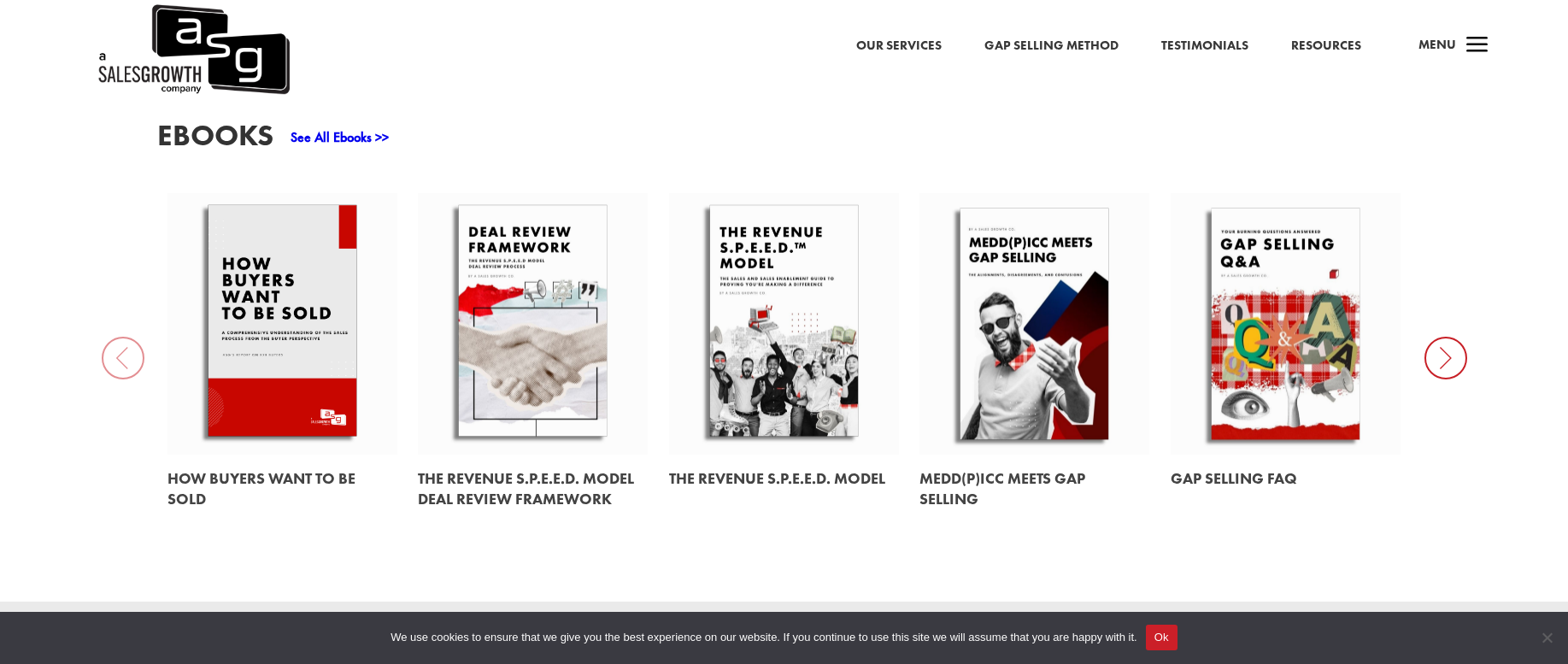 click at bounding box center (1034, 489) 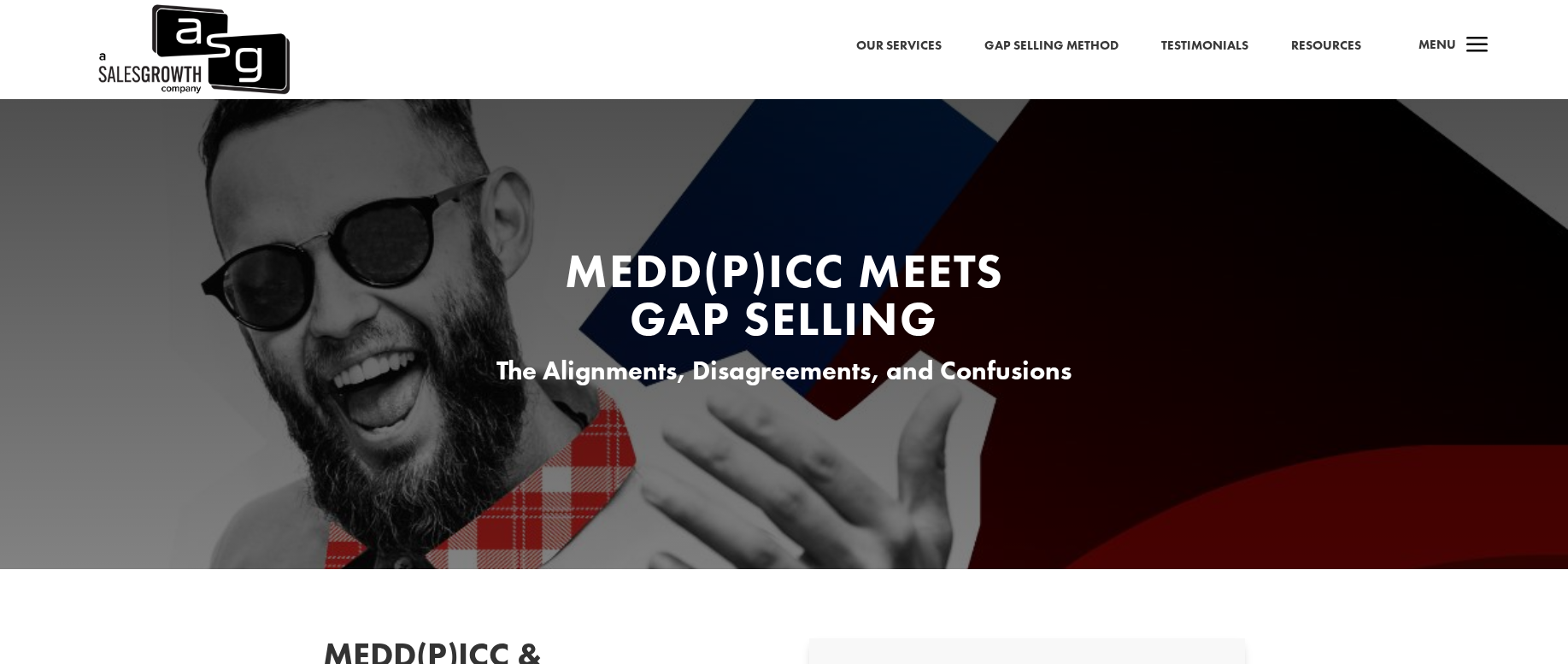 scroll, scrollTop: 0, scrollLeft: 0, axis: both 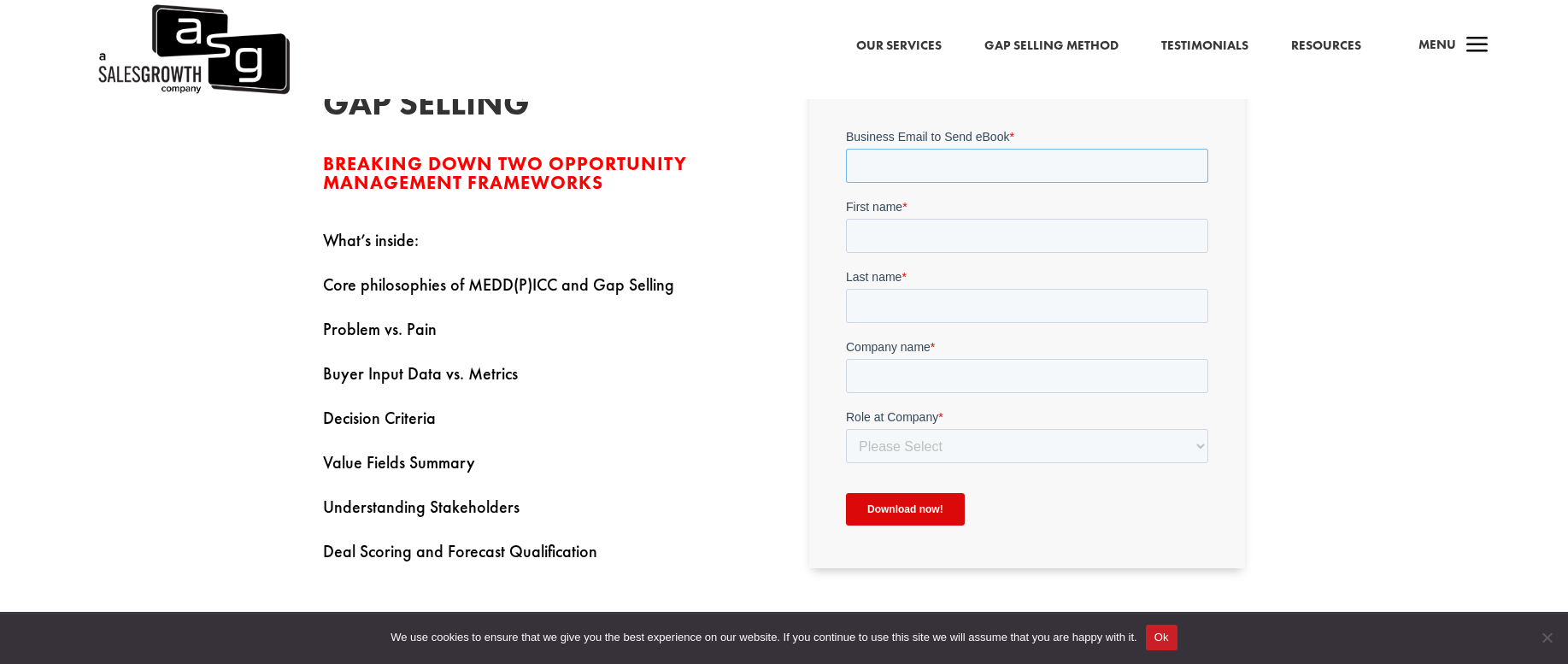 click on "Business Email to Send eBook *" at bounding box center [1027, 166] 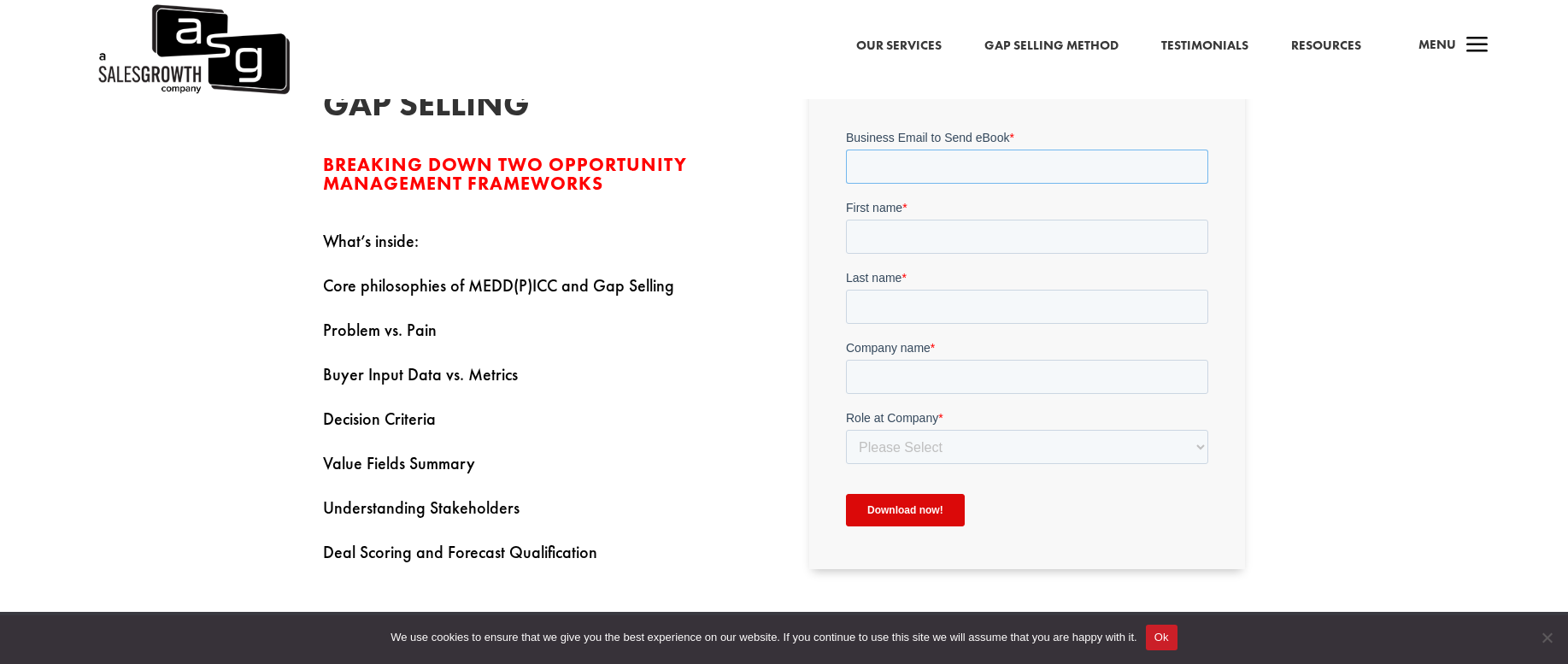 type on "rhodri@roddy.digital" 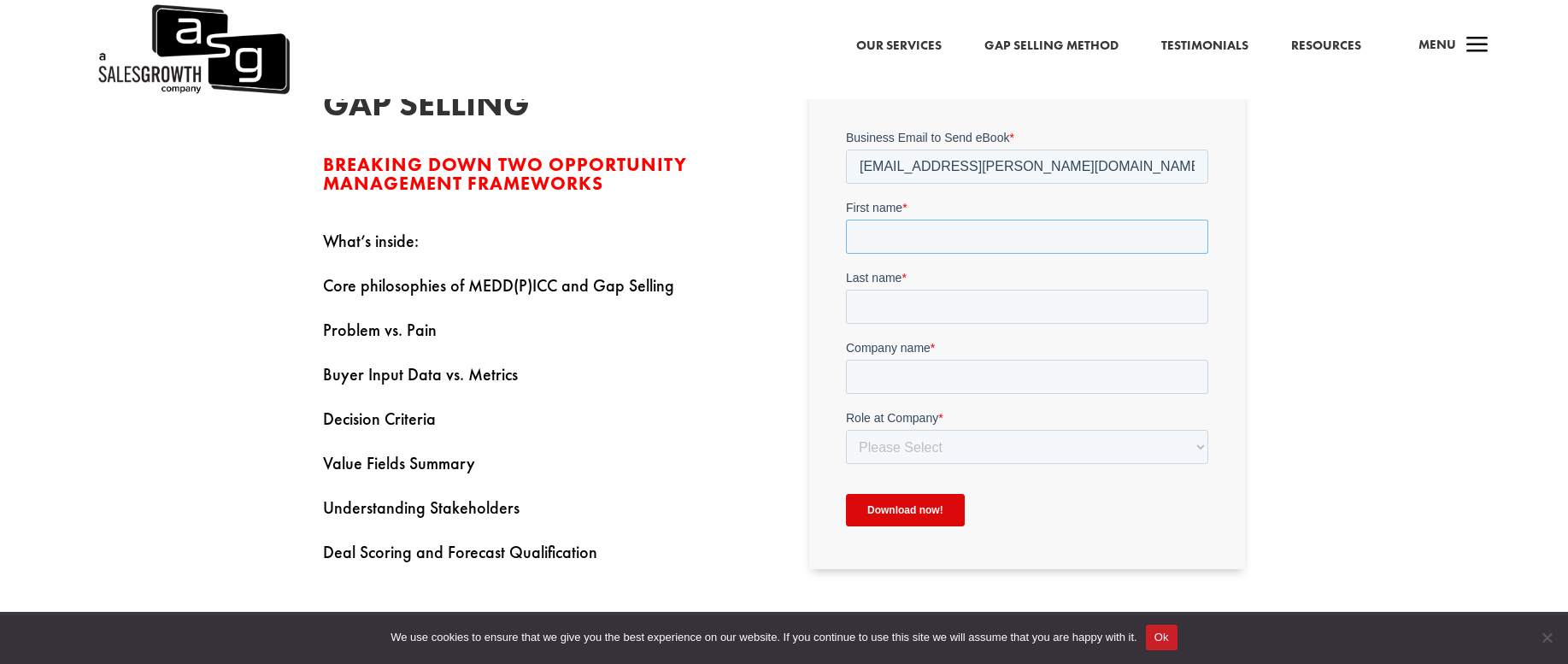 type on "Rhodri" 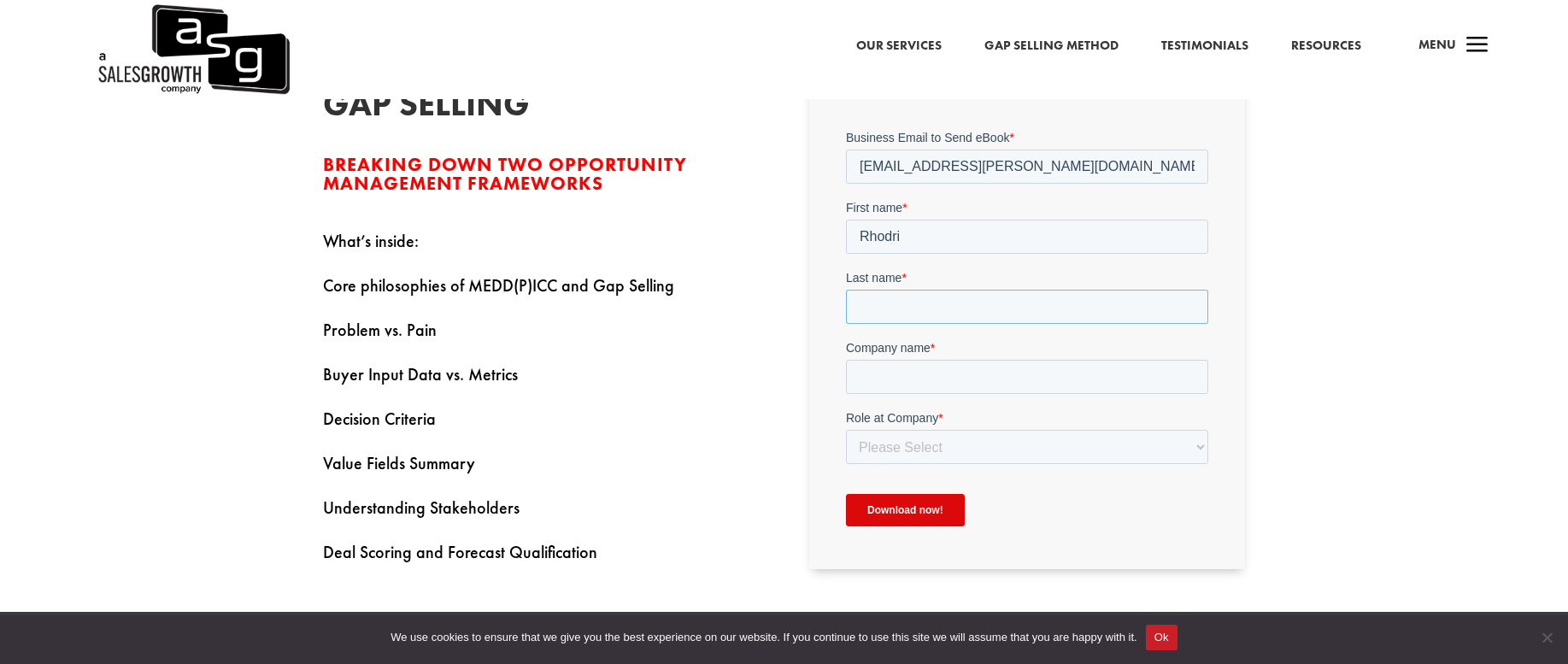 type on "[PERSON_NAME]" 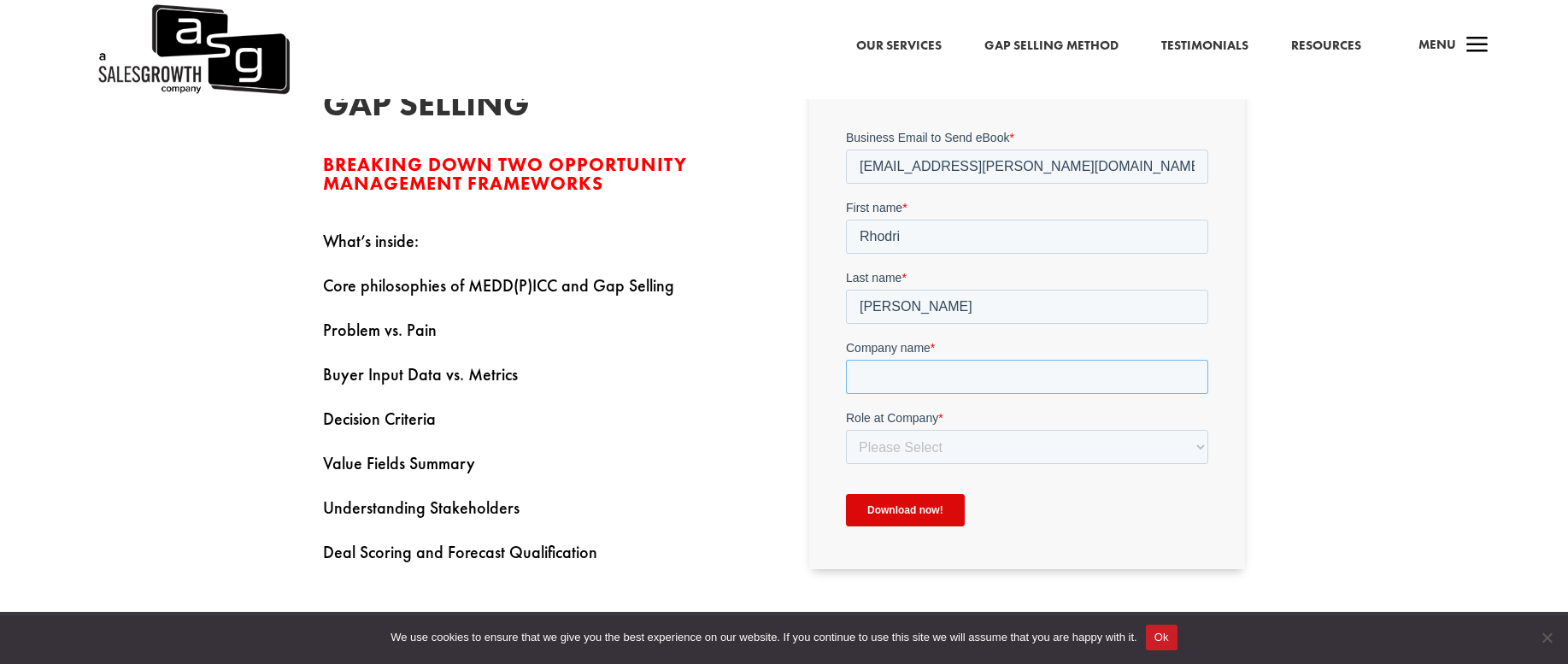 type on "Roddy Digital" 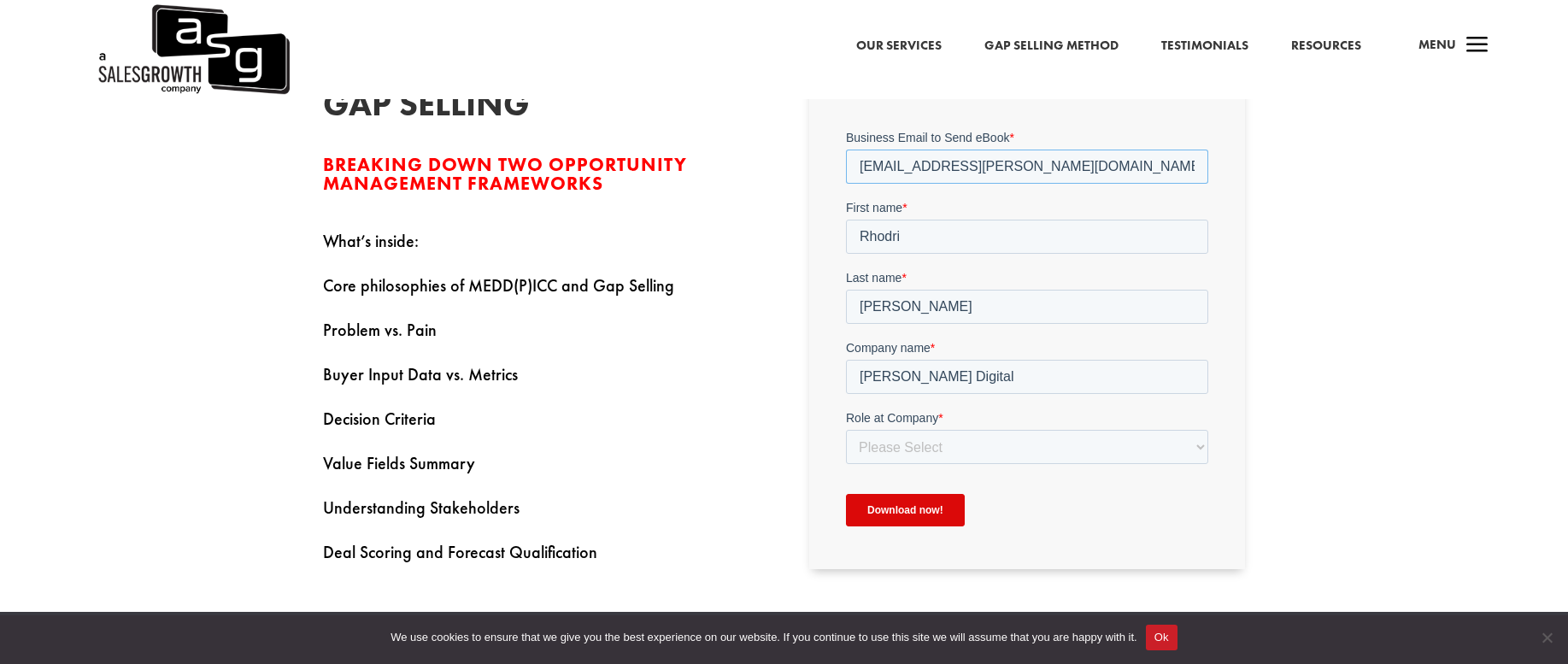 scroll, scrollTop: 583, scrollLeft: 0, axis: vertical 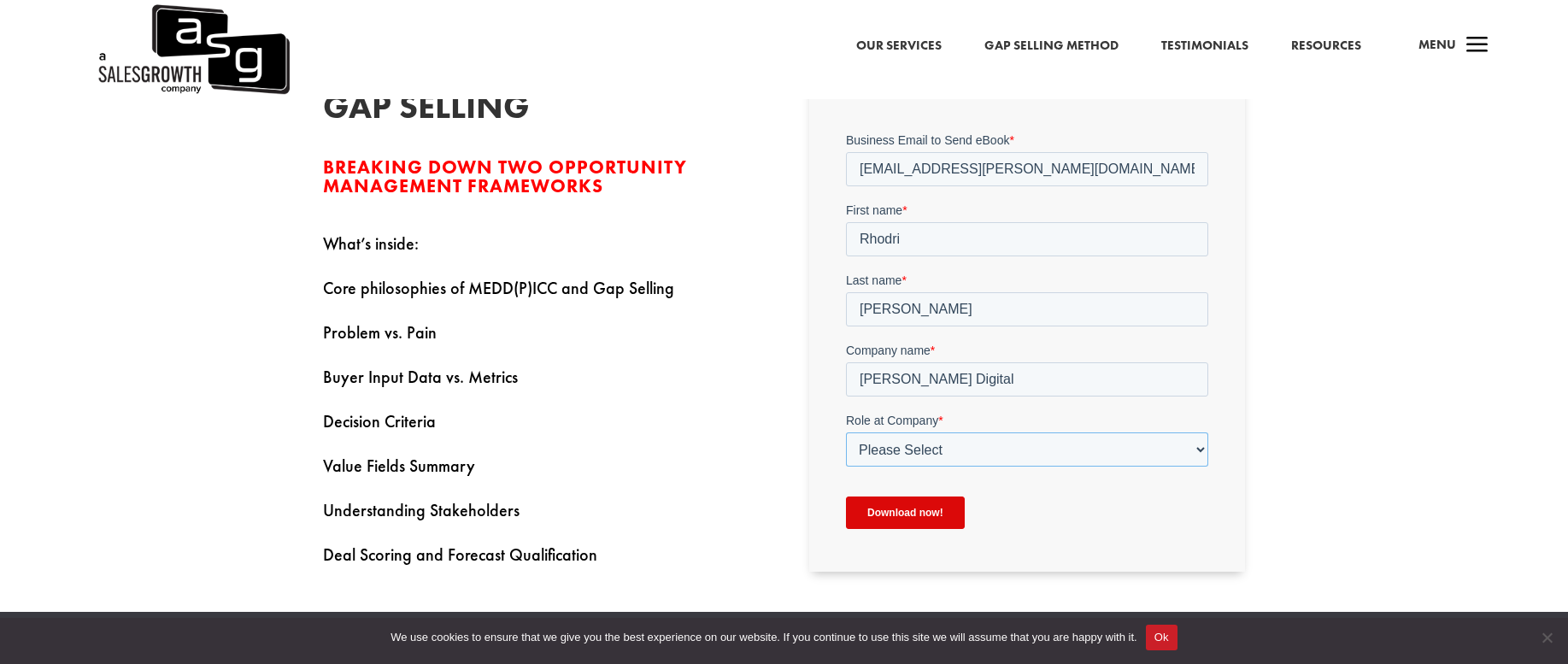 click on "Please Select C-Level (CRO, CSO, etc) Senior Leadership (VP of Sales, VP of Enablement, etc) Director/Manager (Sales Director, Regional Sales Manager, etc) Individual Contributor (AE, SDR, CSM, etc) Other" at bounding box center [1027, 450] 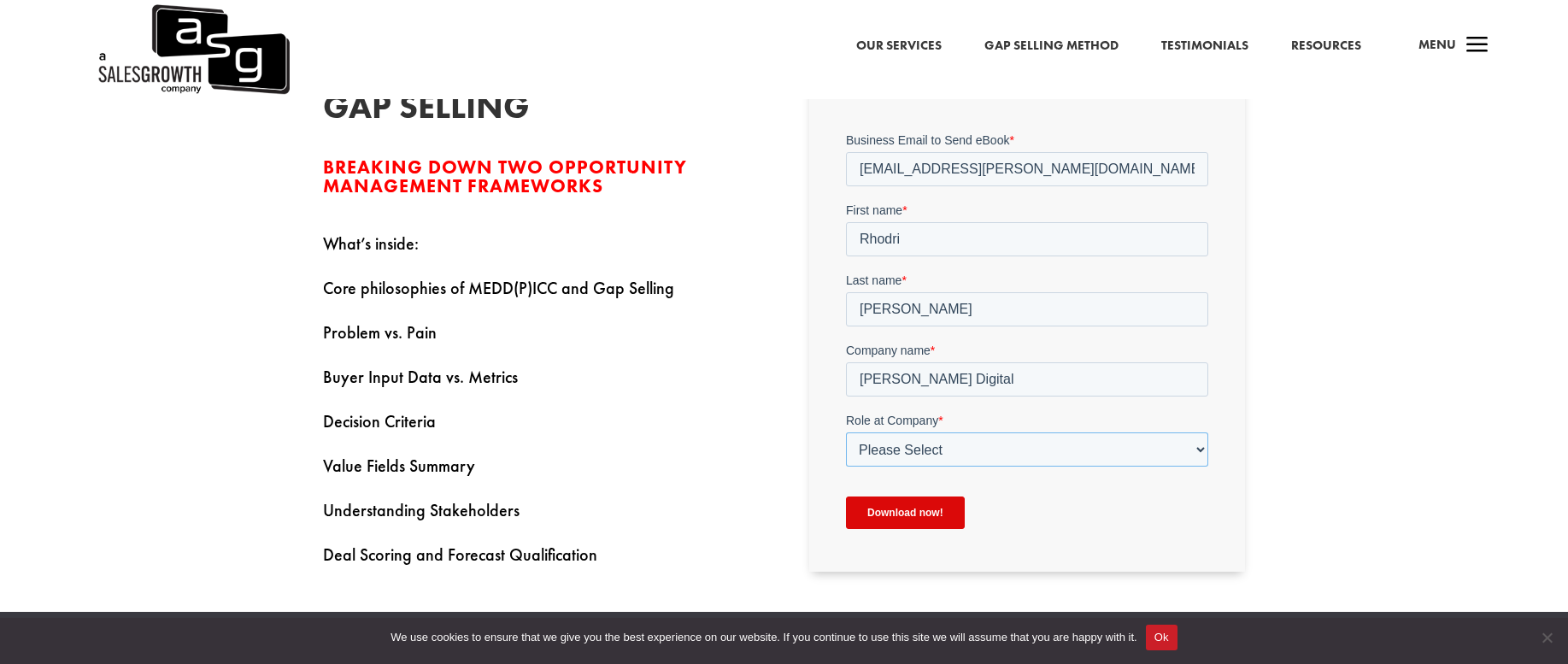 select on "Senior Leadership (VP of Sales, VP of Enablement, etc)" 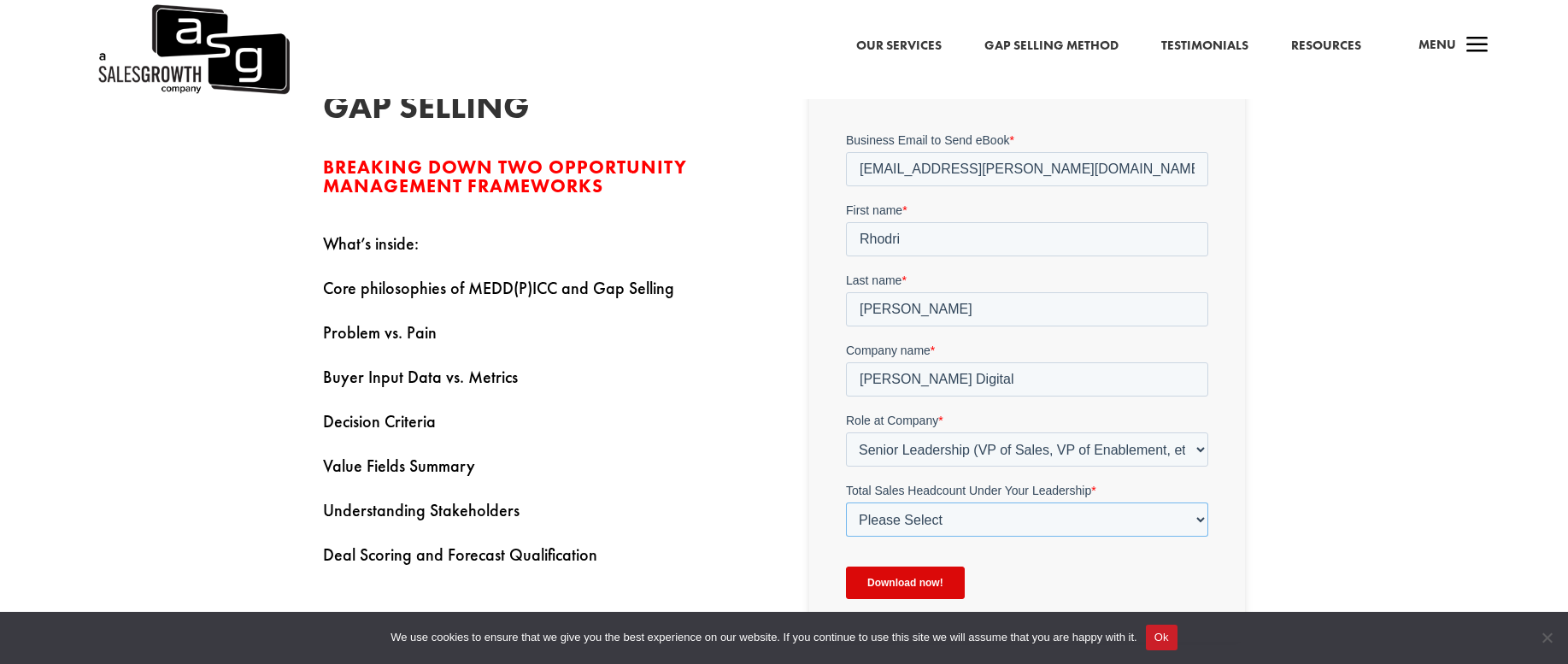 click on "Please Select Just Me 1-9 10-19 20-49 50-99 100+" at bounding box center (1027, 520) 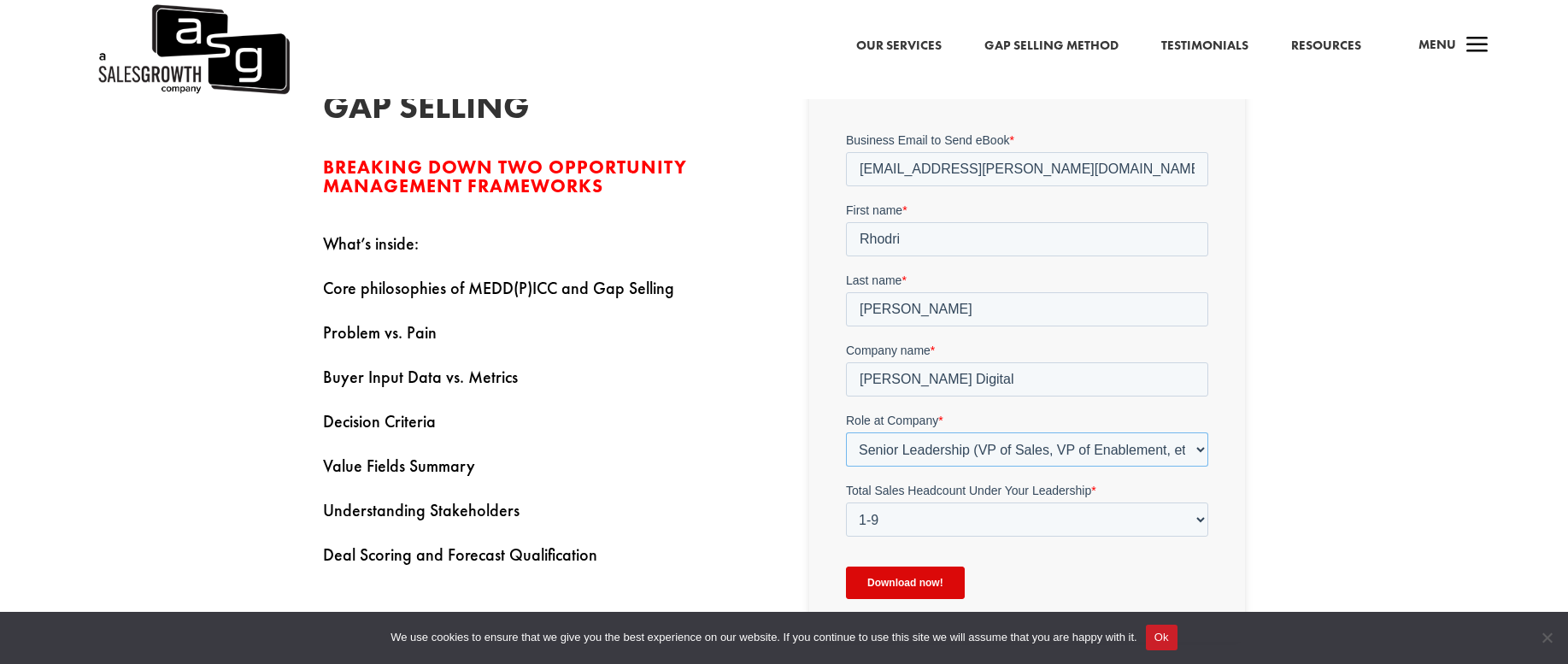 click on "Please Select C-Level (CRO, CSO, etc) Senior Leadership (VP of Sales, VP of Enablement, etc) Director/Manager (Sales Director, Regional Sales Manager, etc) Individual Contributor (AE, SDR, CSM, etc) Other" at bounding box center [1027, 450] 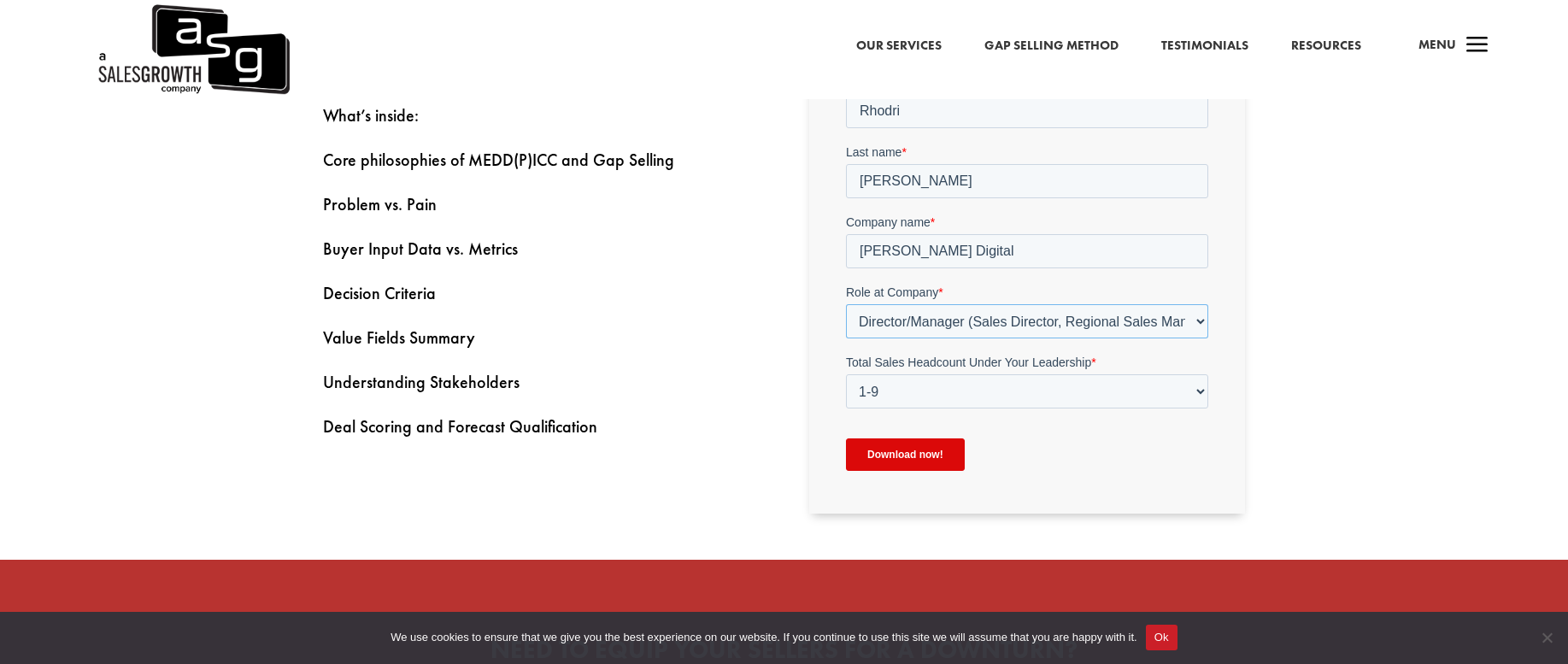 scroll, scrollTop: 715, scrollLeft: 0, axis: vertical 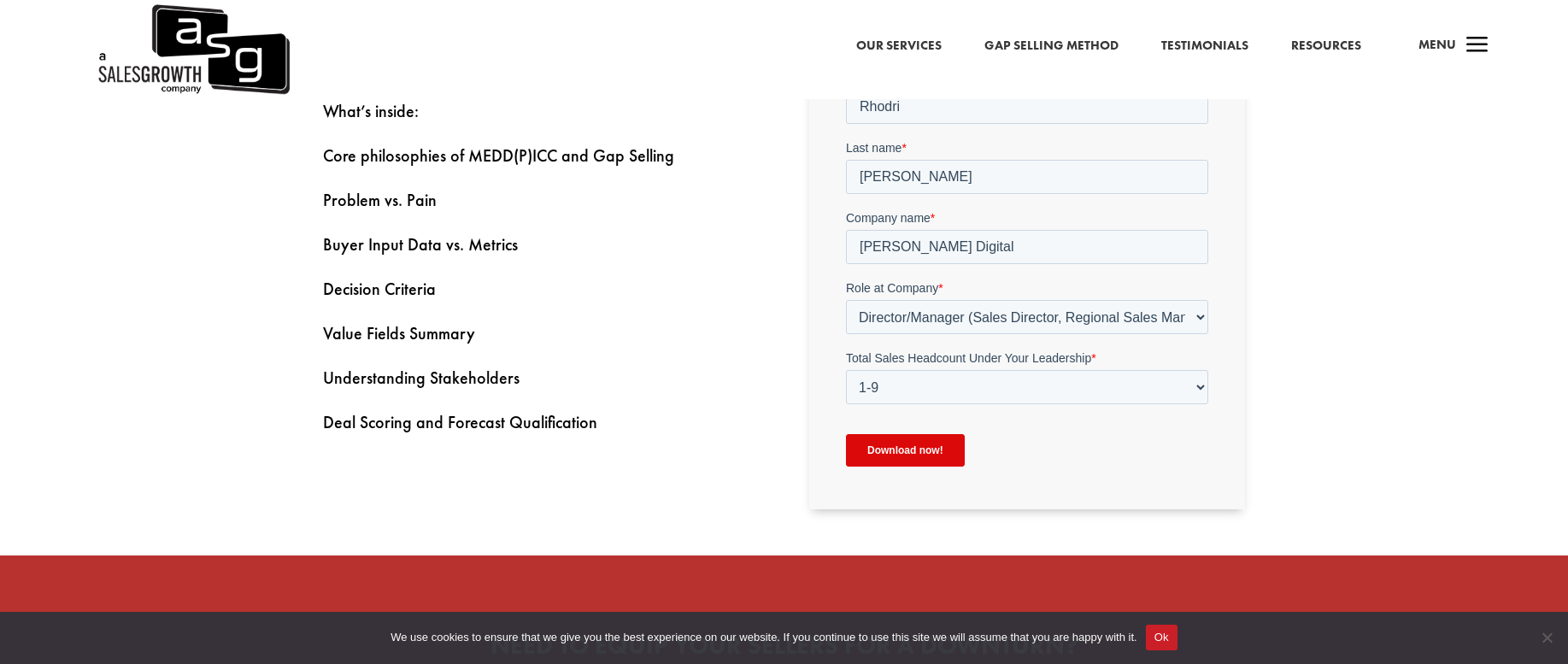 click on "Download now!" at bounding box center (905, 451) 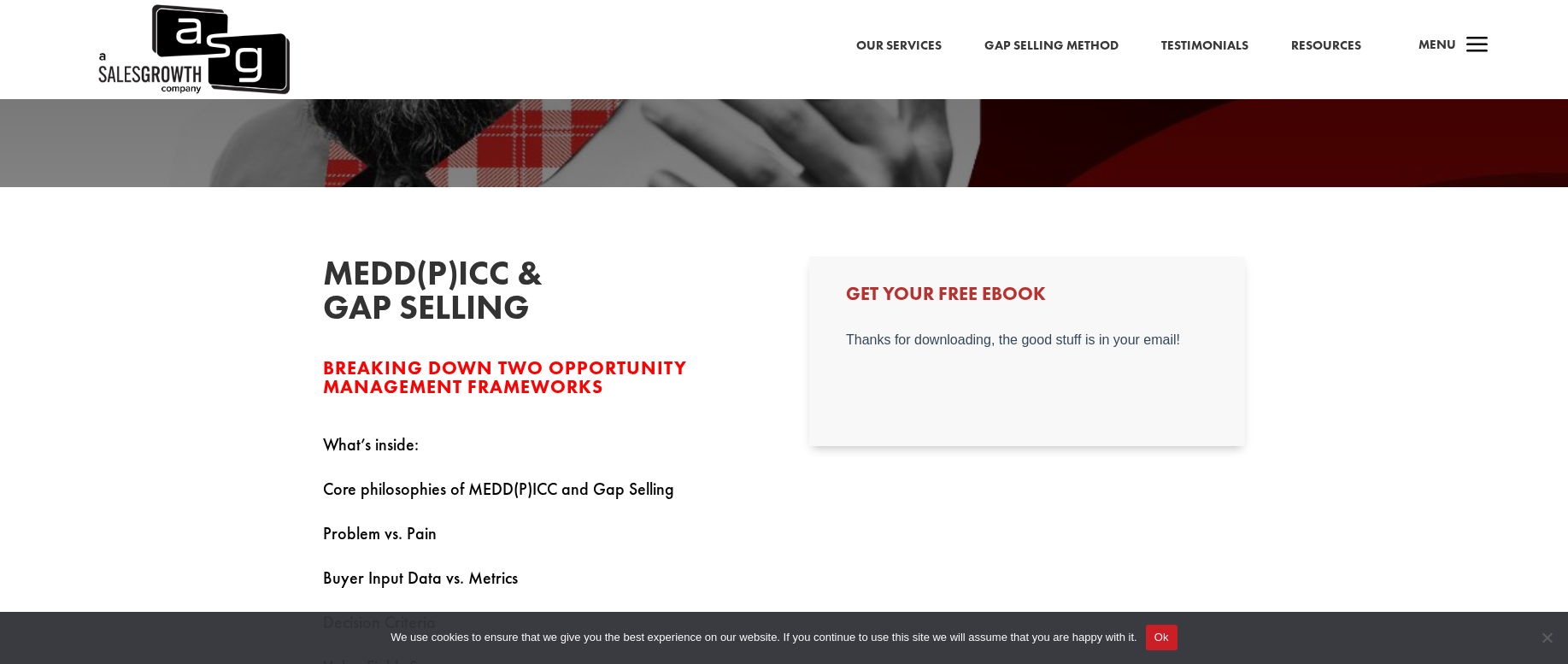 scroll, scrollTop: 386, scrollLeft: 0, axis: vertical 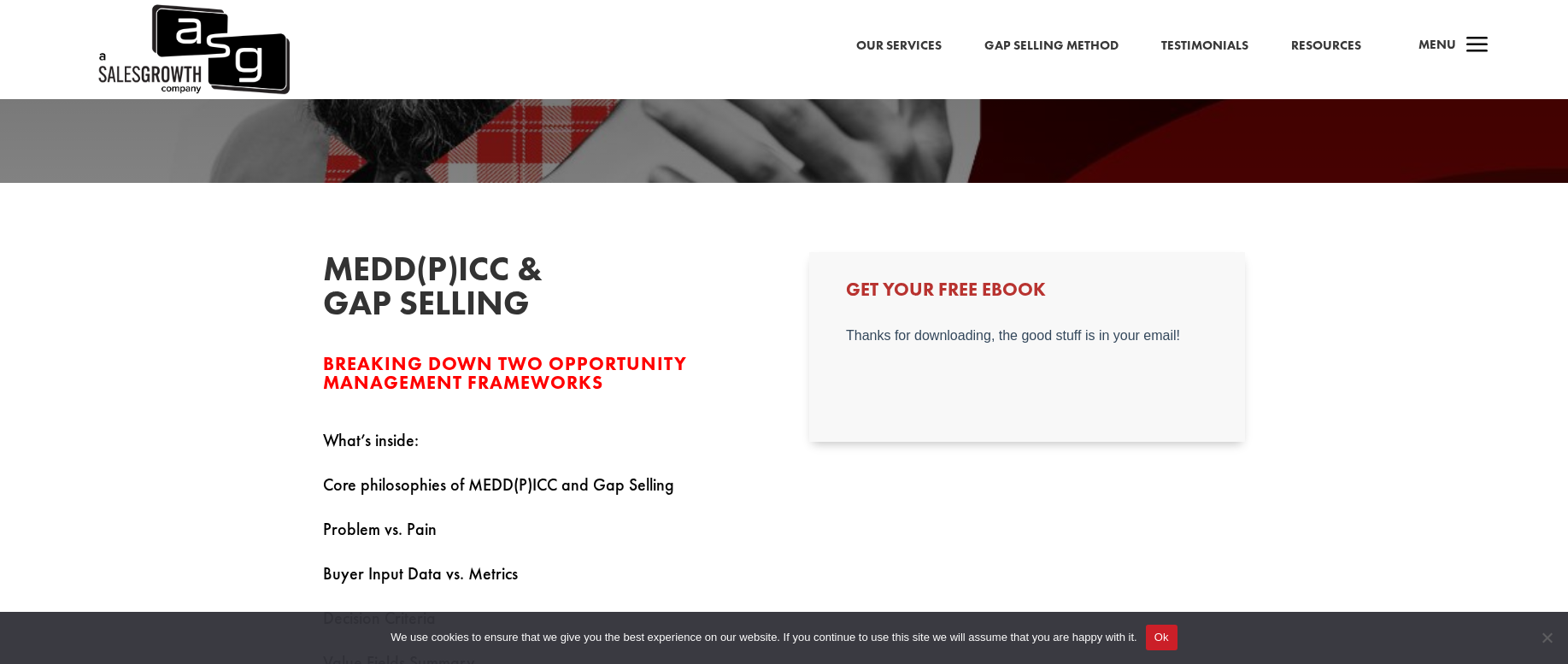 click on "Resources" at bounding box center [1326, 46] 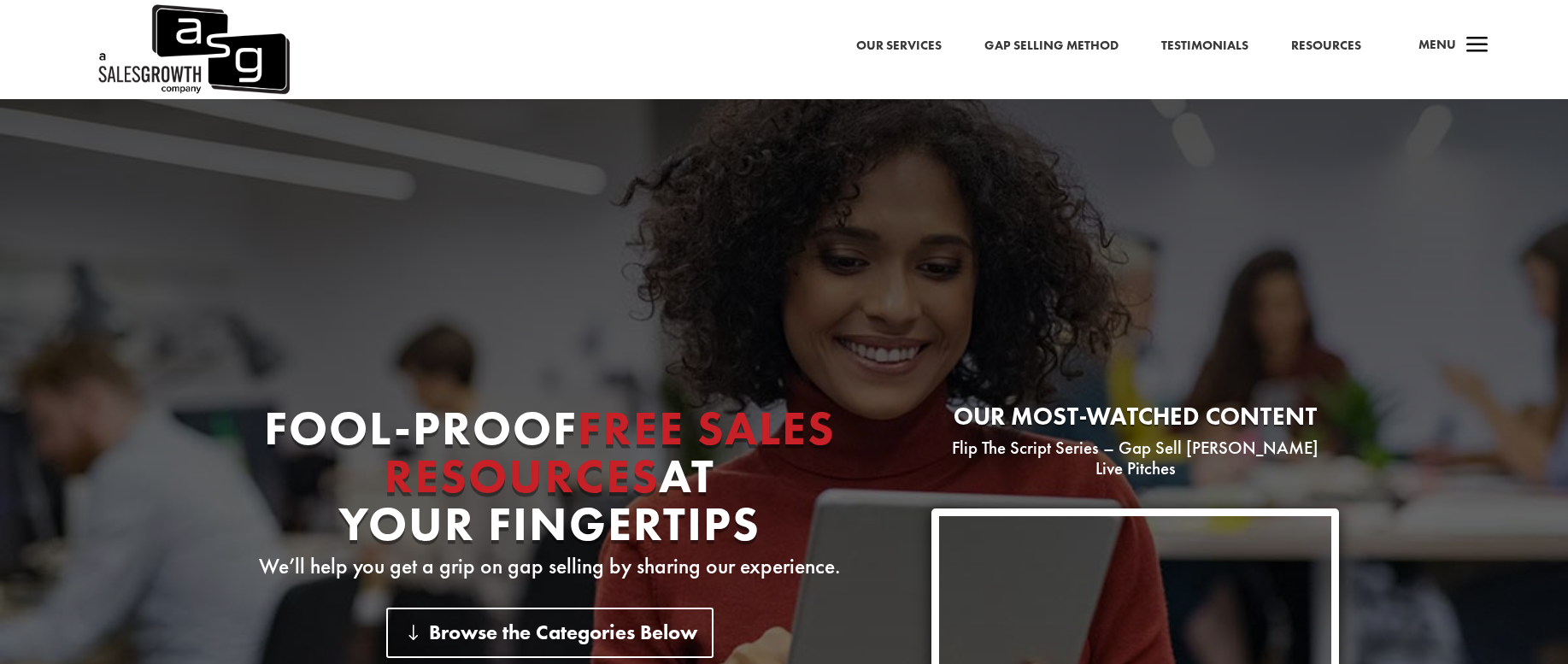 scroll, scrollTop: 0, scrollLeft: 0, axis: both 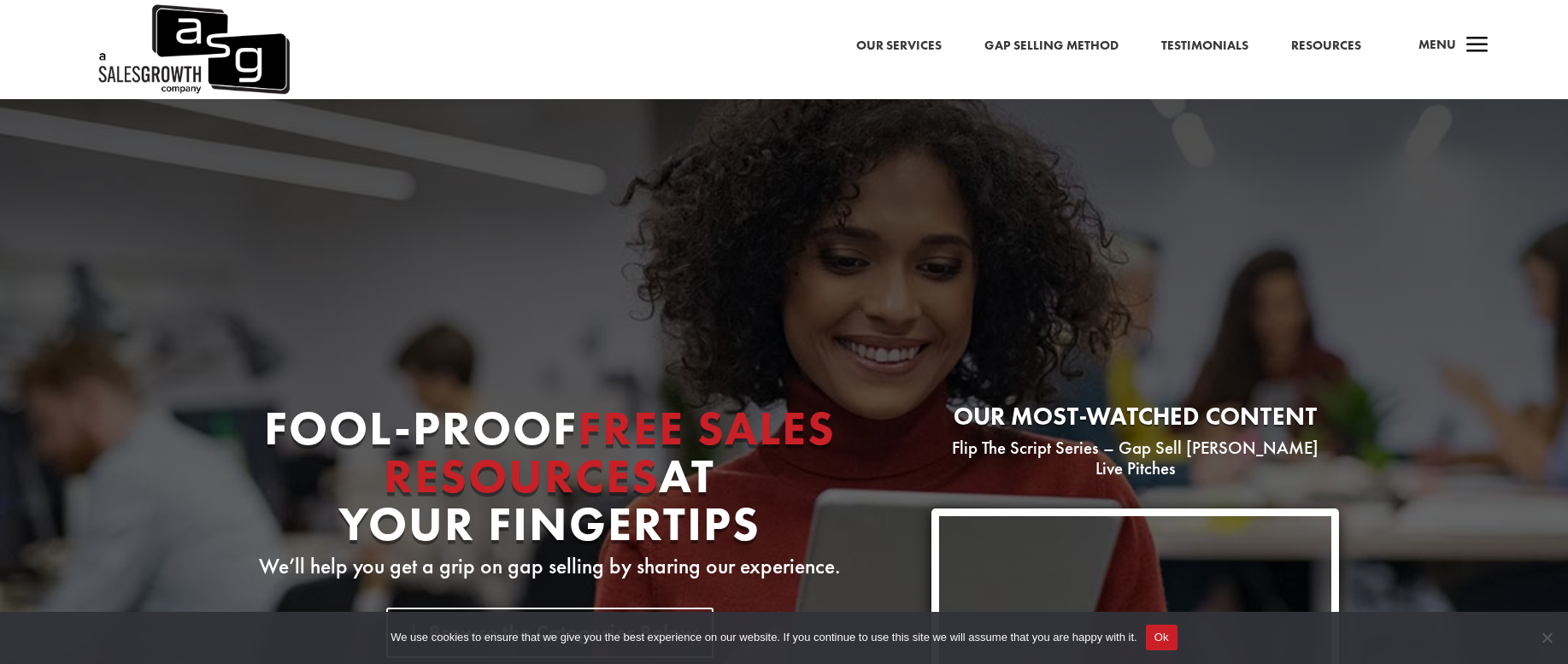 click on "a" at bounding box center [1477, 46] 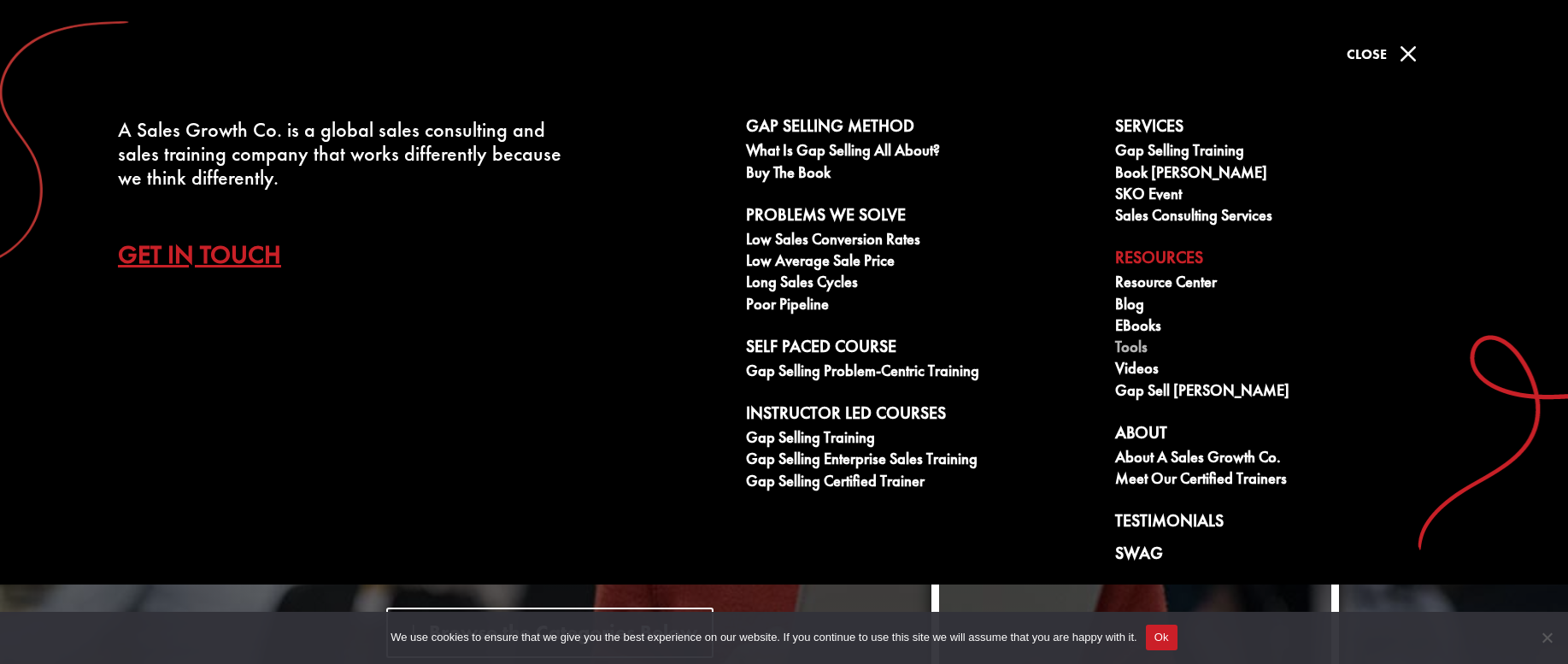 click on "Tools" at bounding box center [1289, 349] 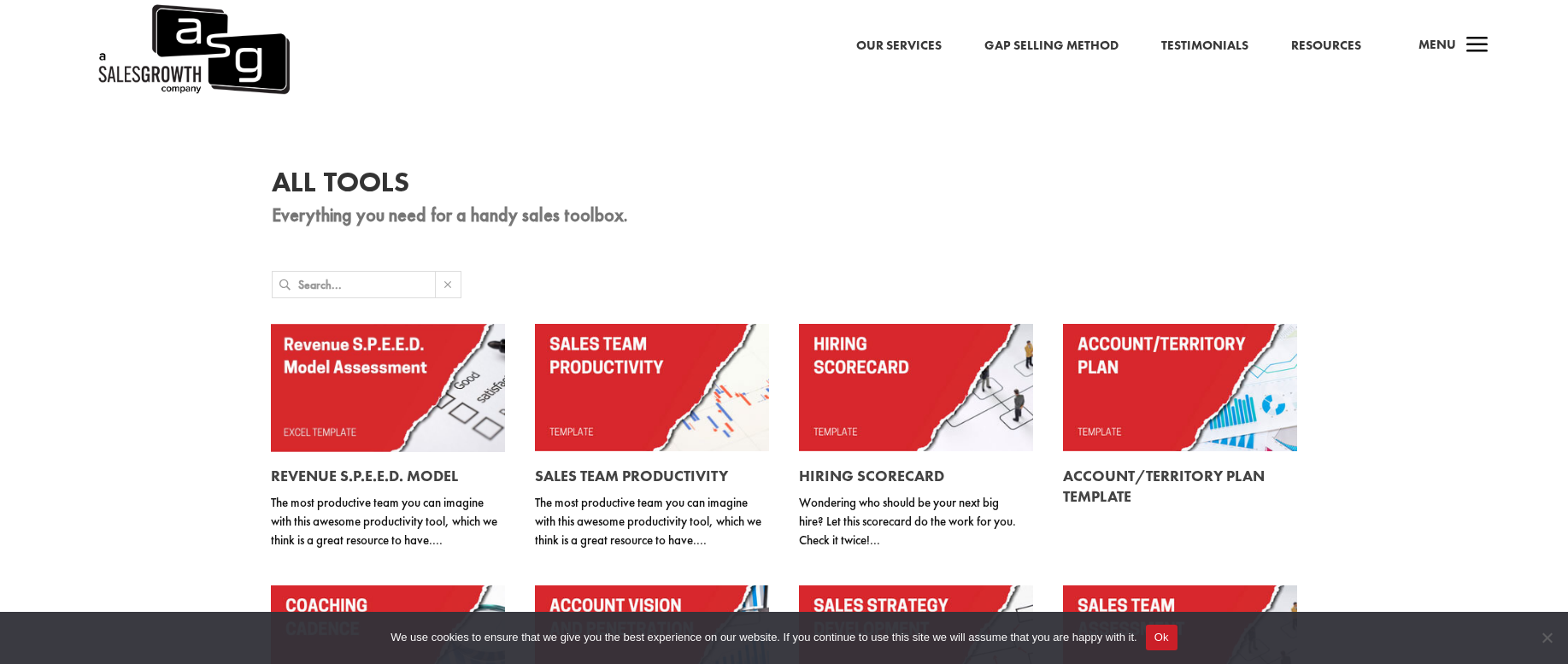 scroll, scrollTop: 0, scrollLeft: 0, axis: both 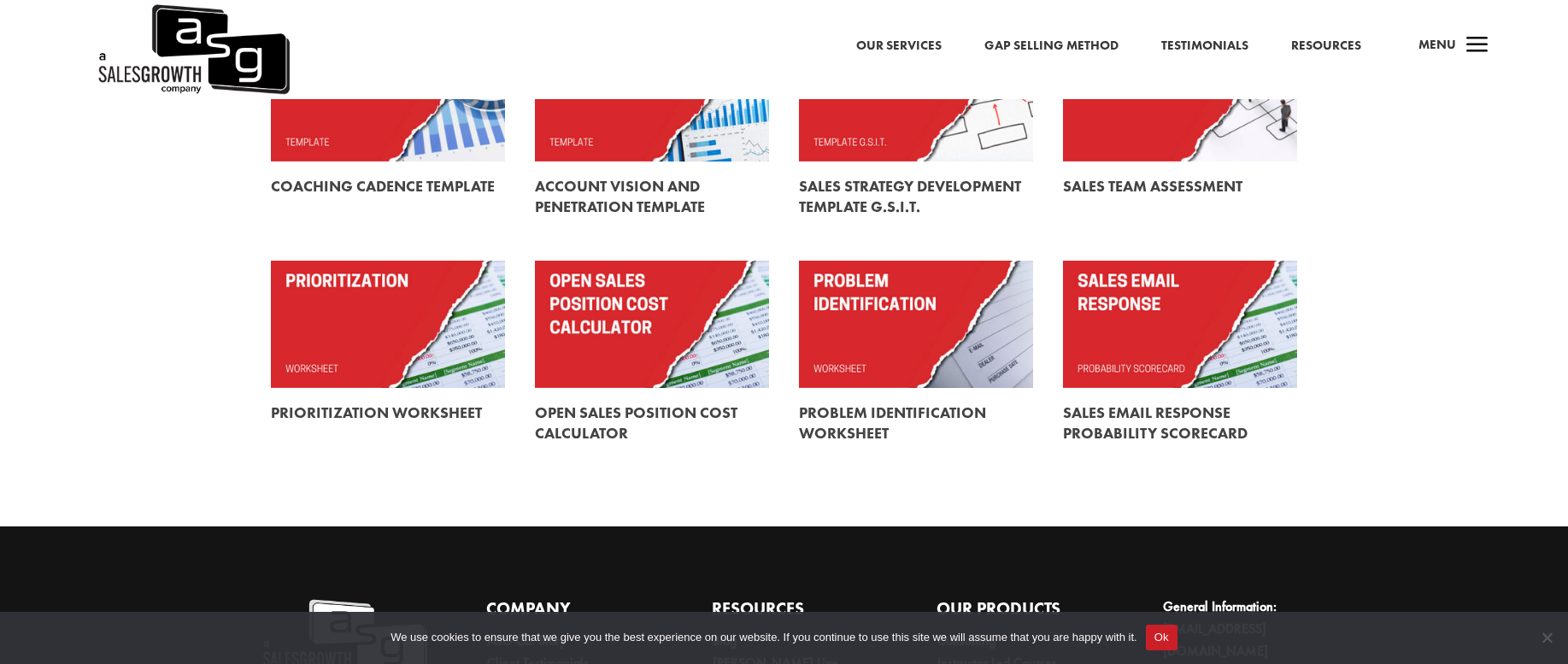 click at bounding box center (916, 422) 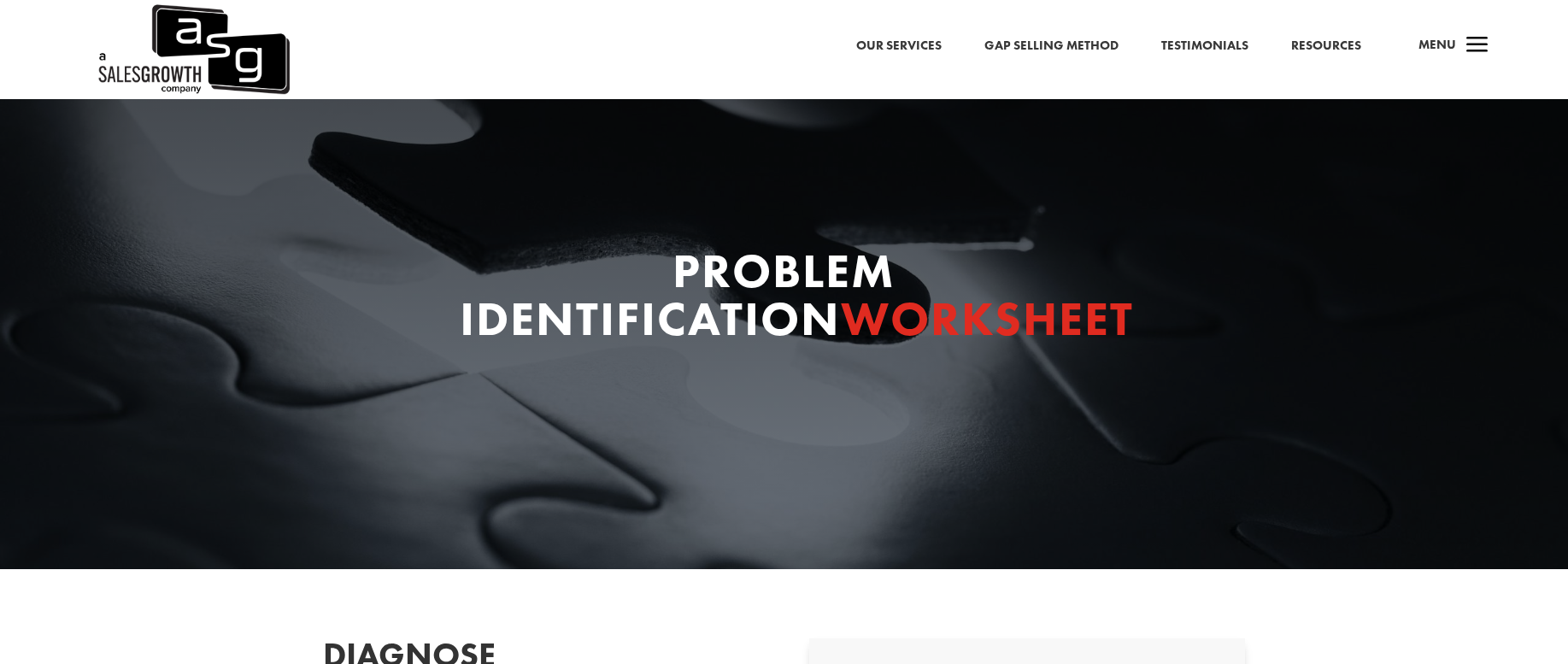 scroll, scrollTop: 0, scrollLeft: 0, axis: both 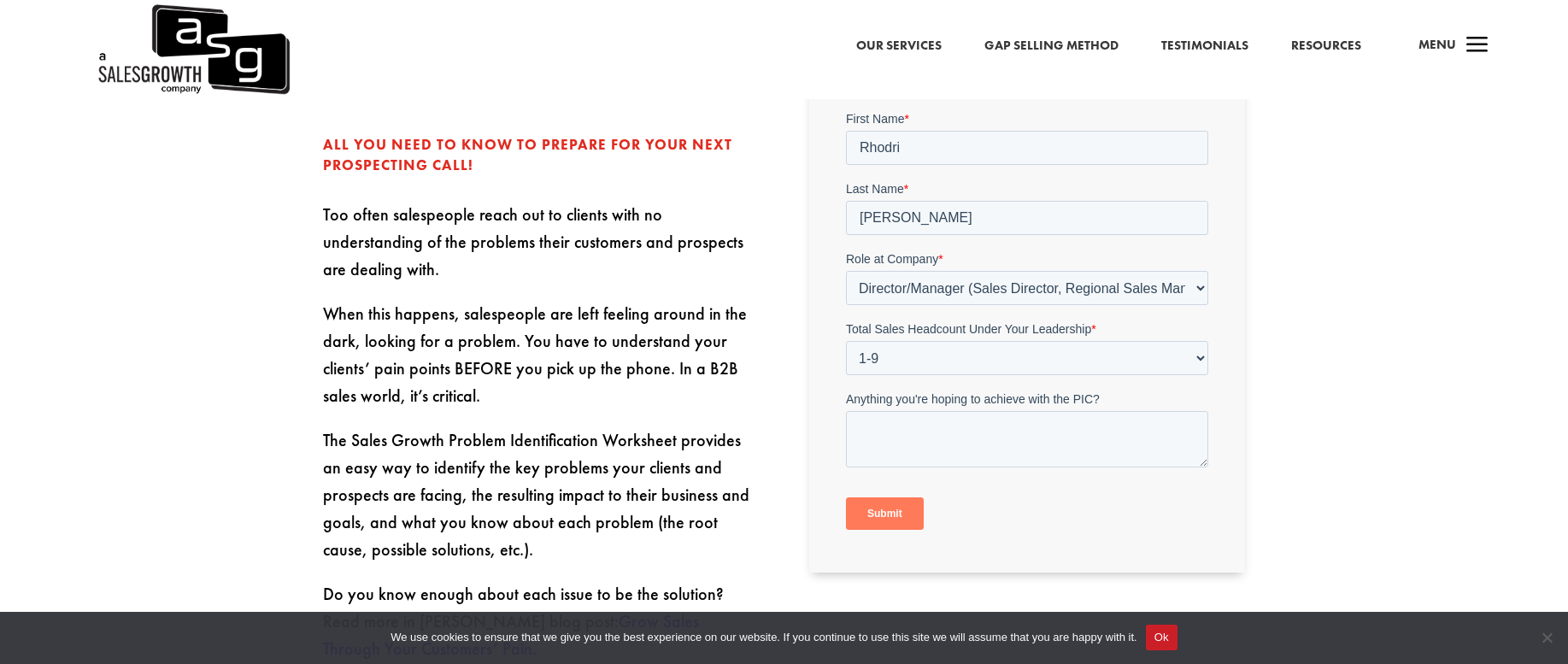 click on "Submit" at bounding box center [884, 514] 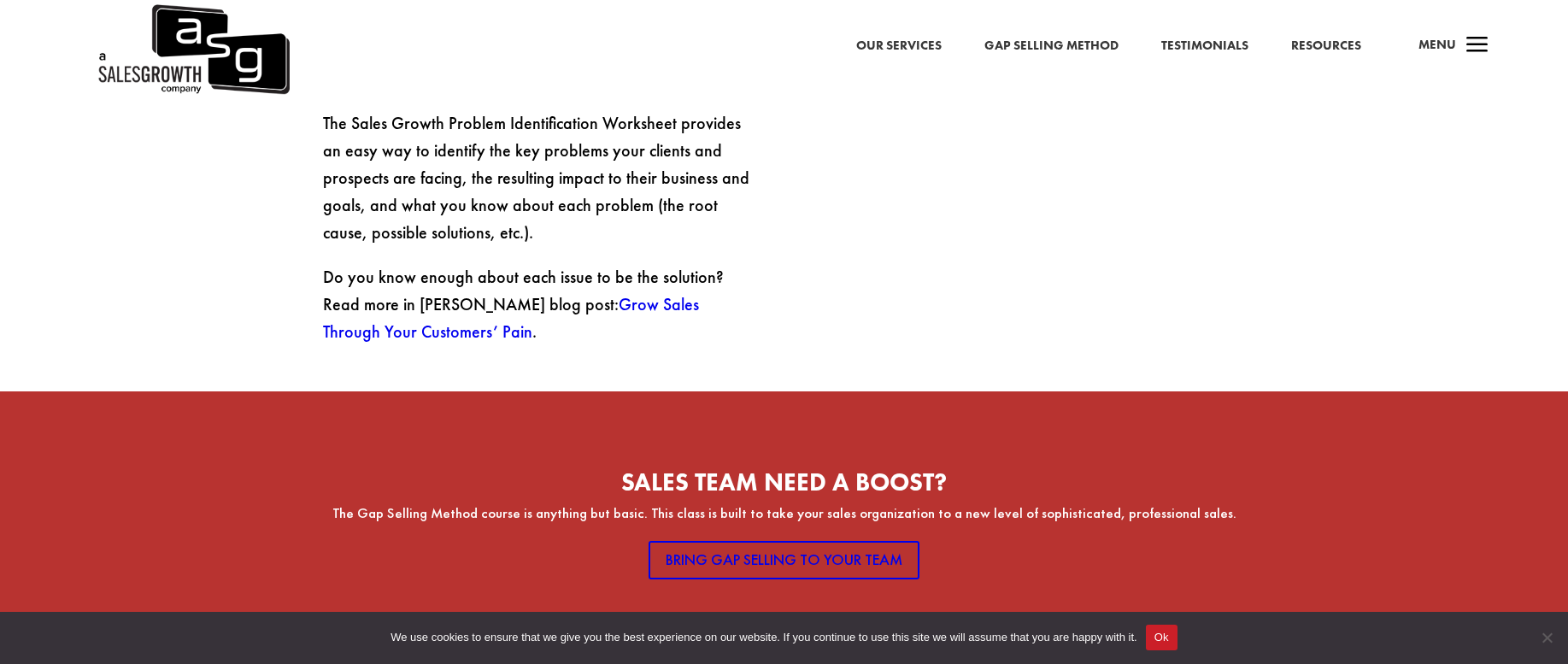 scroll, scrollTop: 997, scrollLeft: 0, axis: vertical 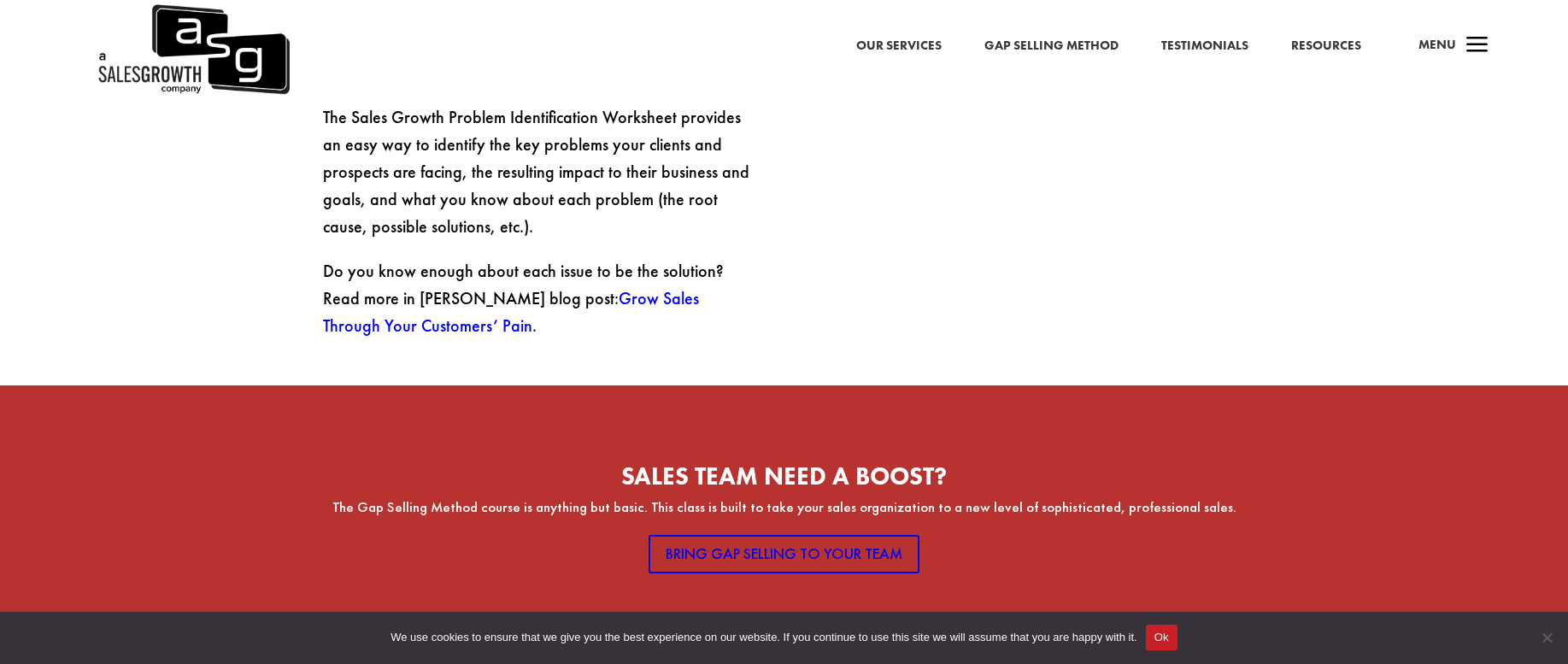 click on "Grow Sales Through Your Customers’ Pain" at bounding box center [511, 312] 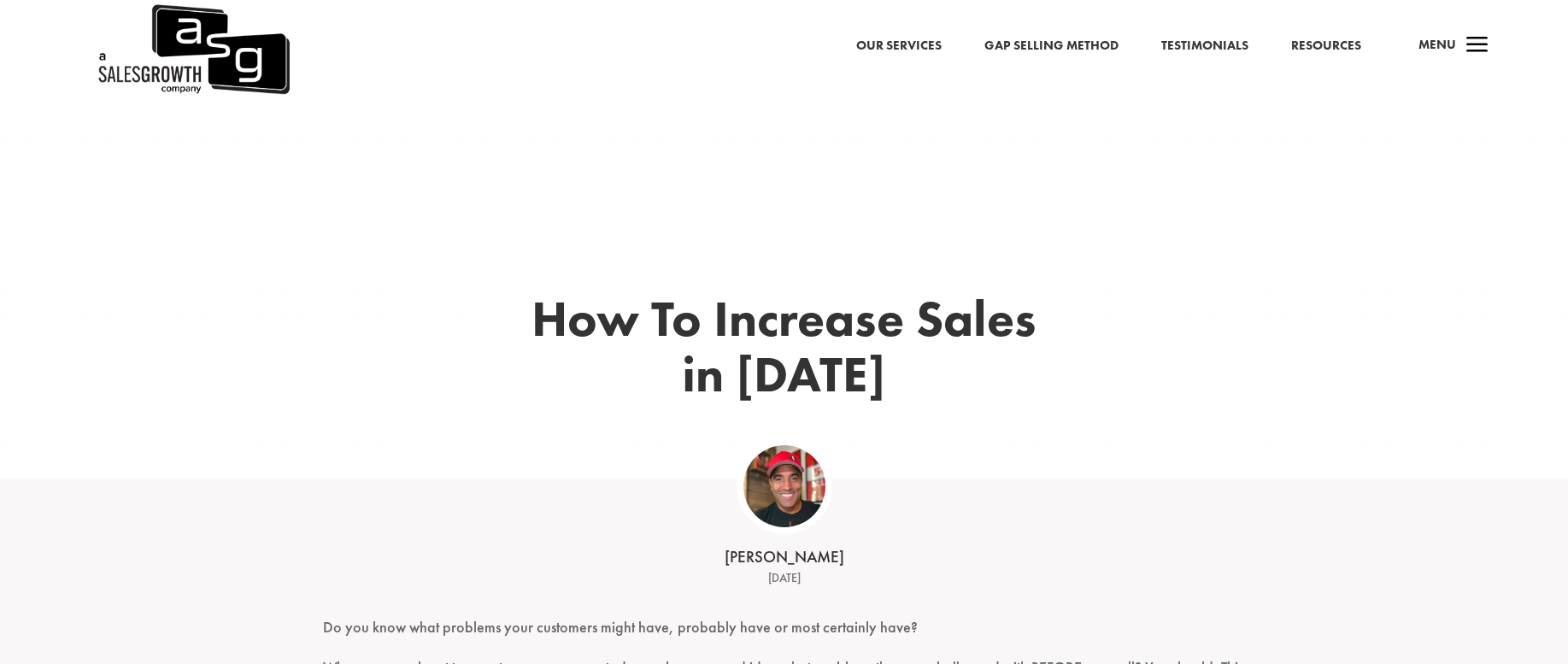 scroll, scrollTop: 0, scrollLeft: 0, axis: both 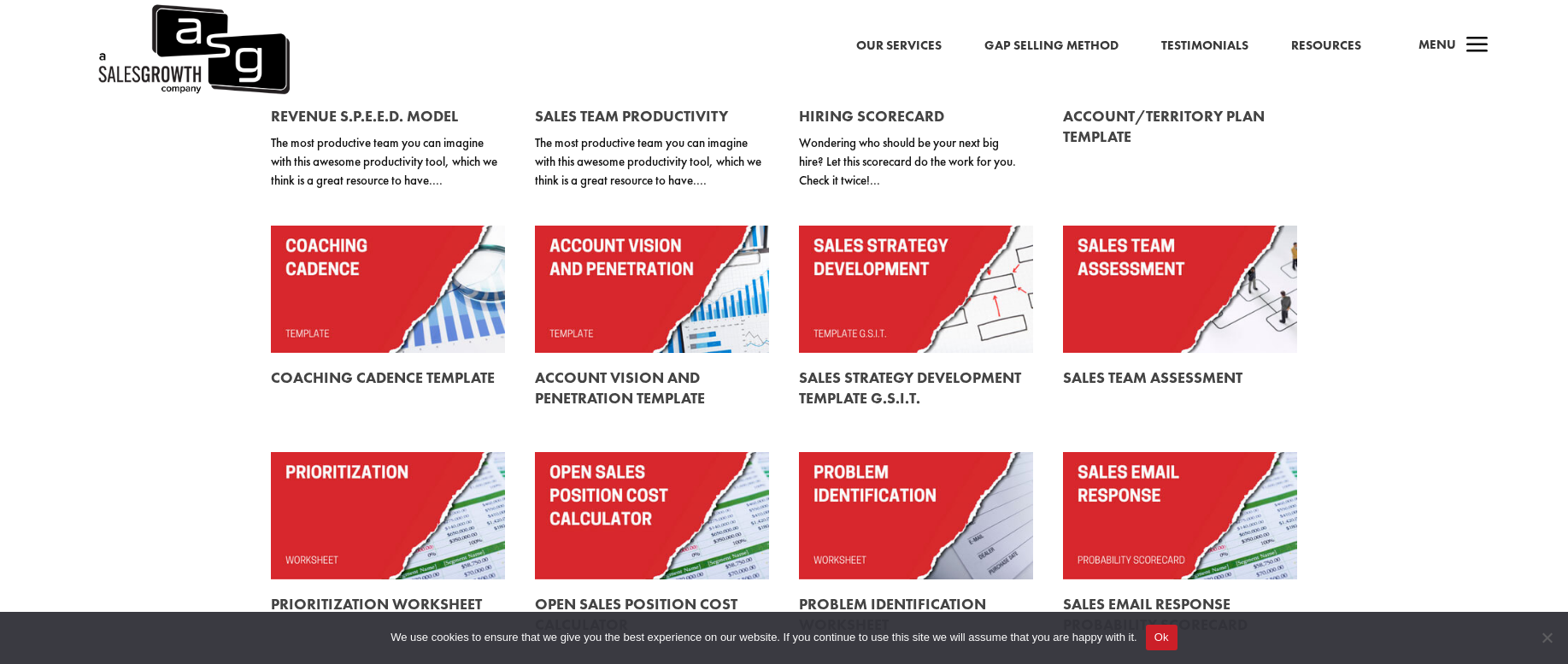 click at bounding box center [916, 289] 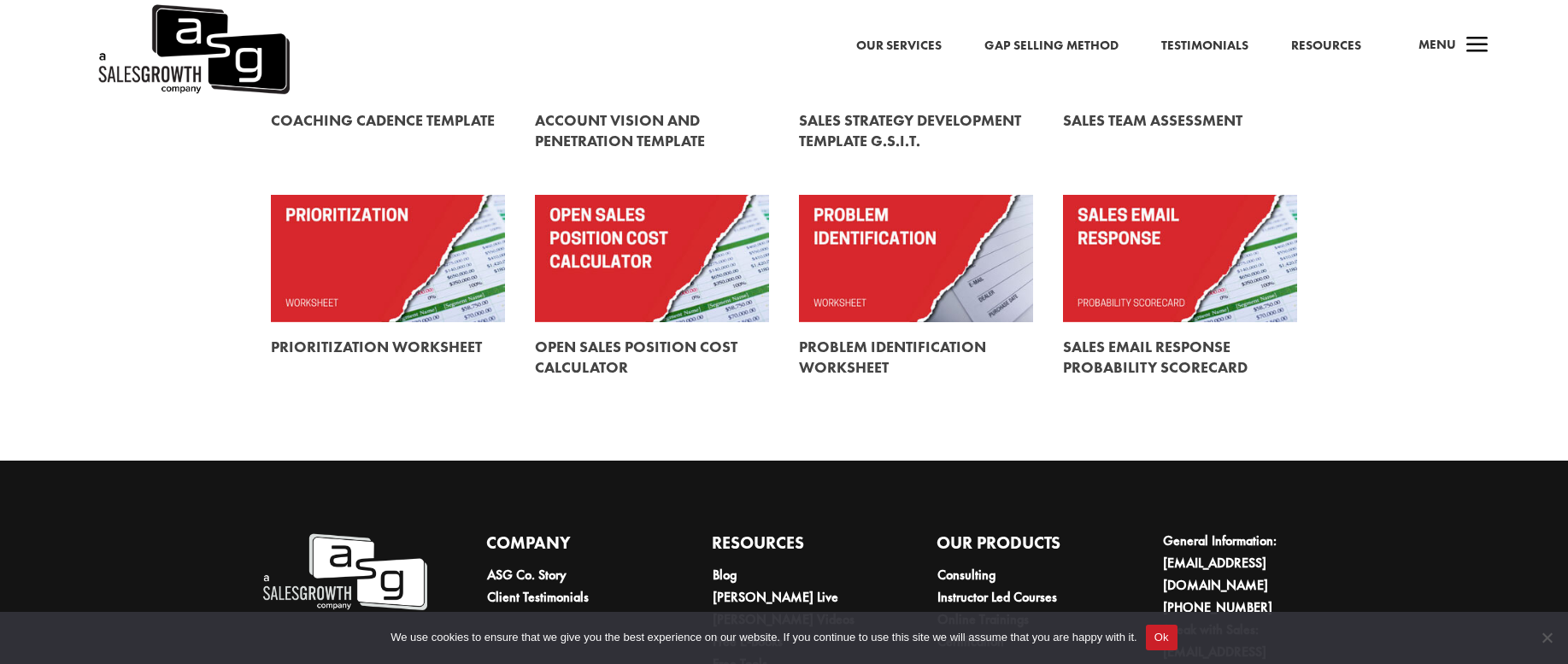scroll, scrollTop: 618, scrollLeft: 0, axis: vertical 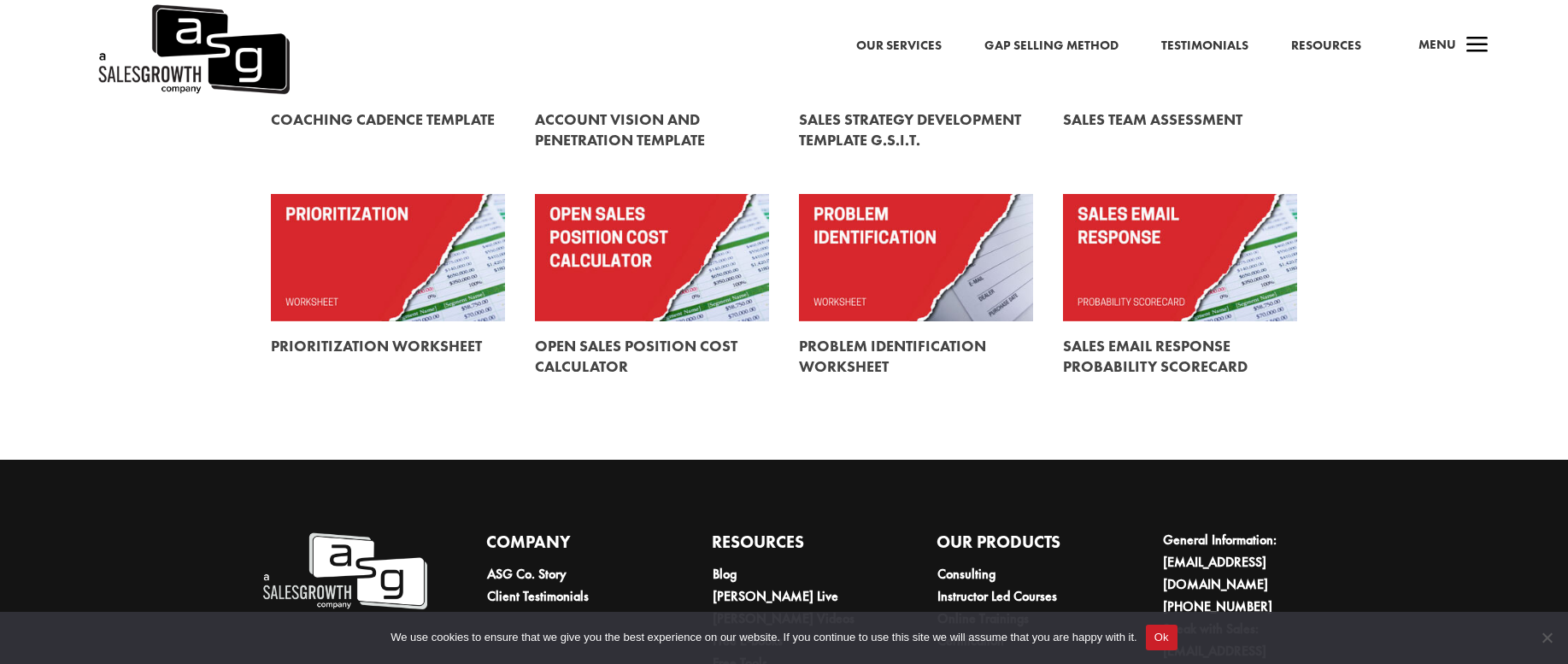 click at bounding box center (1180, 257) 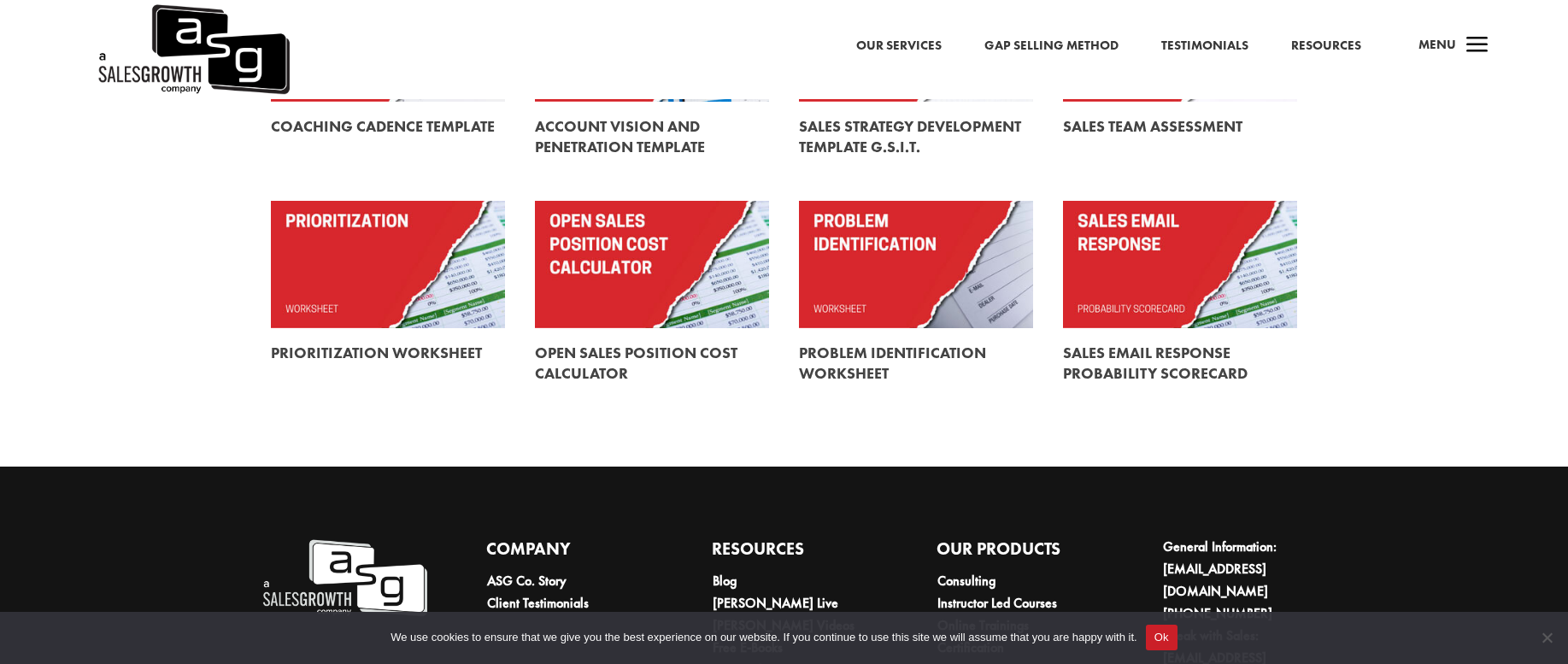 scroll, scrollTop: 620, scrollLeft: 0, axis: vertical 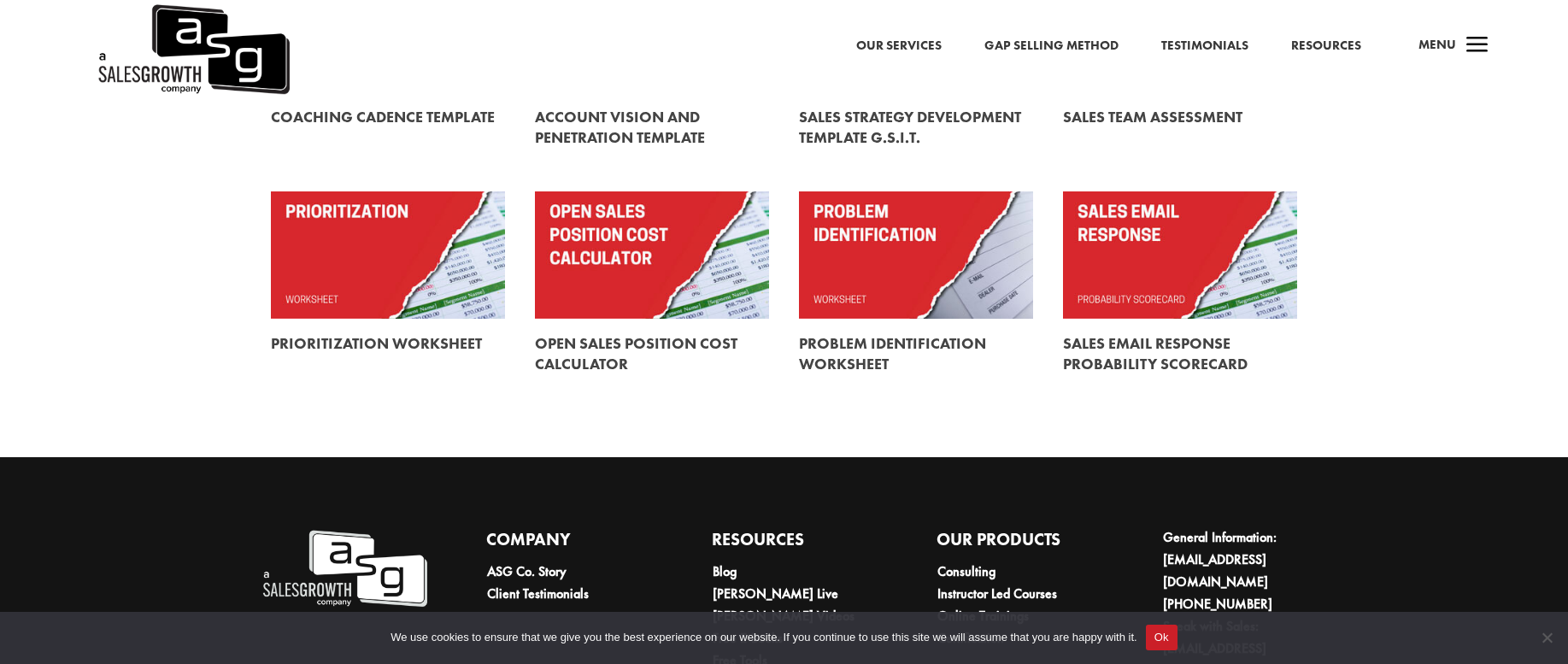 click at bounding box center [388, 255] 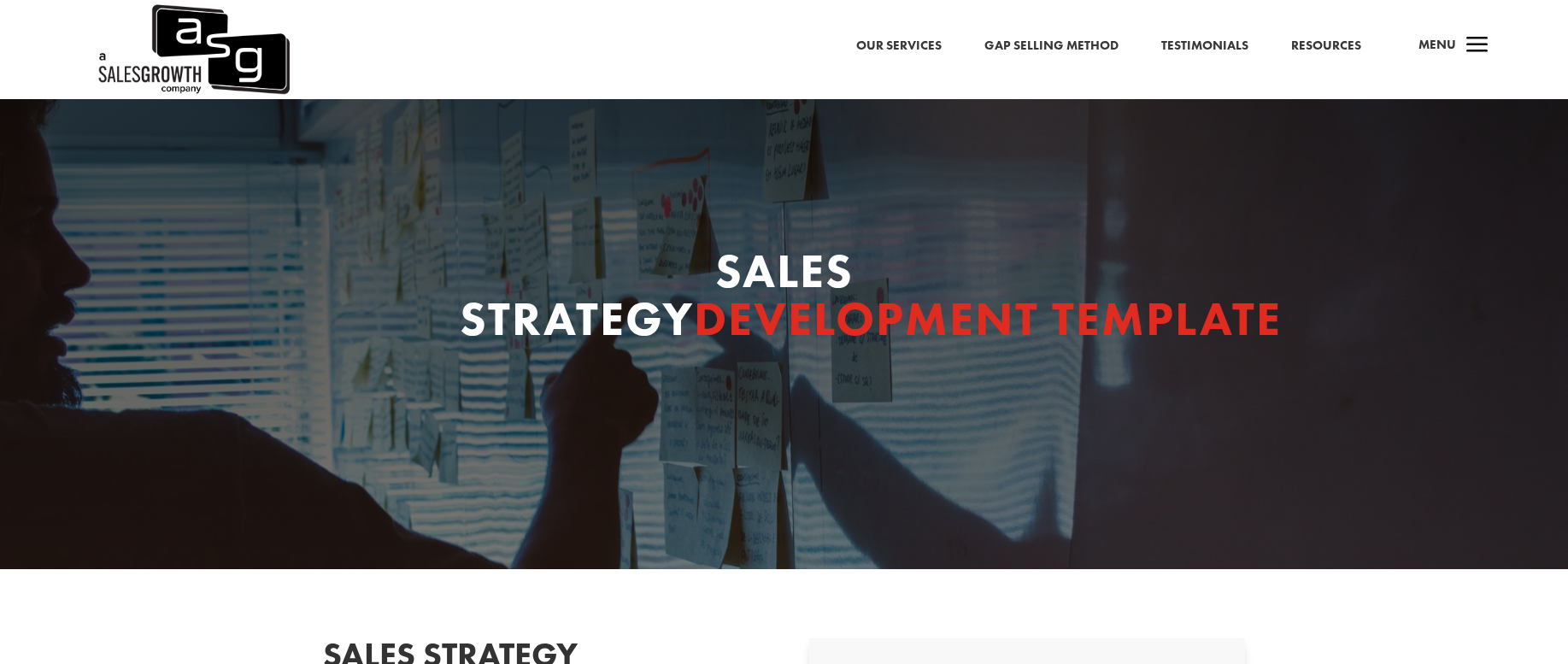 scroll, scrollTop: 0, scrollLeft: 0, axis: both 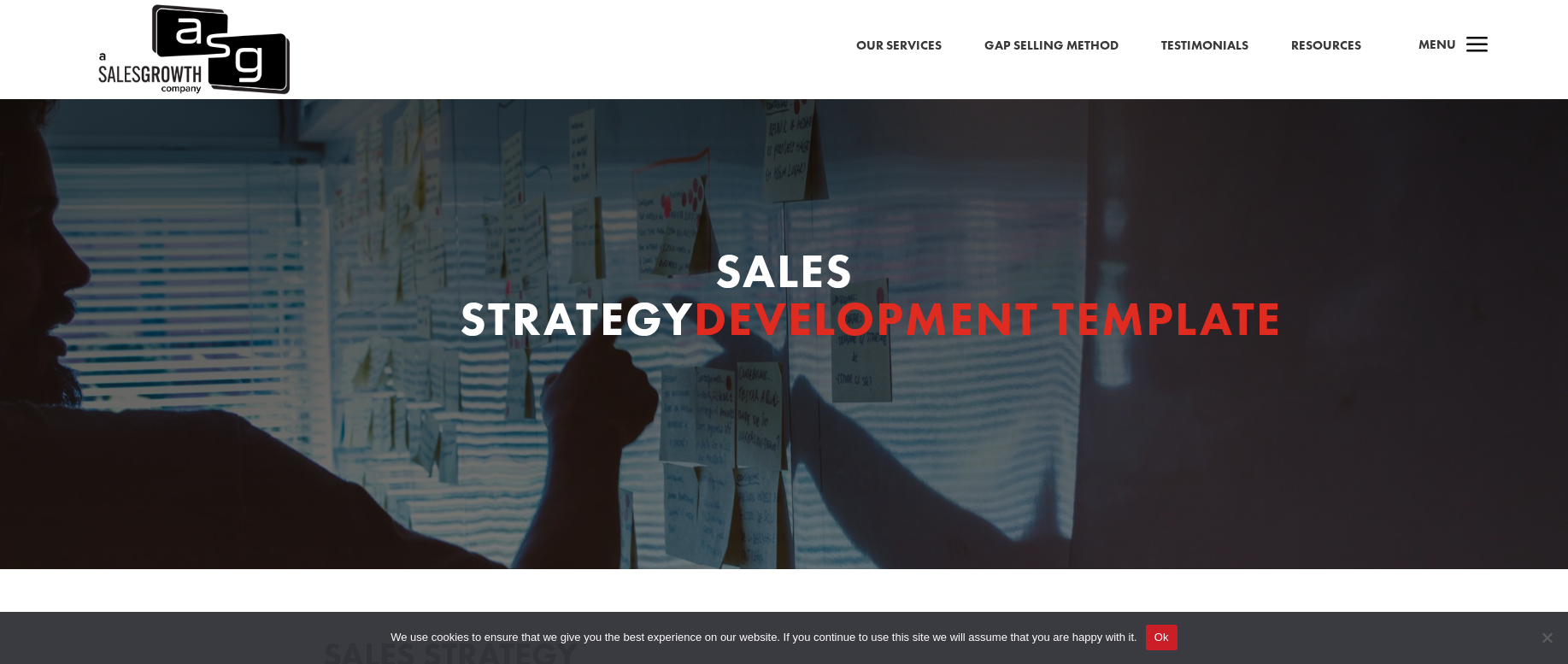 select on "Director/Manager (Sales Director, Regional Sales Manager, etc)" 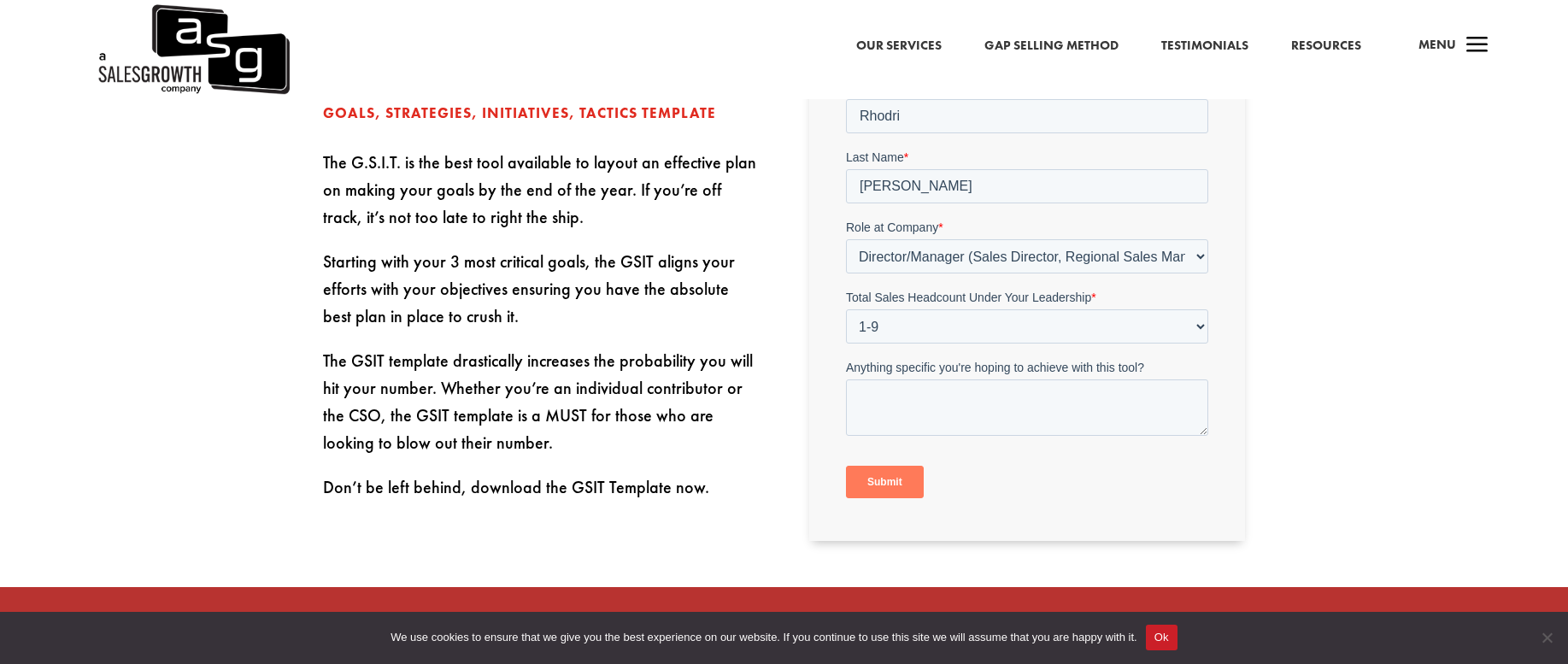 scroll, scrollTop: 702, scrollLeft: 0, axis: vertical 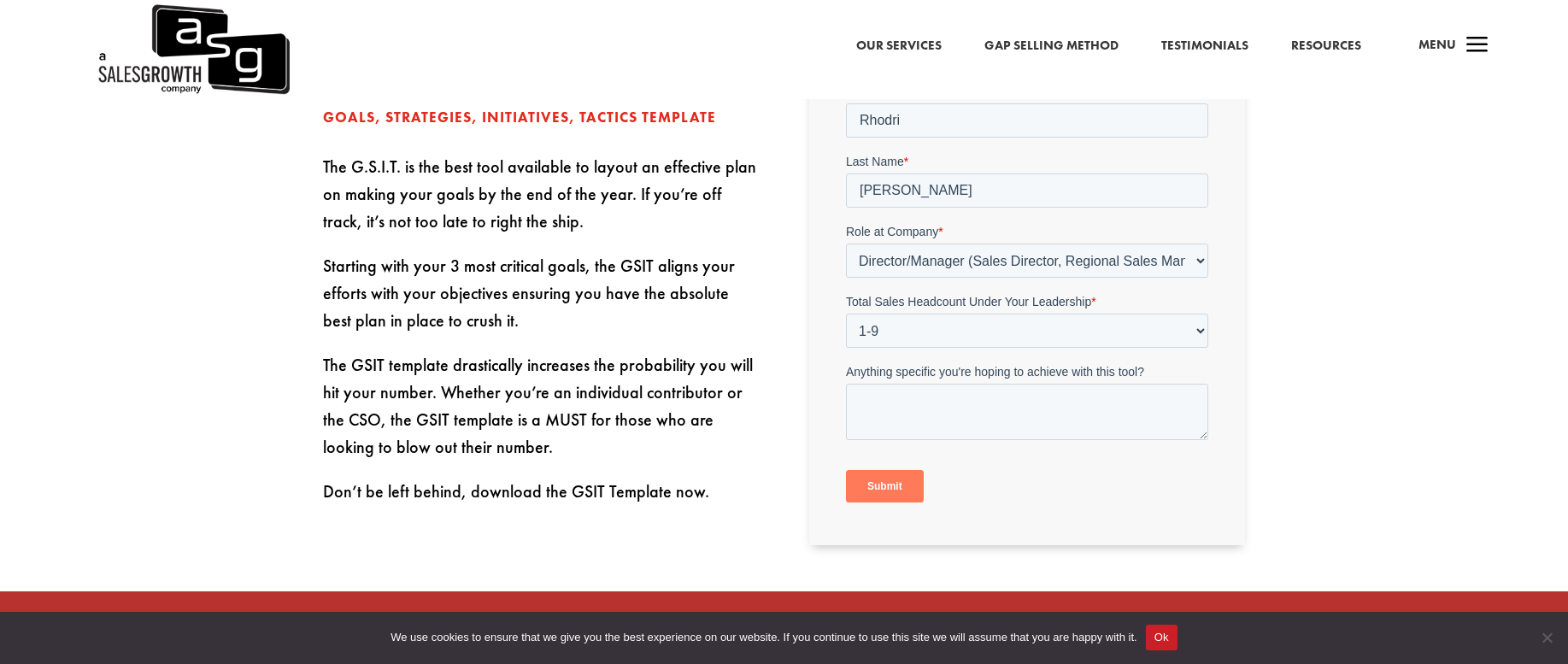 click on "Submit" at bounding box center [884, 486] 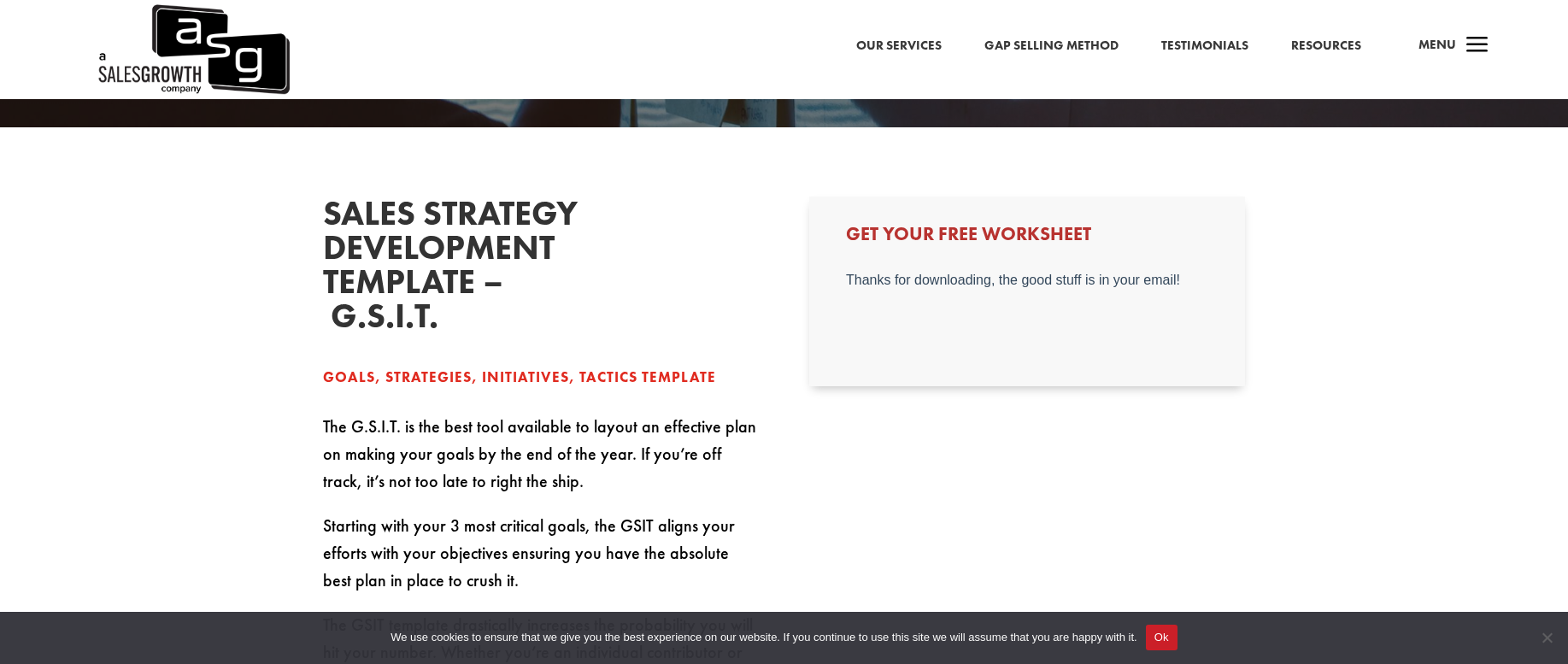 scroll, scrollTop: 443, scrollLeft: 0, axis: vertical 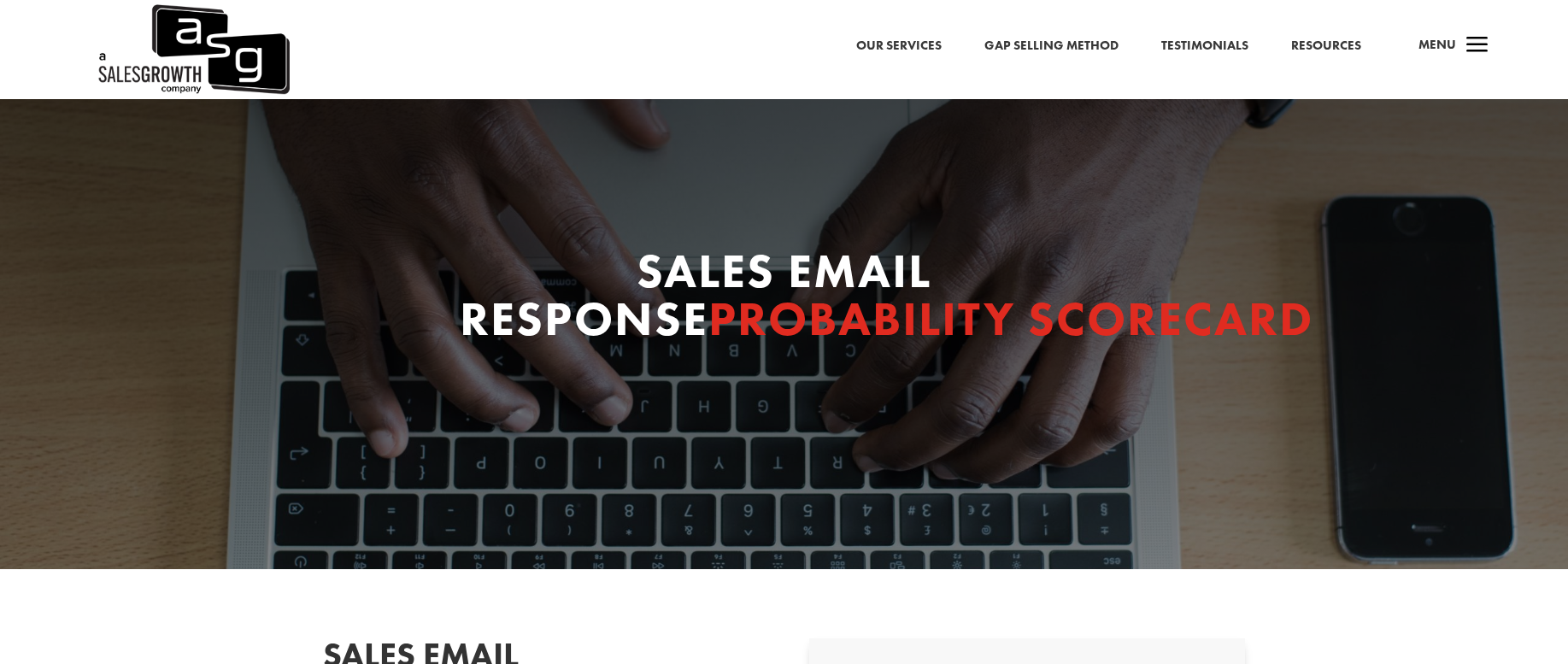 select on "Director/Manager (Sales Director, Regional Sales Manager, etc)" 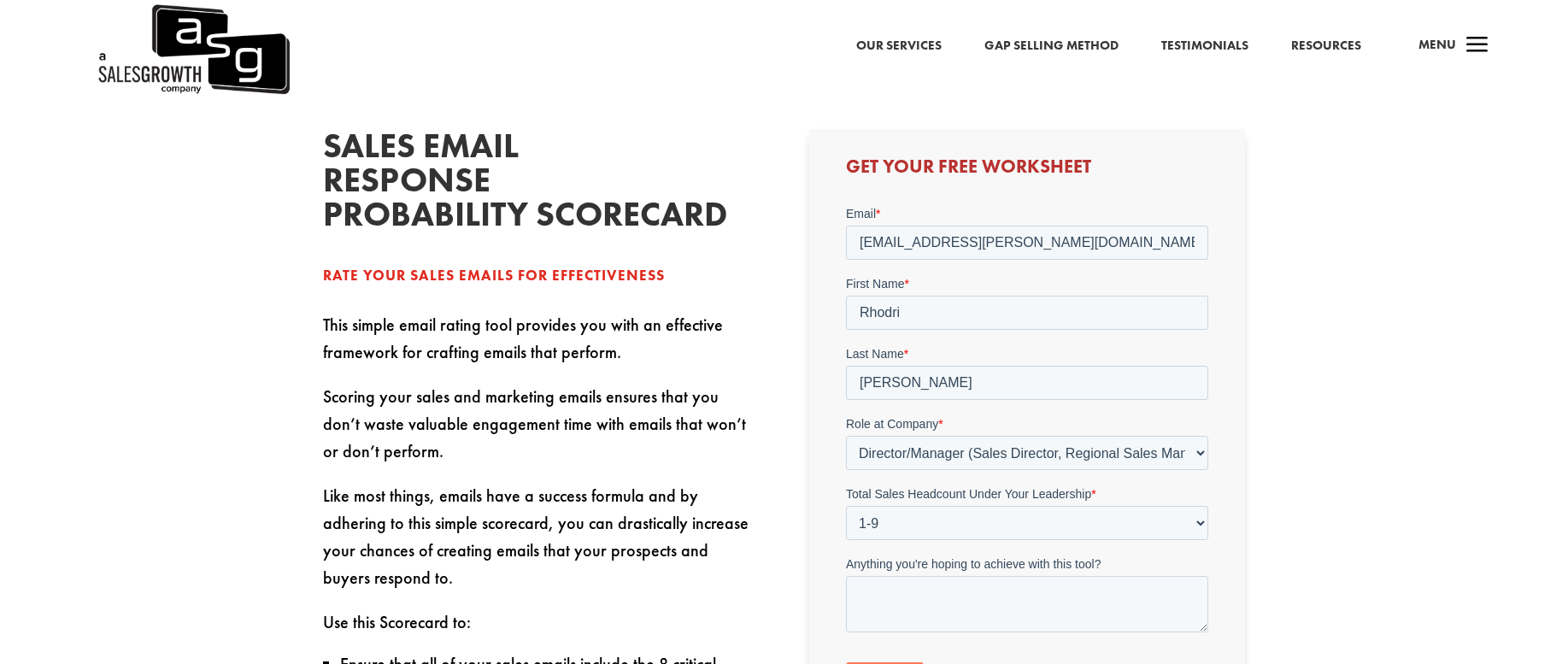 scroll, scrollTop: 577, scrollLeft: 0, axis: vertical 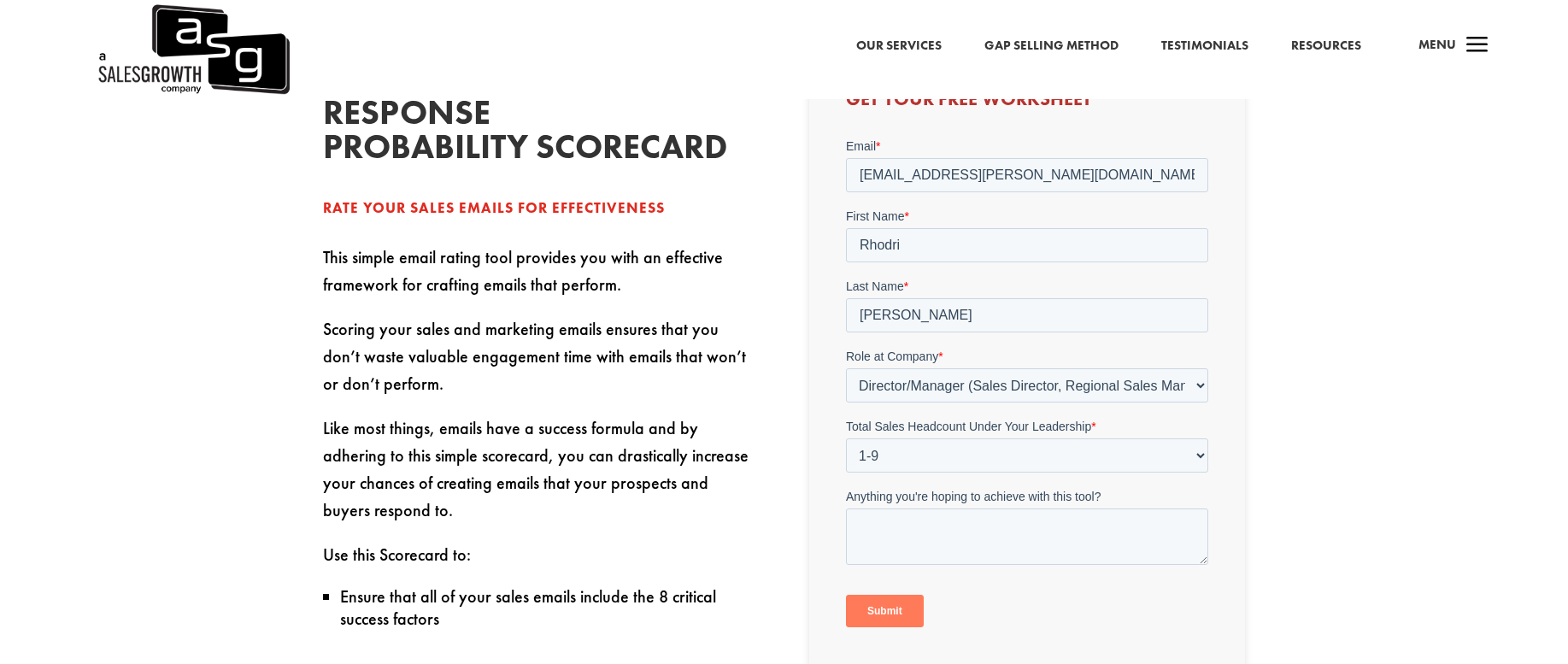 click on "Submit" at bounding box center [884, 611] 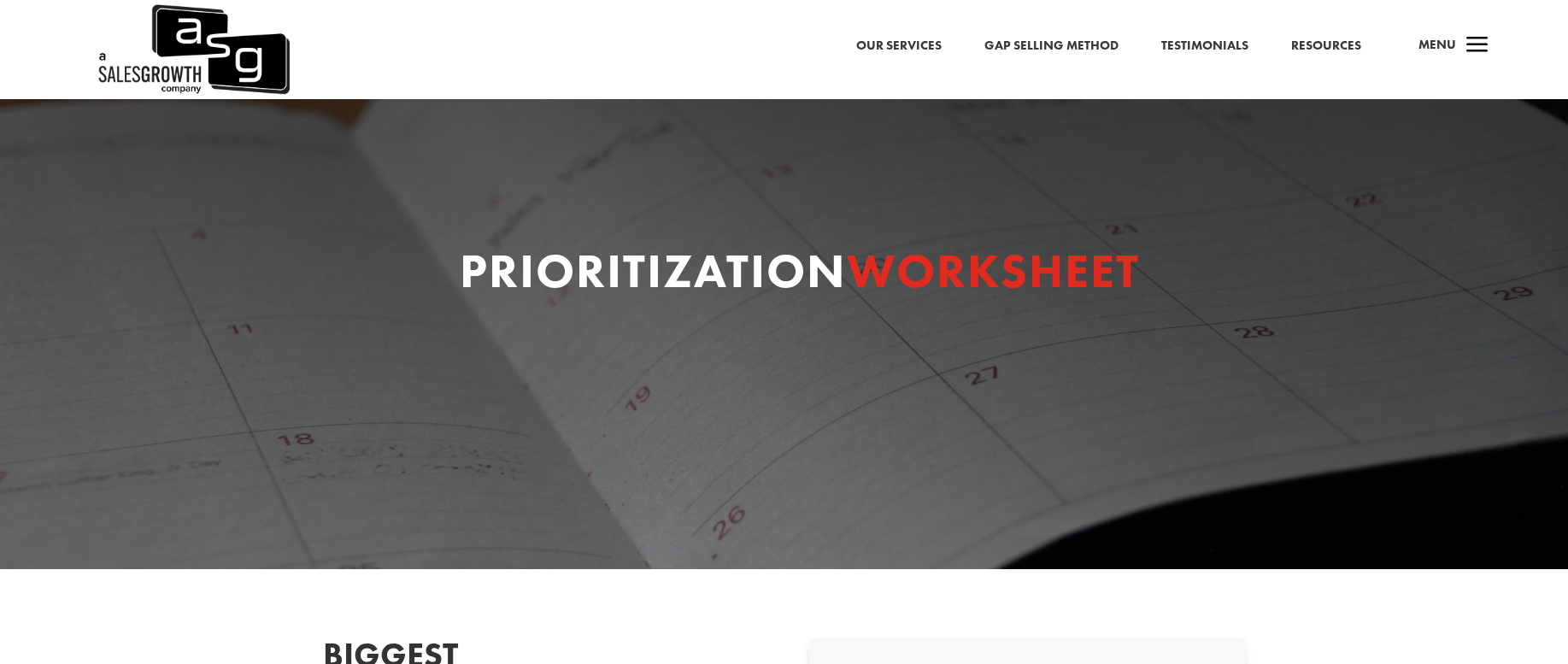 scroll, scrollTop: 0, scrollLeft: 0, axis: both 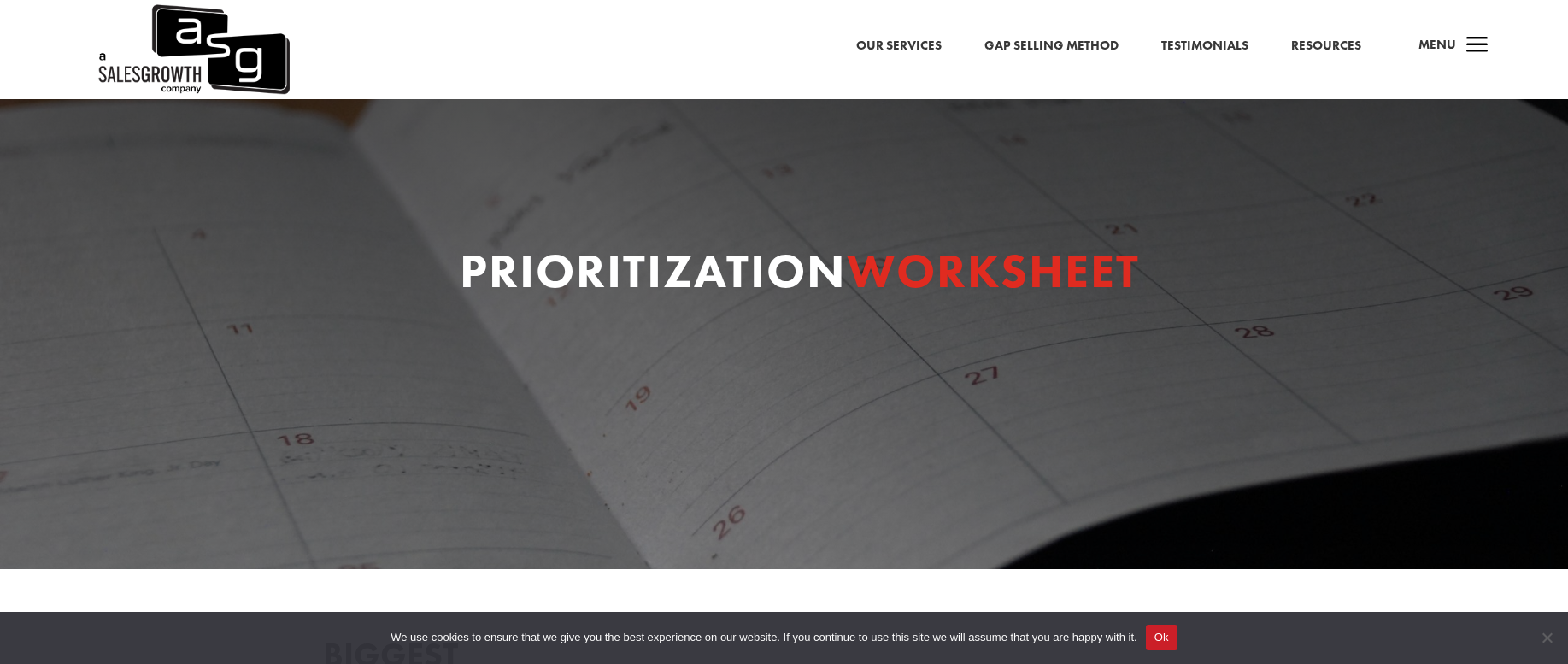 select on "Director/Manager (Sales Director, Regional Sales Manager, etc)" 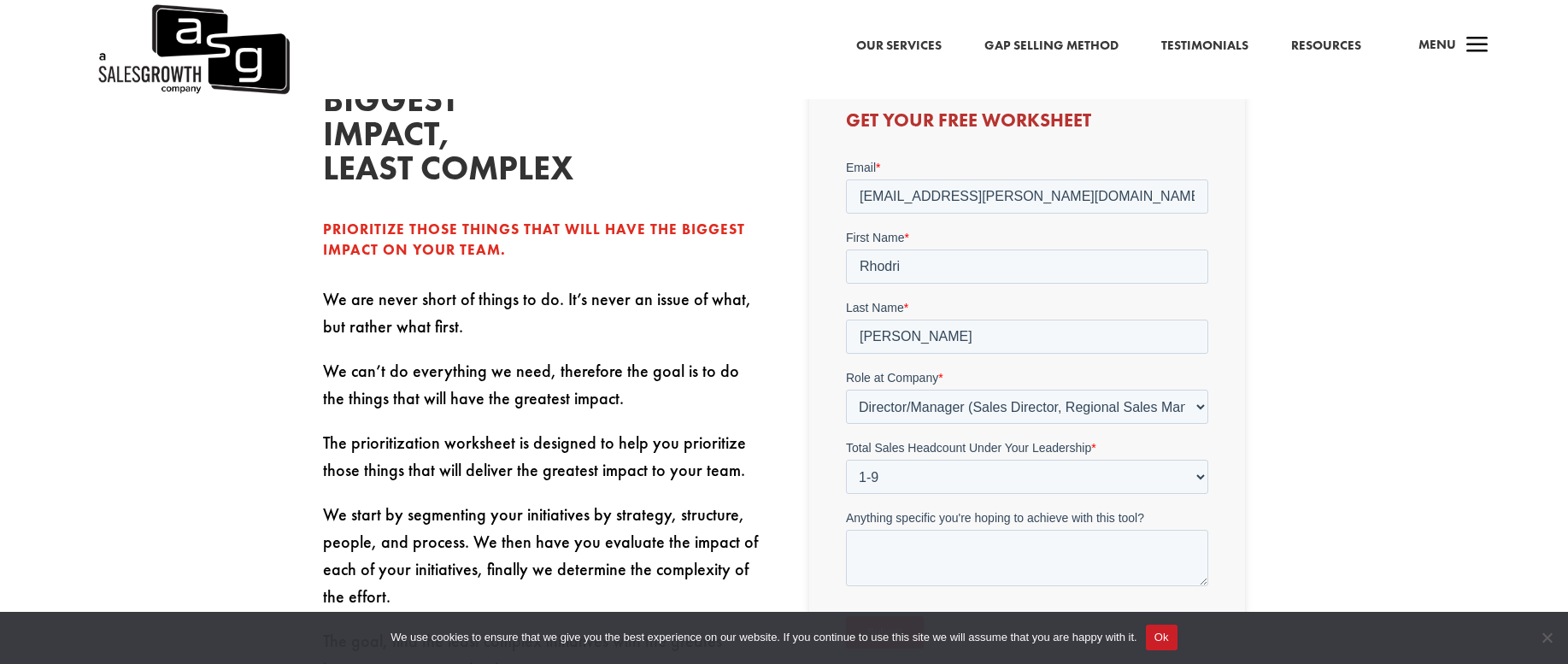 scroll, scrollTop: 583, scrollLeft: 0, axis: vertical 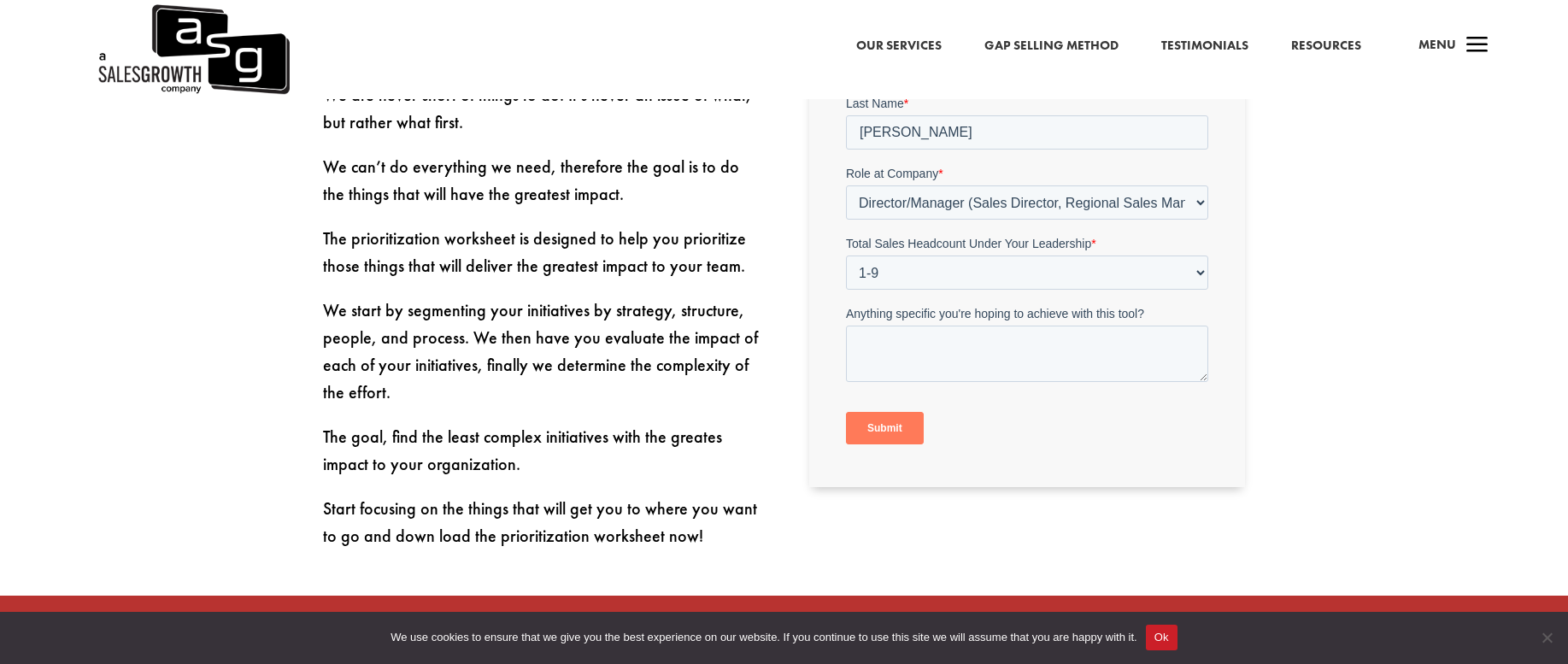 click on "Submit" at bounding box center [884, 429] 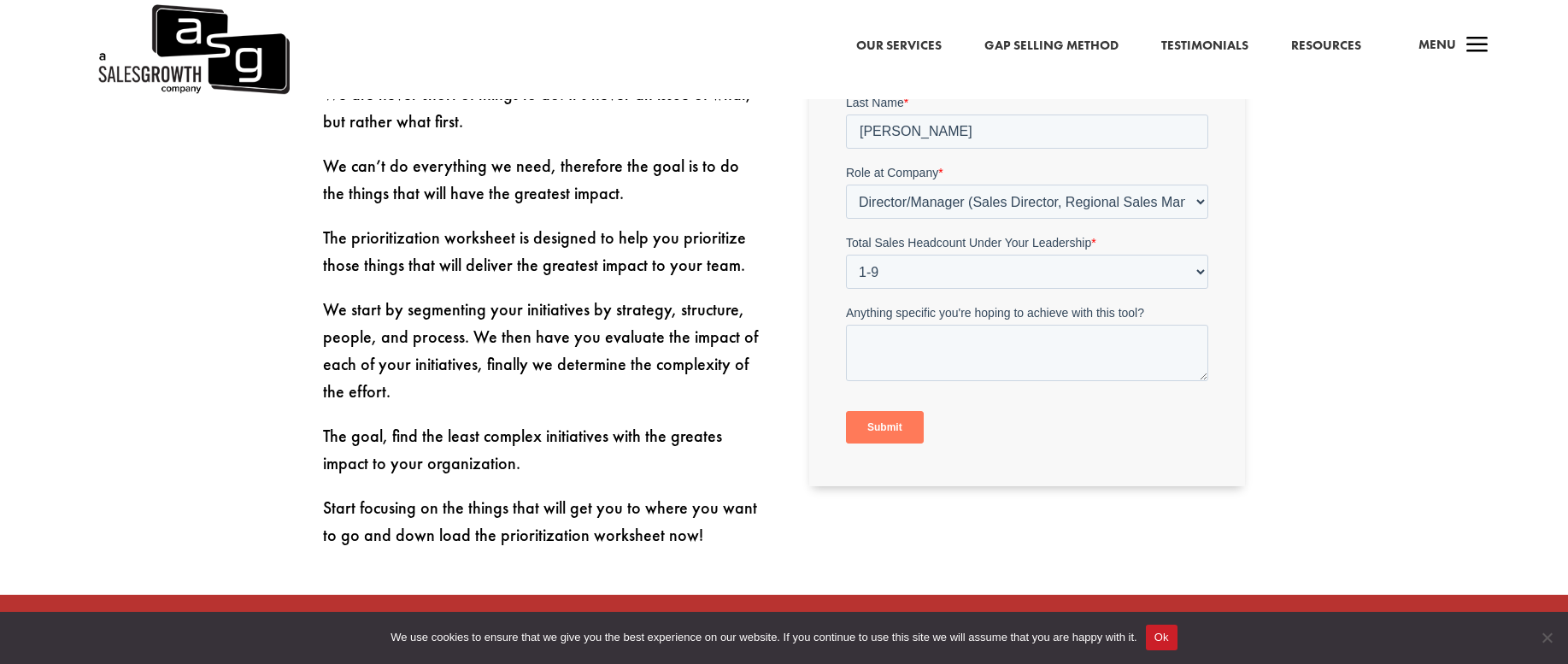 scroll, scrollTop: 758, scrollLeft: 0, axis: vertical 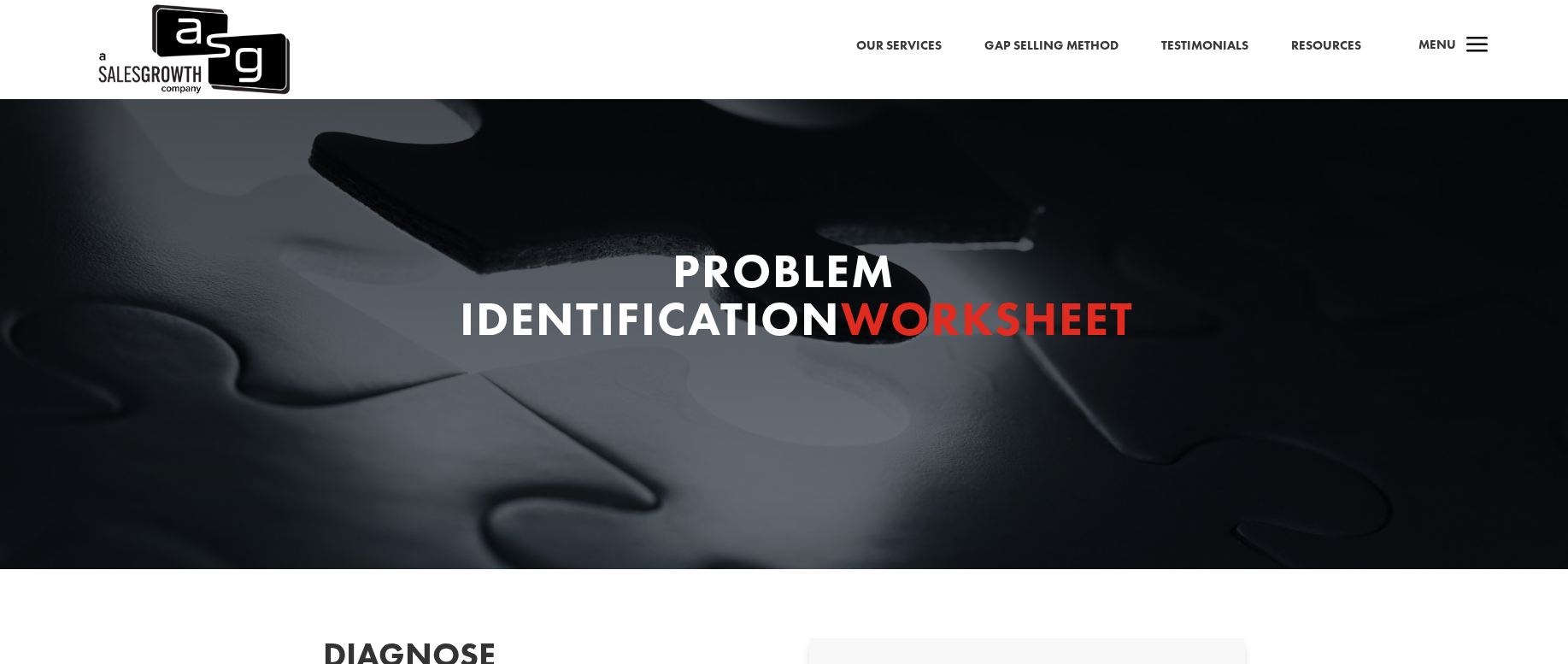select on "Director/Manager (Sales Director, Regional Sales Manager, etc)" 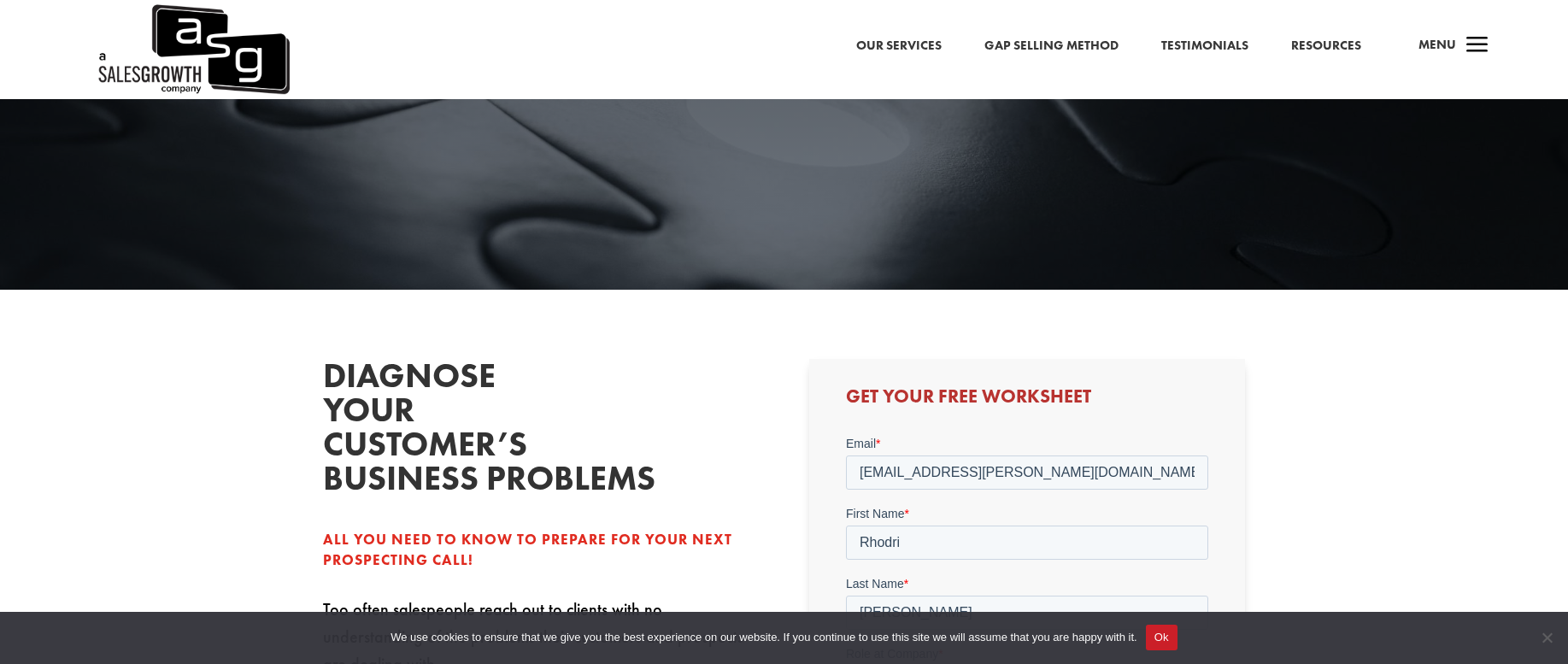 scroll, scrollTop: 134, scrollLeft: 0, axis: vertical 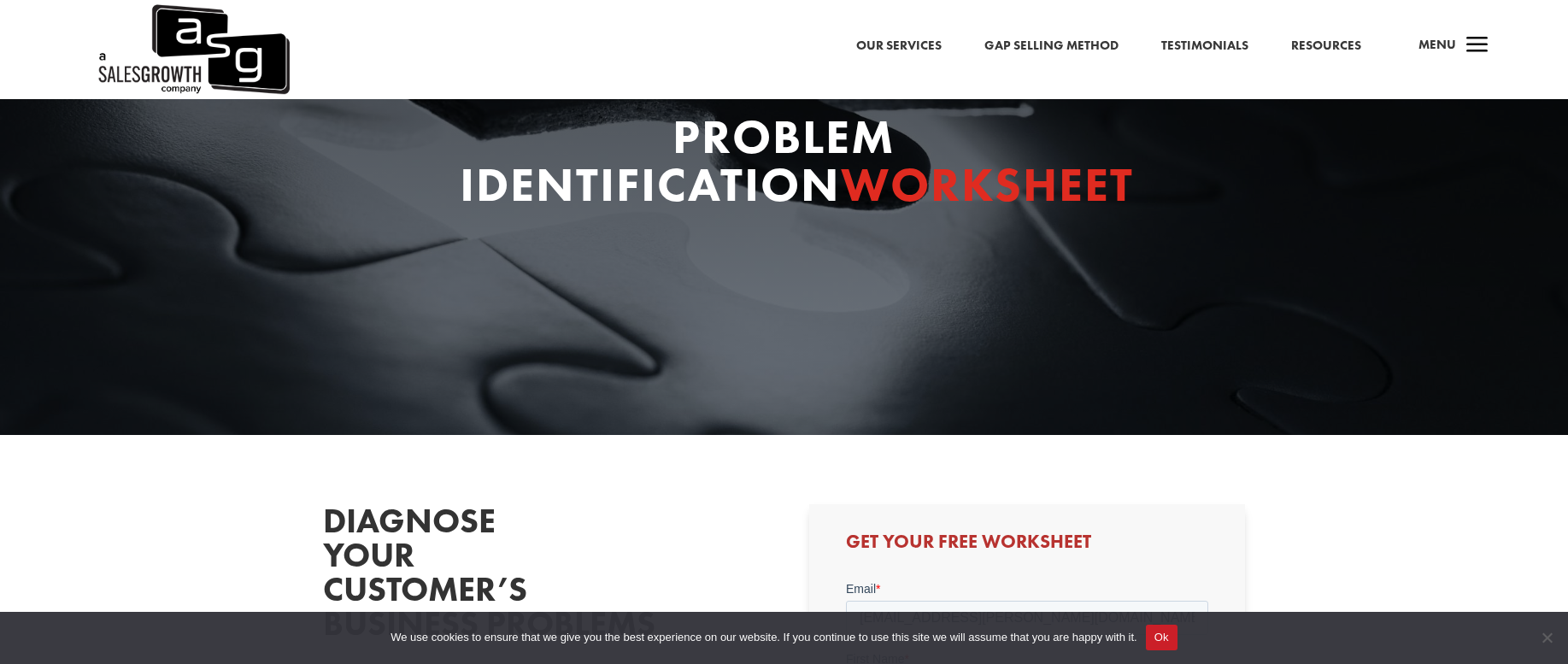 click on "Resources" at bounding box center [1326, 46] 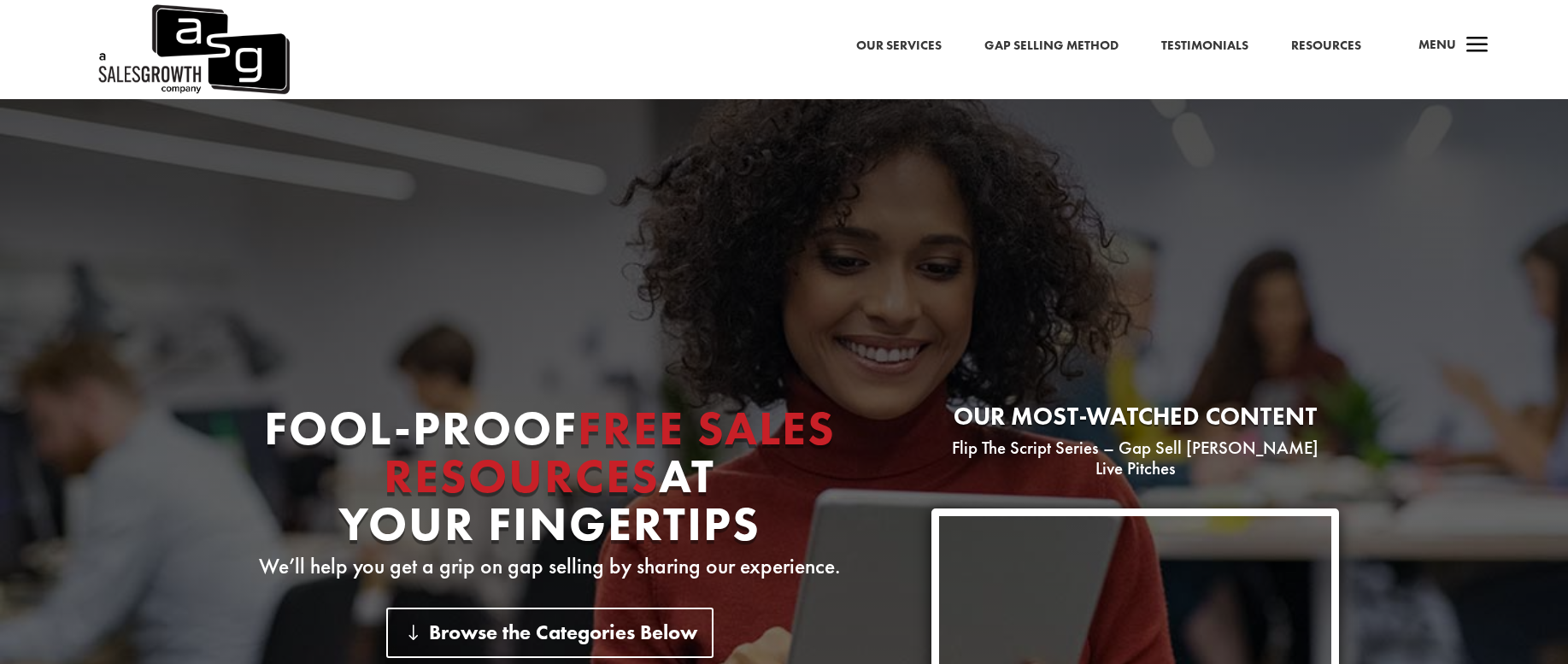 scroll, scrollTop: 0, scrollLeft: 0, axis: both 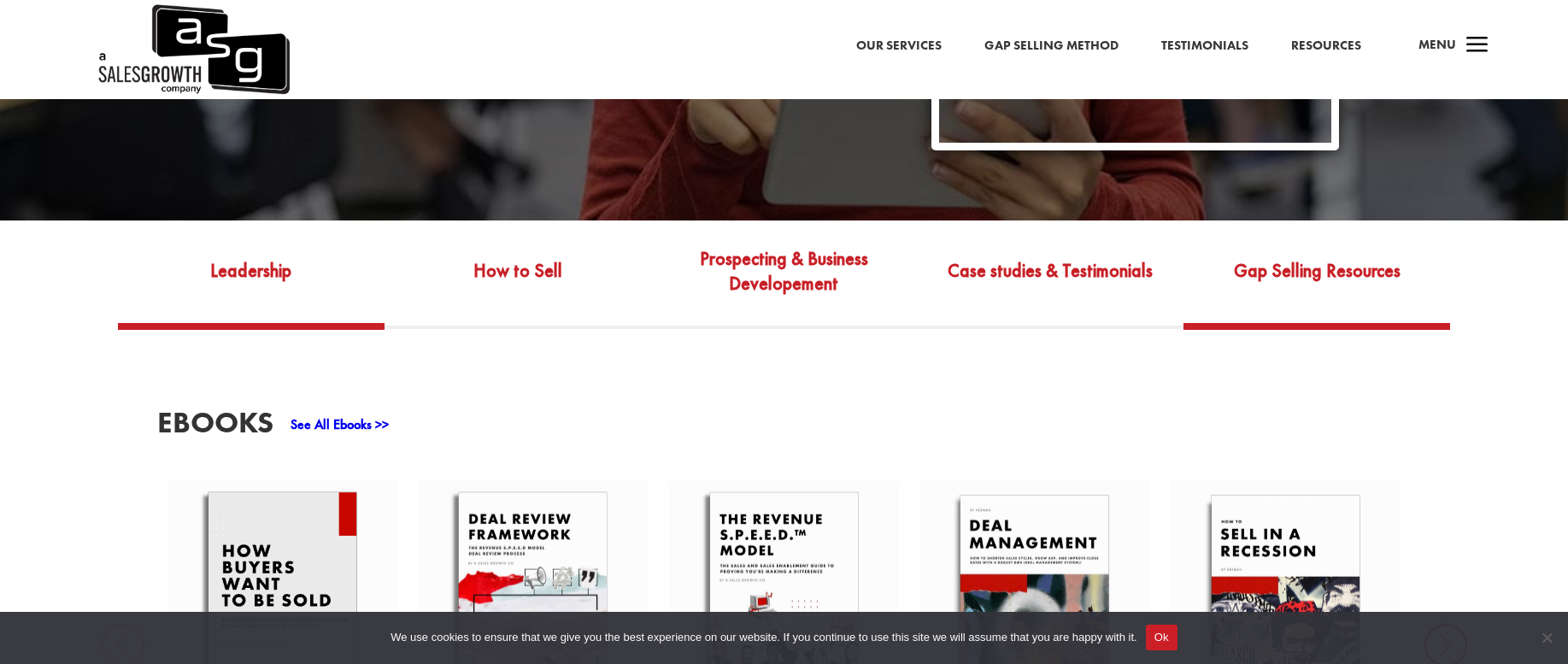 click on "Gap Selling Resources" at bounding box center [1317, 284] 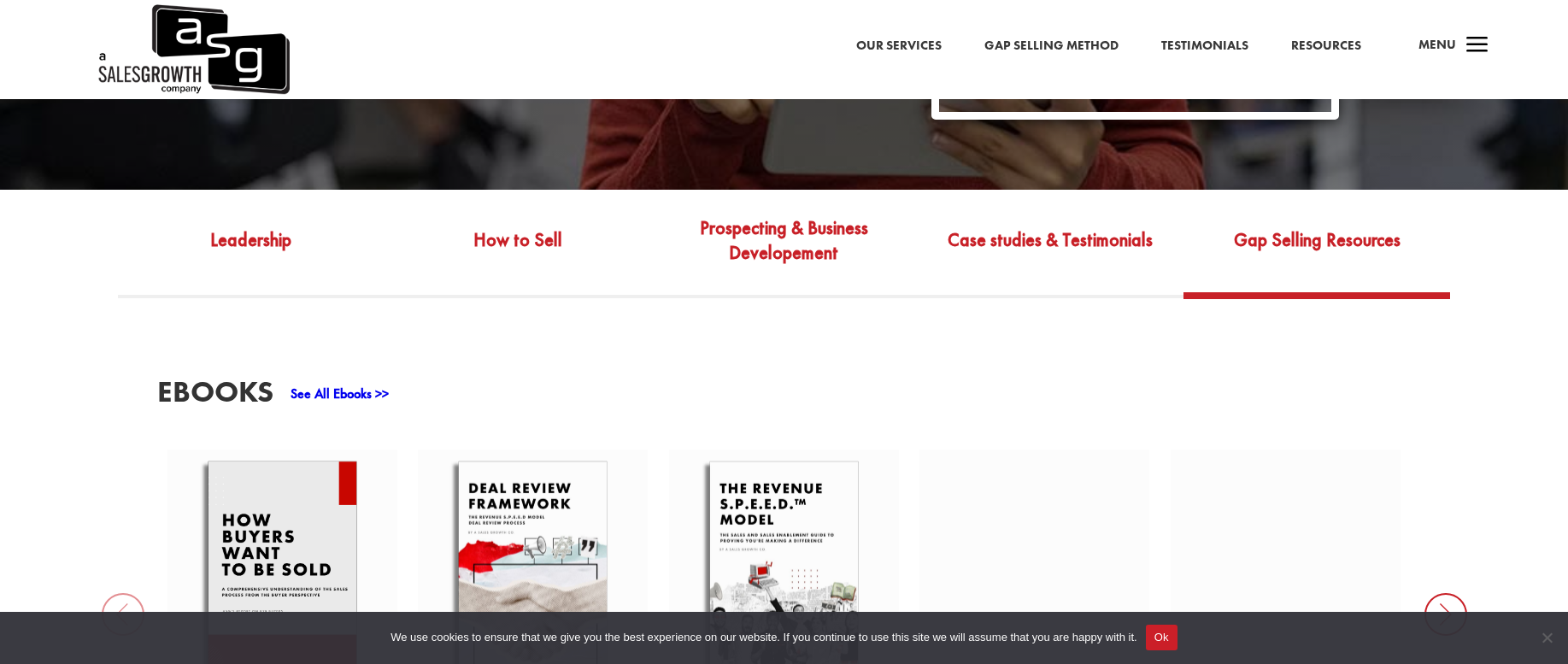 scroll, scrollTop: 624, scrollLeft: 0, axis: vertical 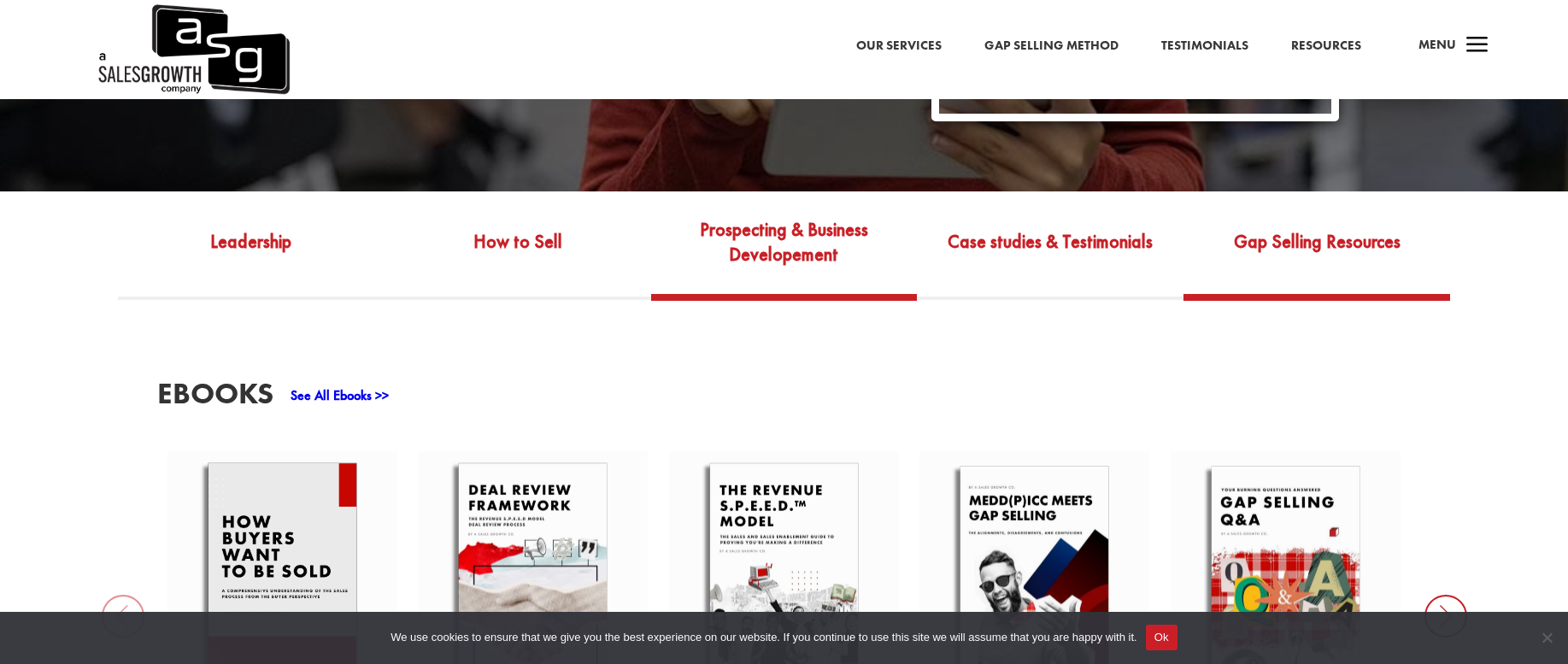 click on "Prospecting & Business Developement" at bounding box center (784, 255) 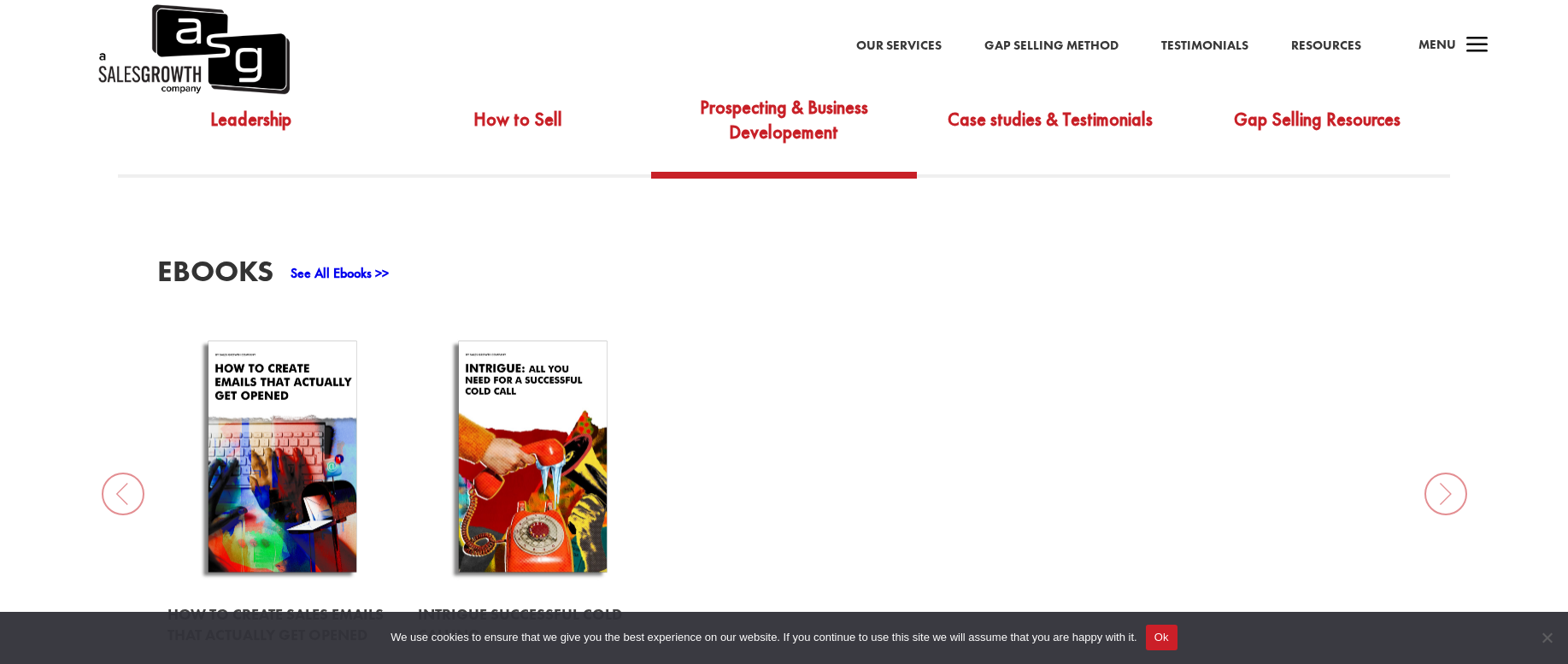 scroll, scrollTop: 744, scrollLeft: 0, axis: vertical 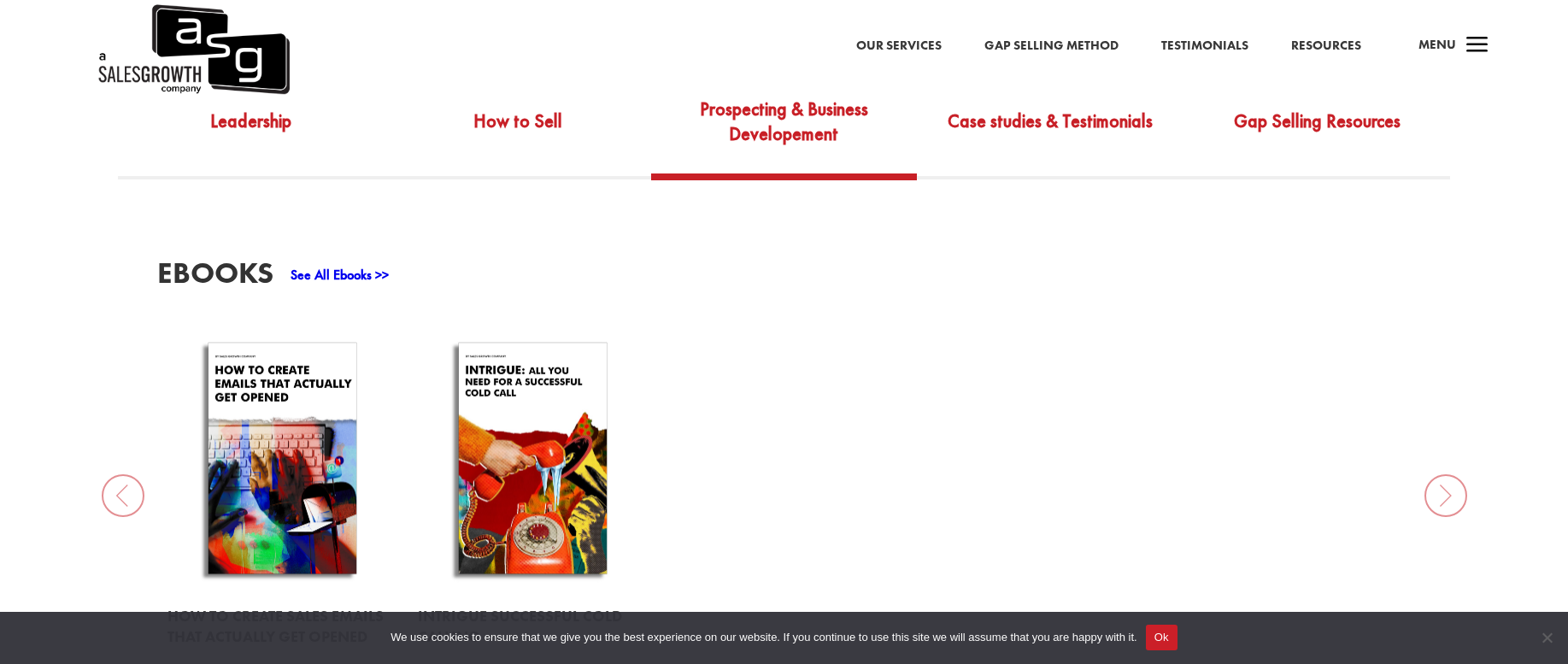 click at bounding box center (532, 461) 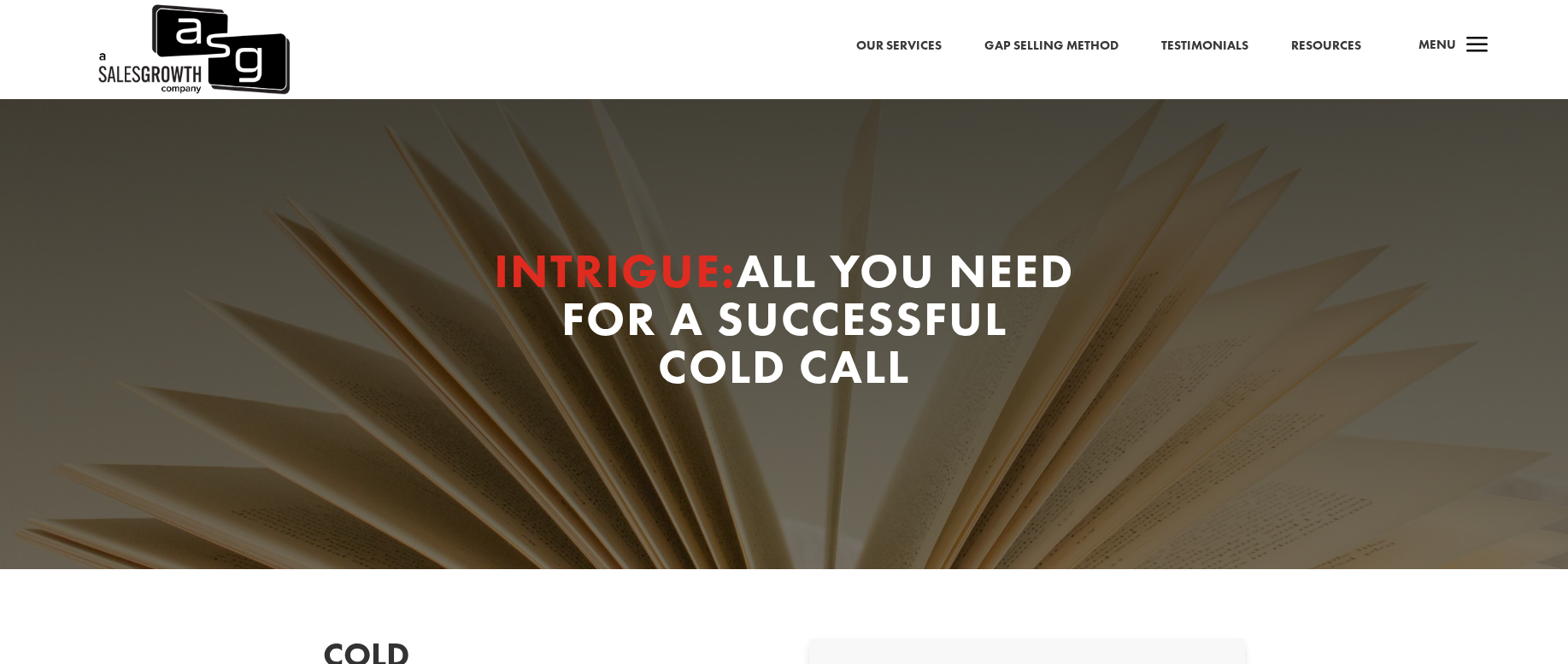scroll, scrollTop: 0, scrollLeft: 0, axis: both 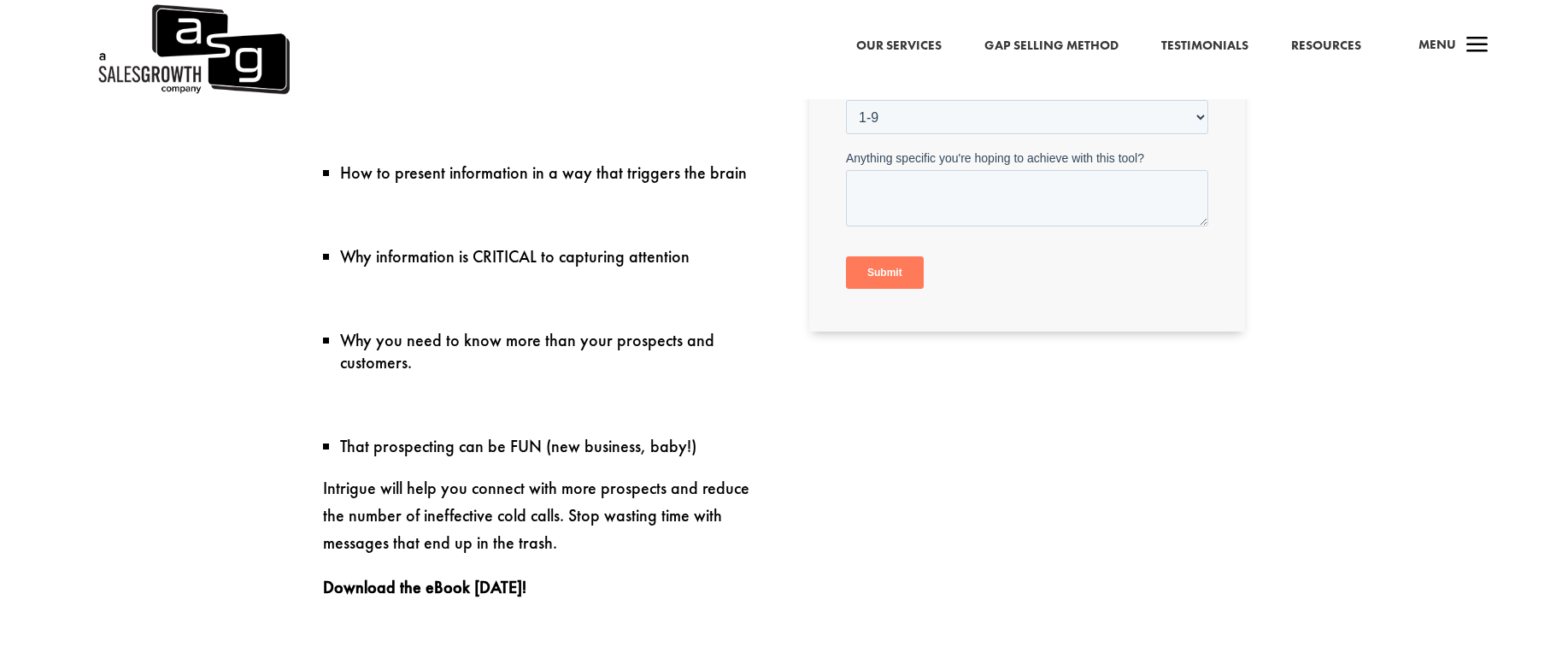 click on "Submit" at bounding box center (884, 273) 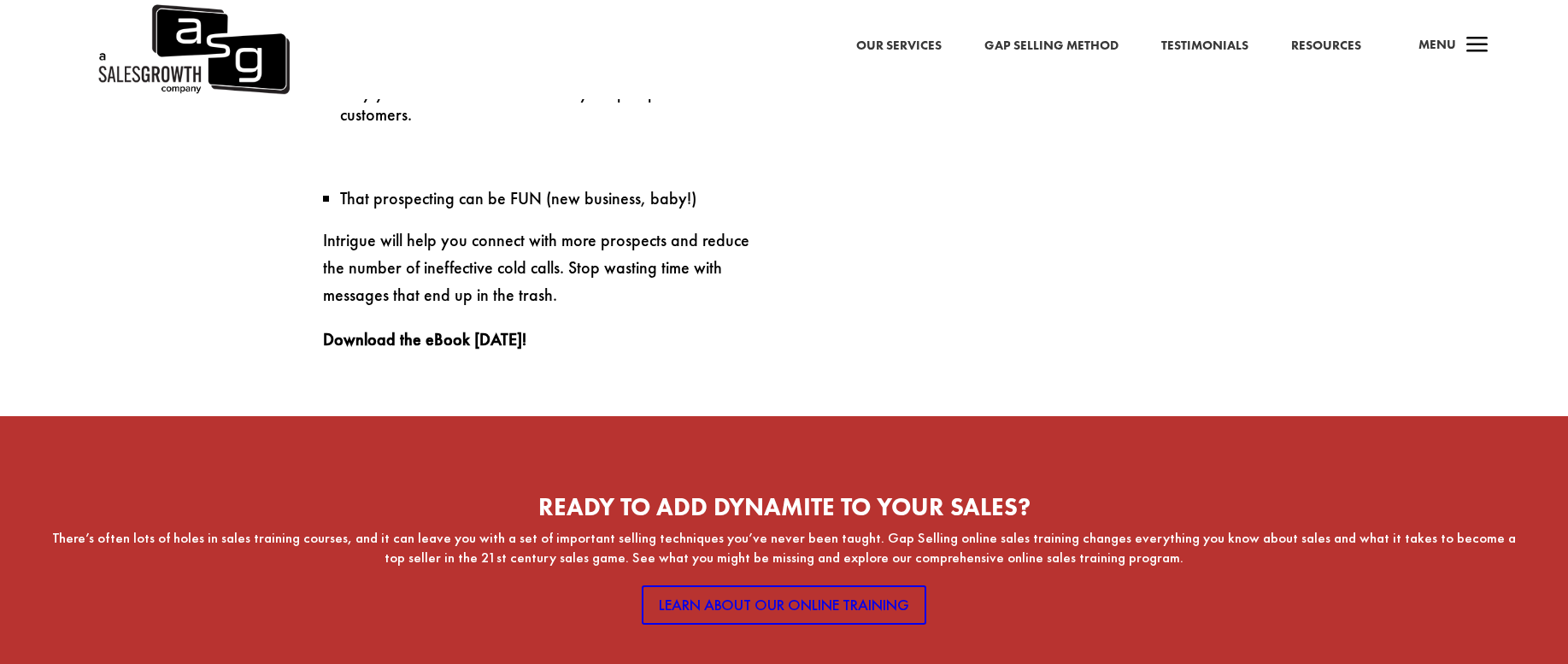 scroll, scrollTop: 1160, scrollLeft: 0, axis: vertical 